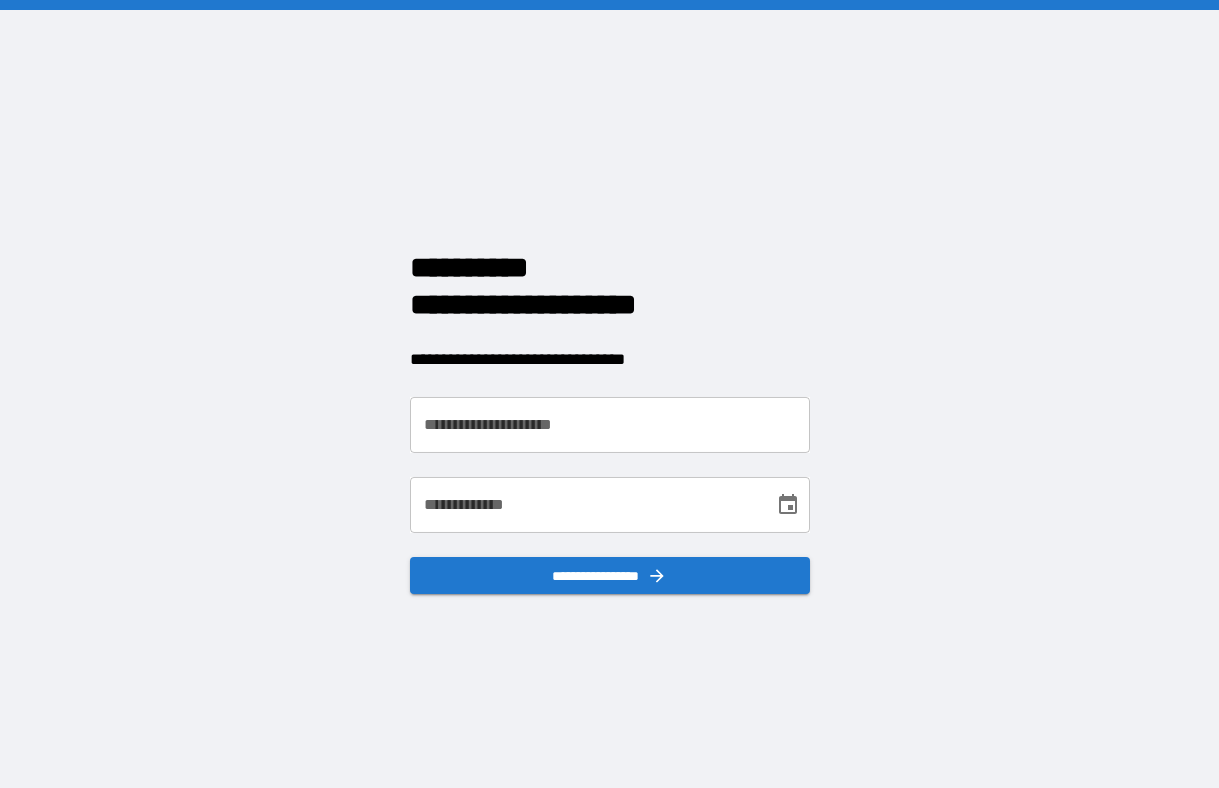 scroll, scrollTop: 0, scrollLeft: 0, axis: both 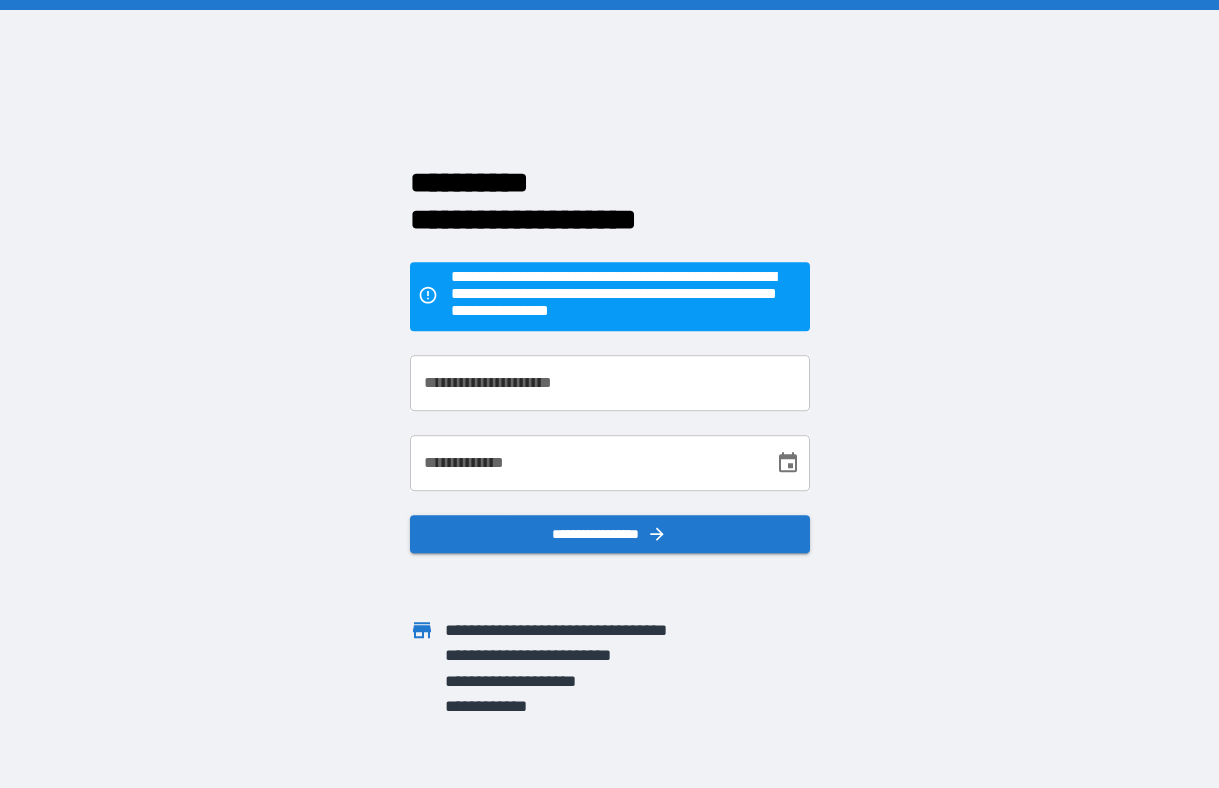 click on "**********" at bounding box center (610, 383) 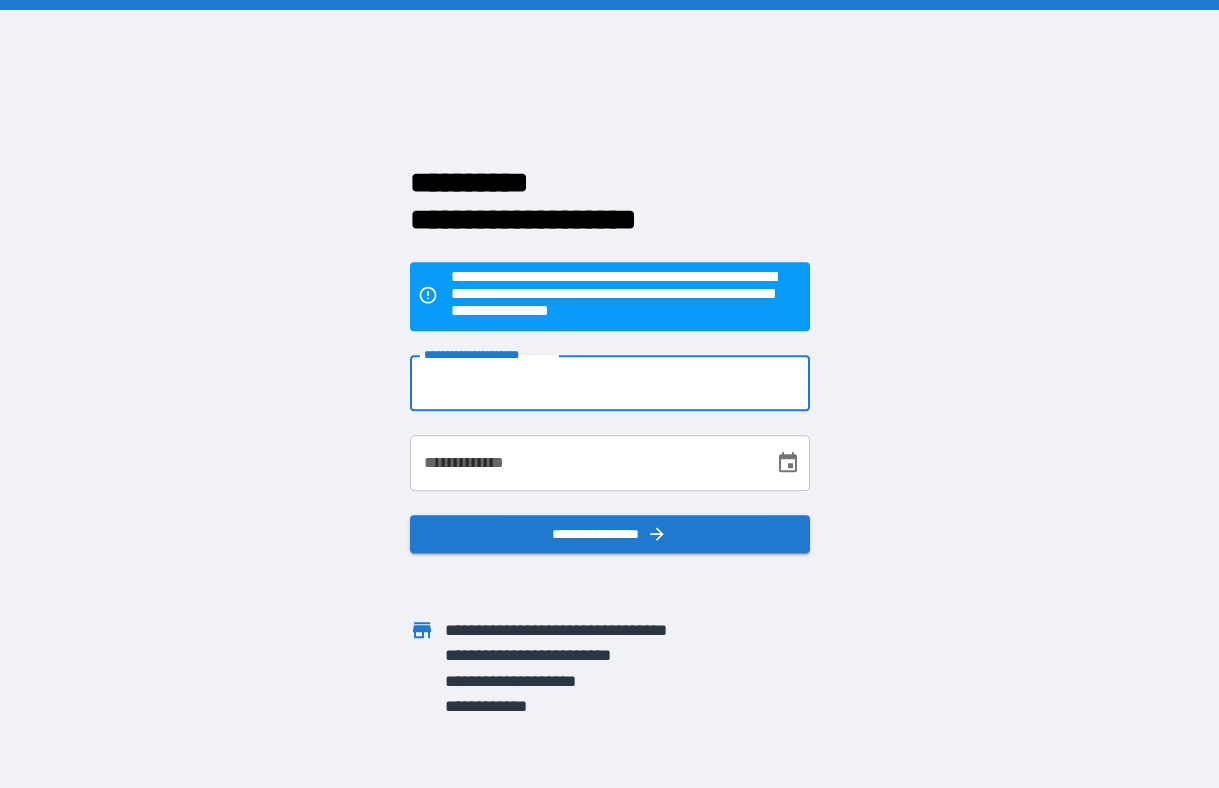 type on "**********" 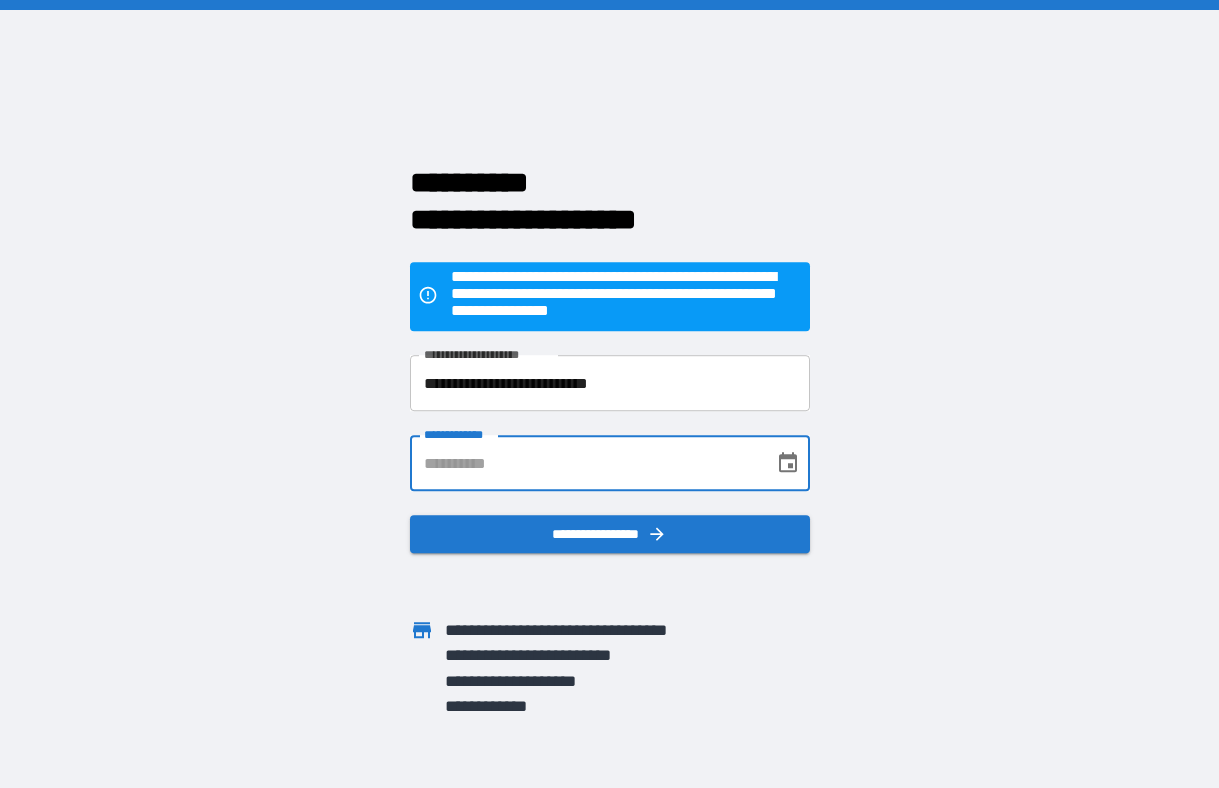 click on "**********" at bounding box center (585, 463) 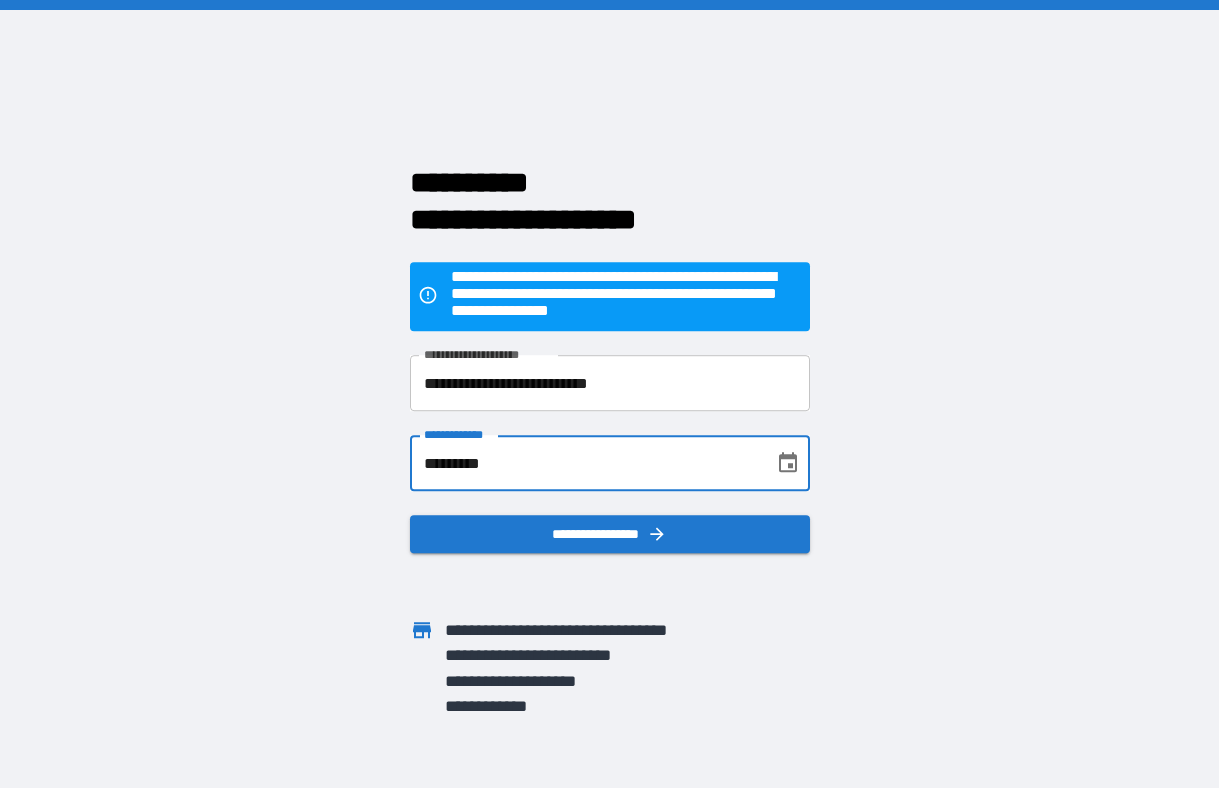 type on "**********" 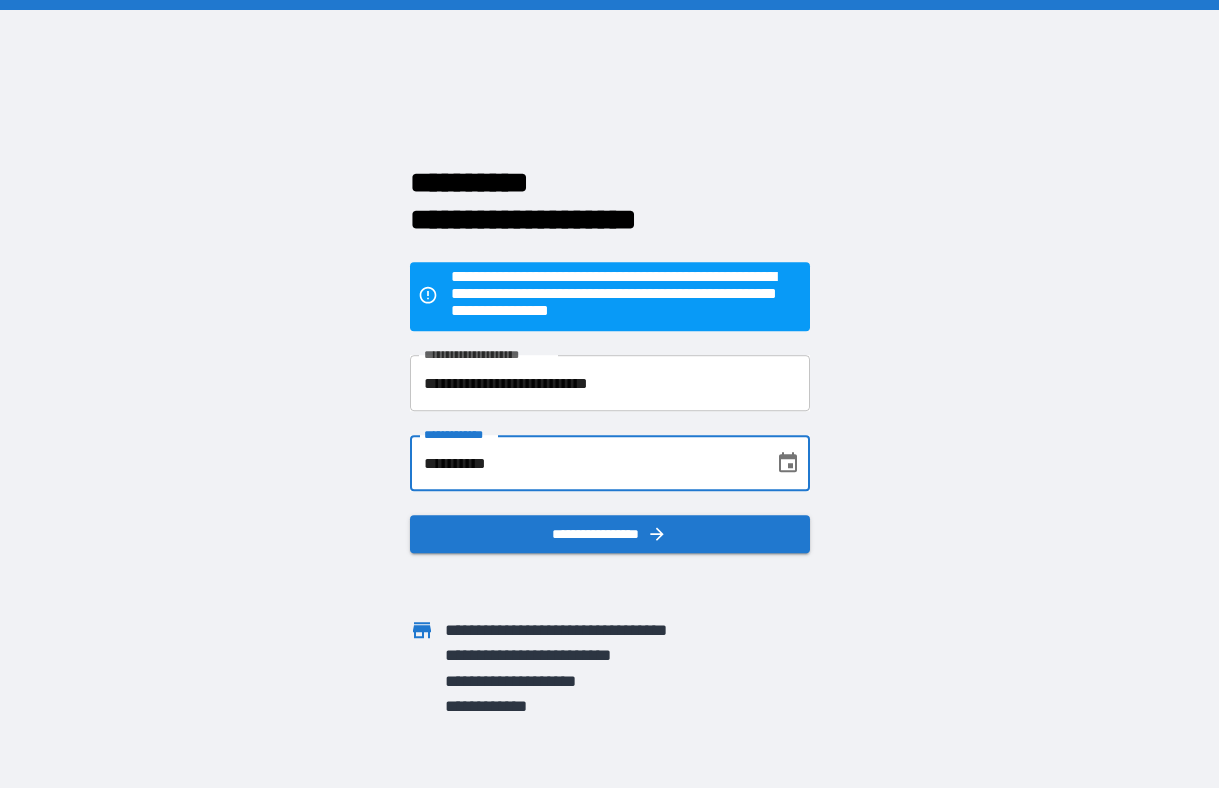 drag, startPoint x: 548, startPoint y: 467, endPoint x: 370, endPoint y: 466, distance: 178.0028 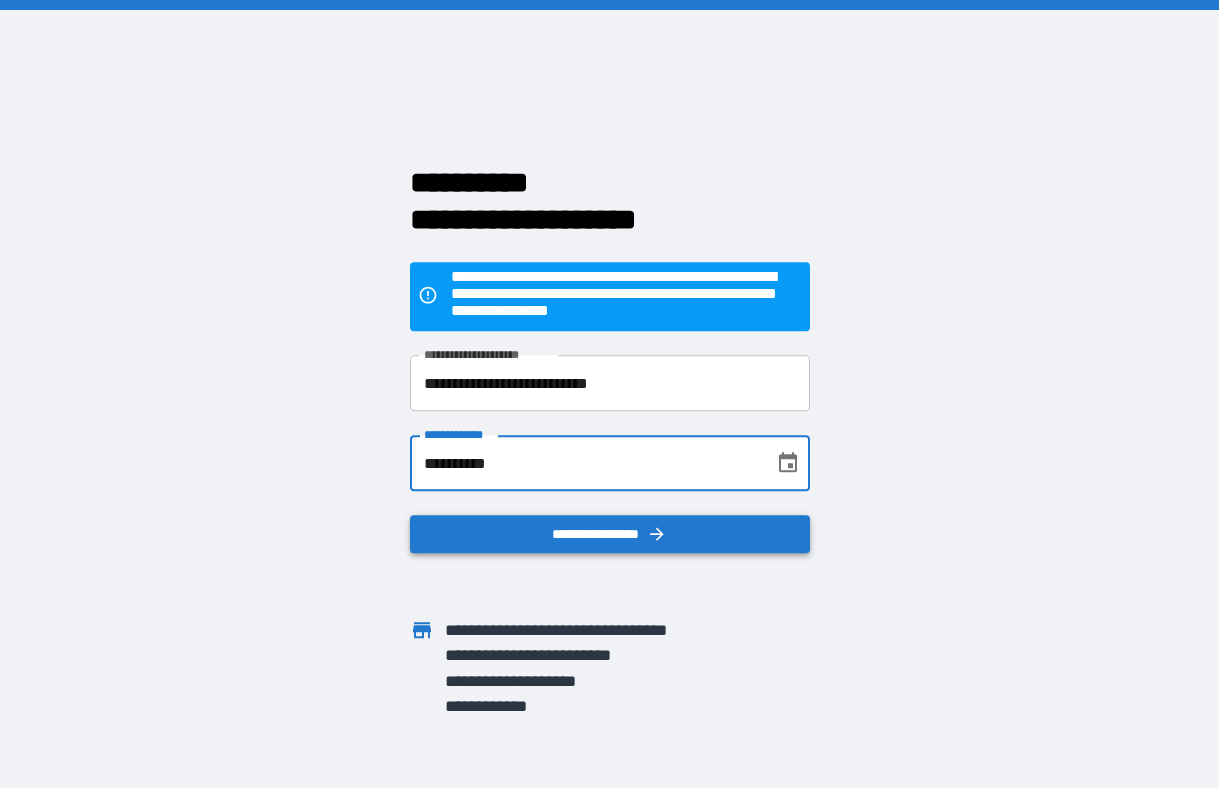 type on "**********" 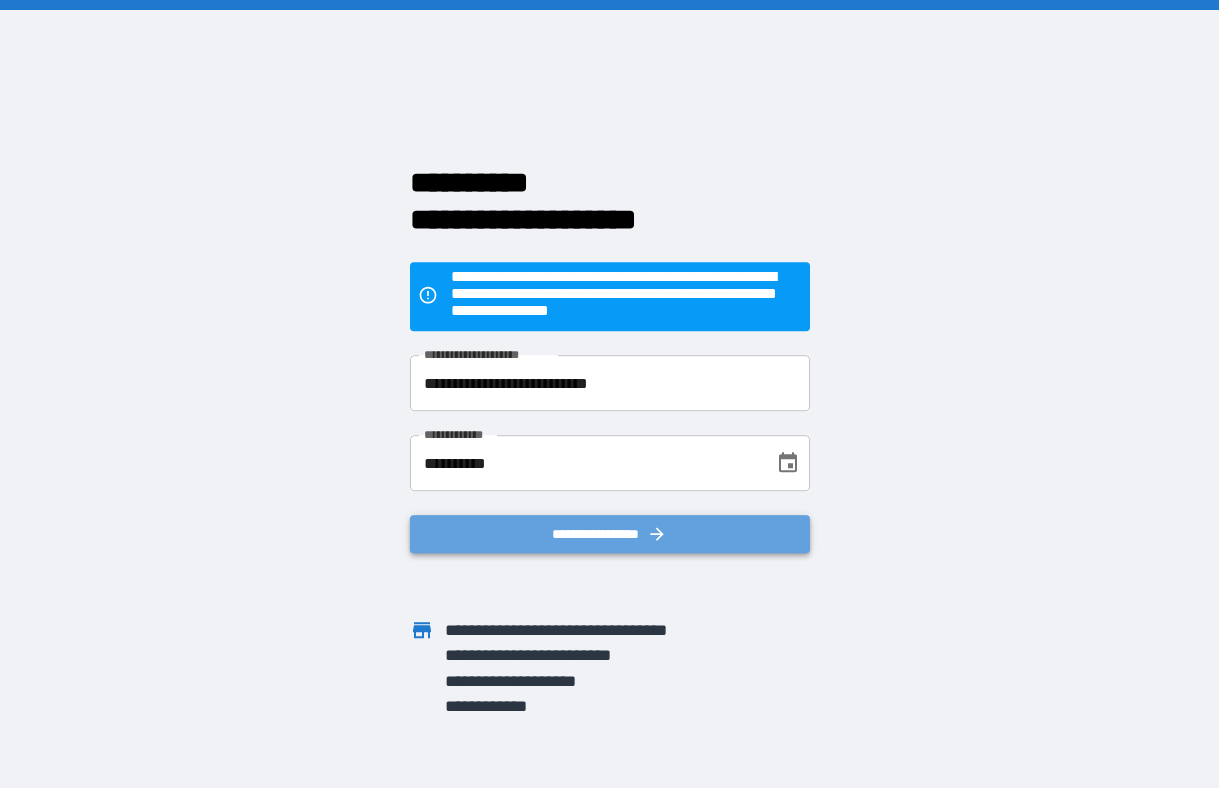 click on "**********" at bounding box center [610, 534] 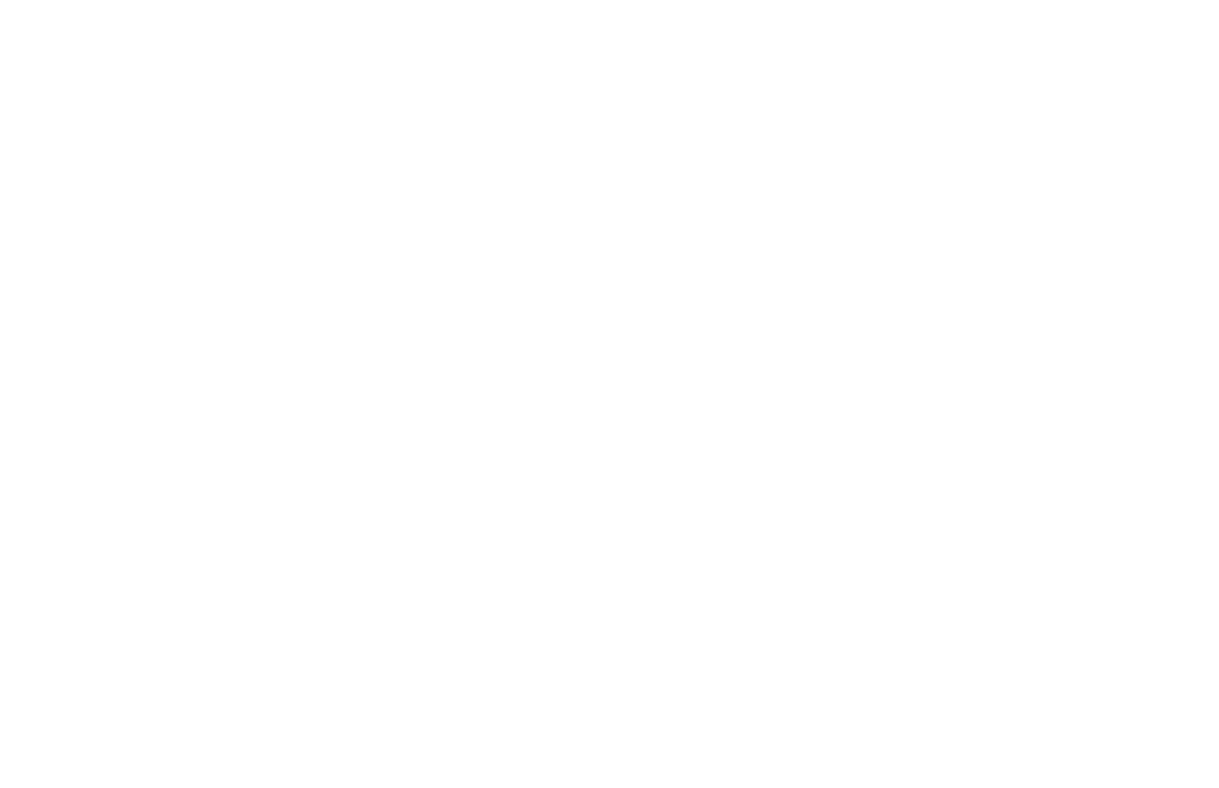 scroll, scrollTop: 0, scrollLeft: 0, axis: both 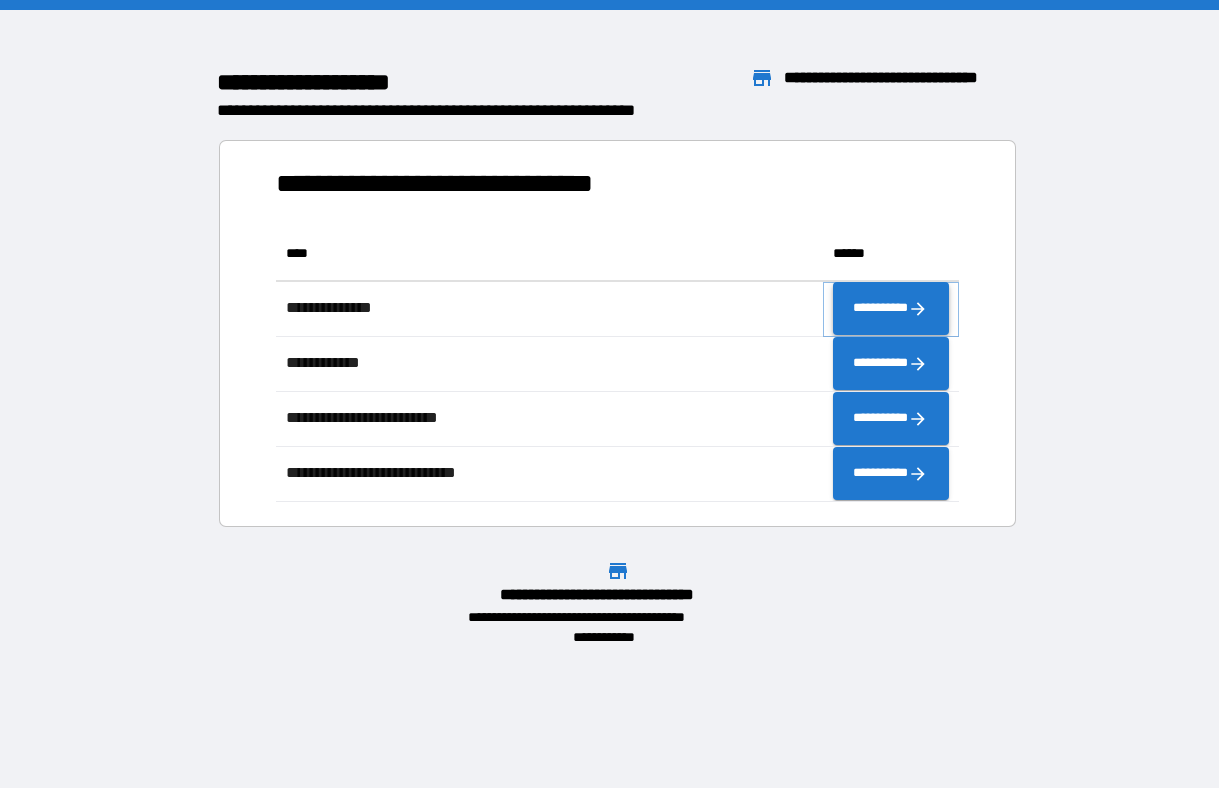 click on "**********" at bounding box center [891, 309] 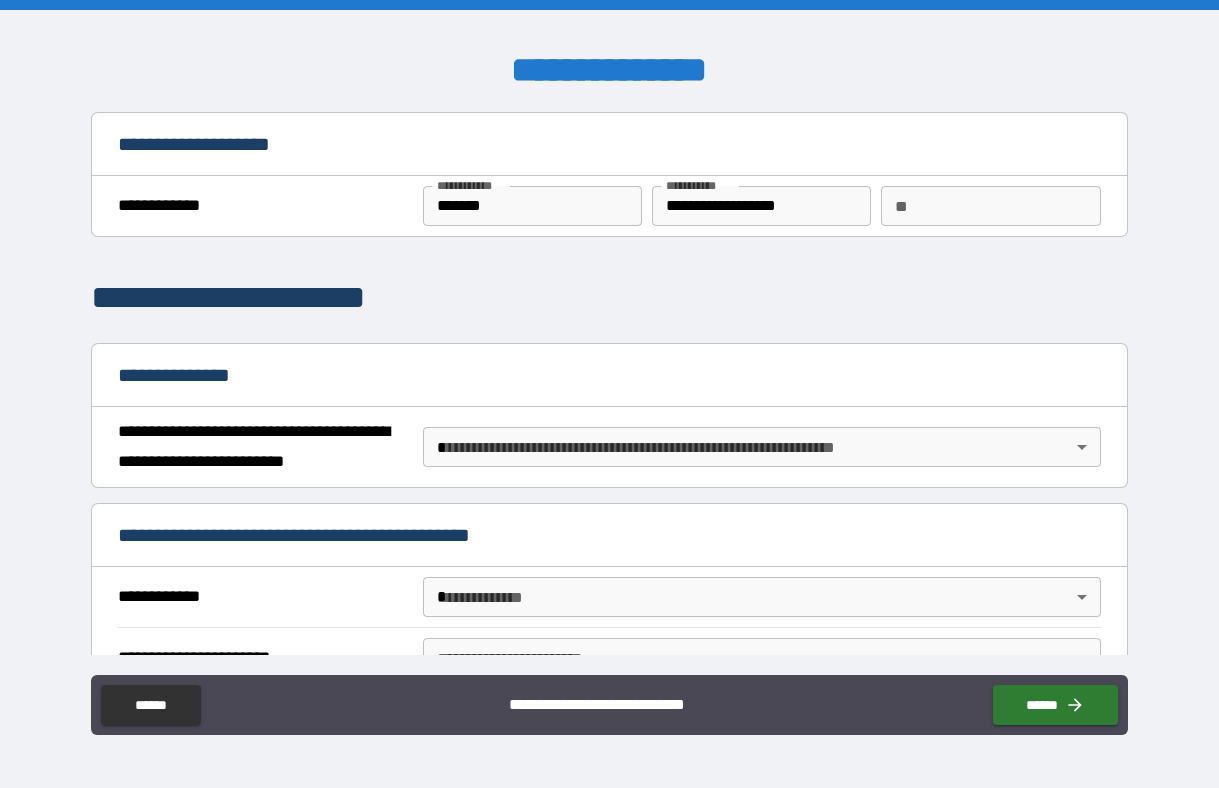 click on "**********" at bounding box center [761, 206] 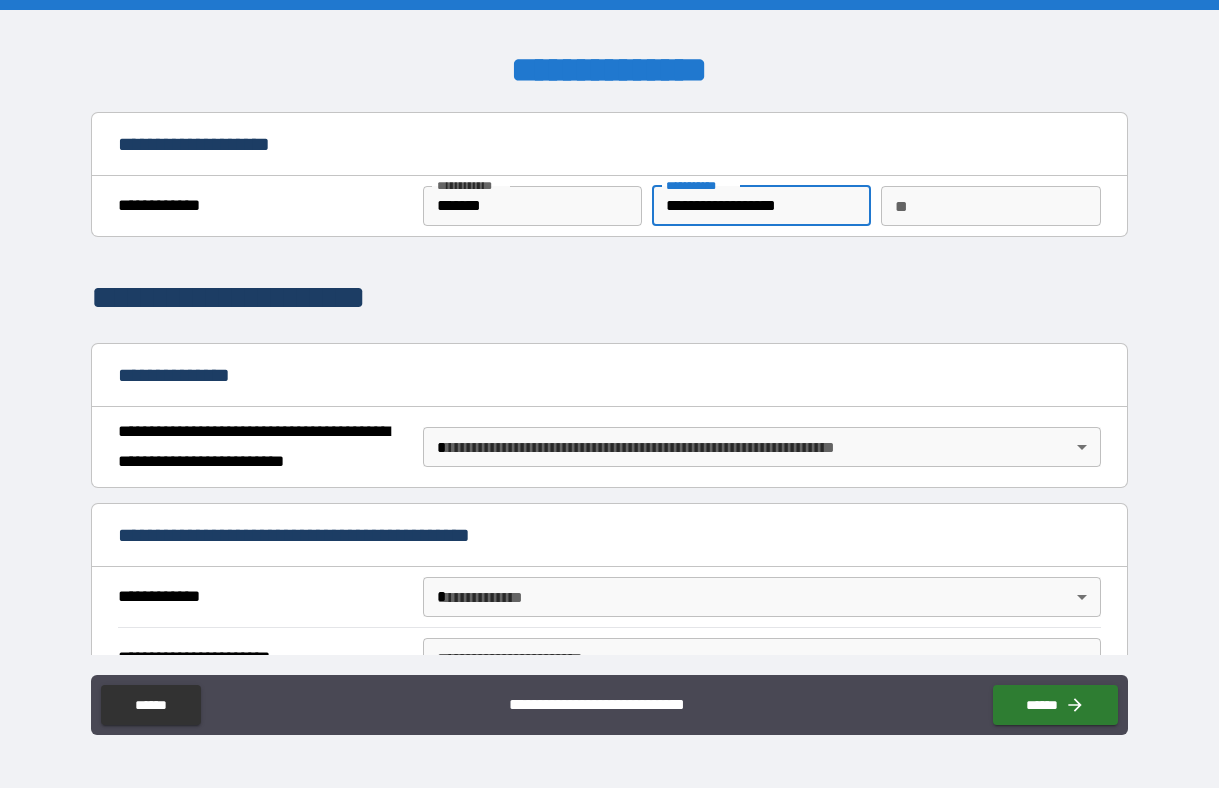 type on "**********" 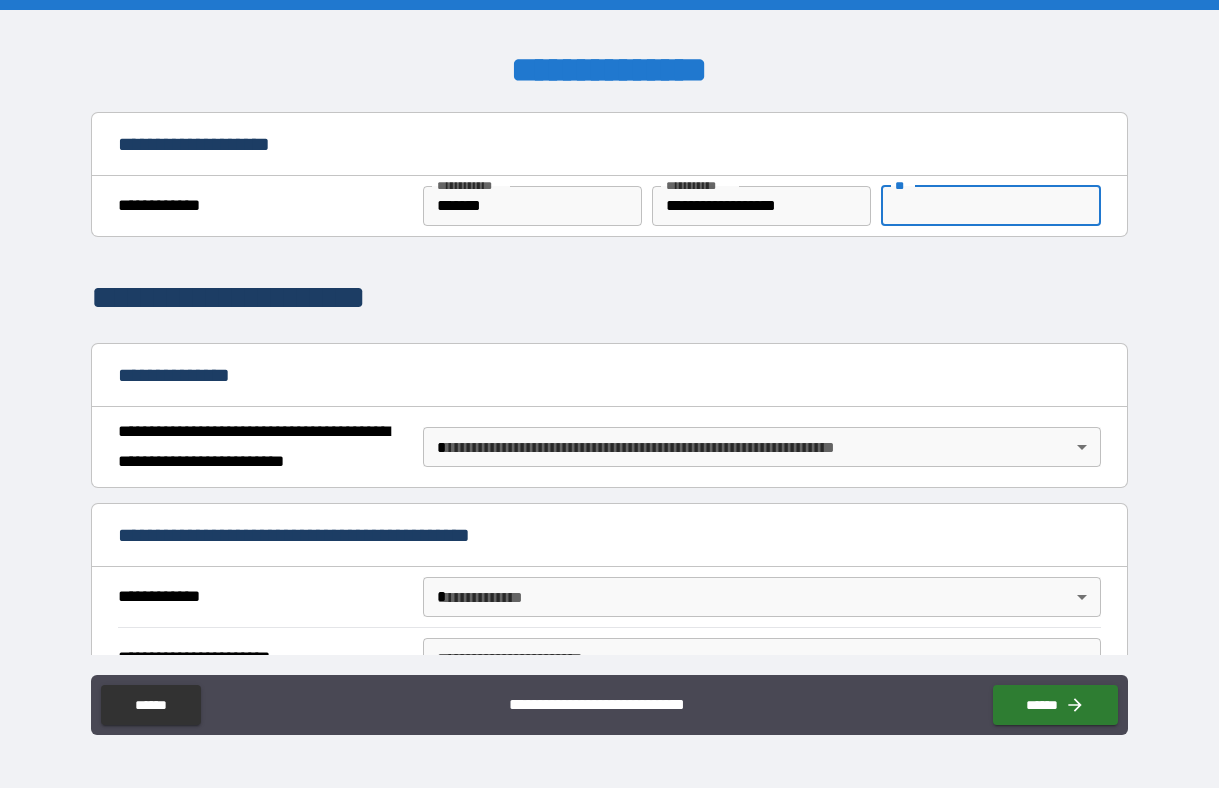 click on "**" at bounding box center [990, 206] 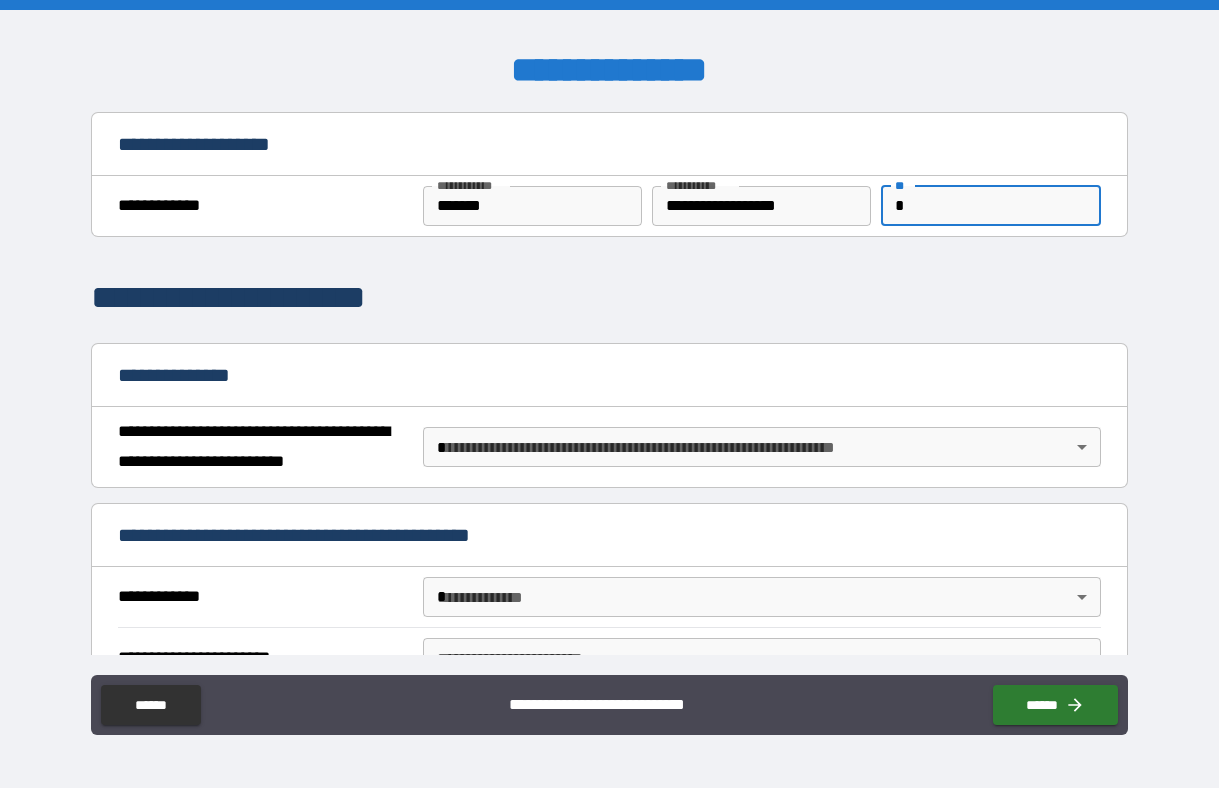 type on "*" 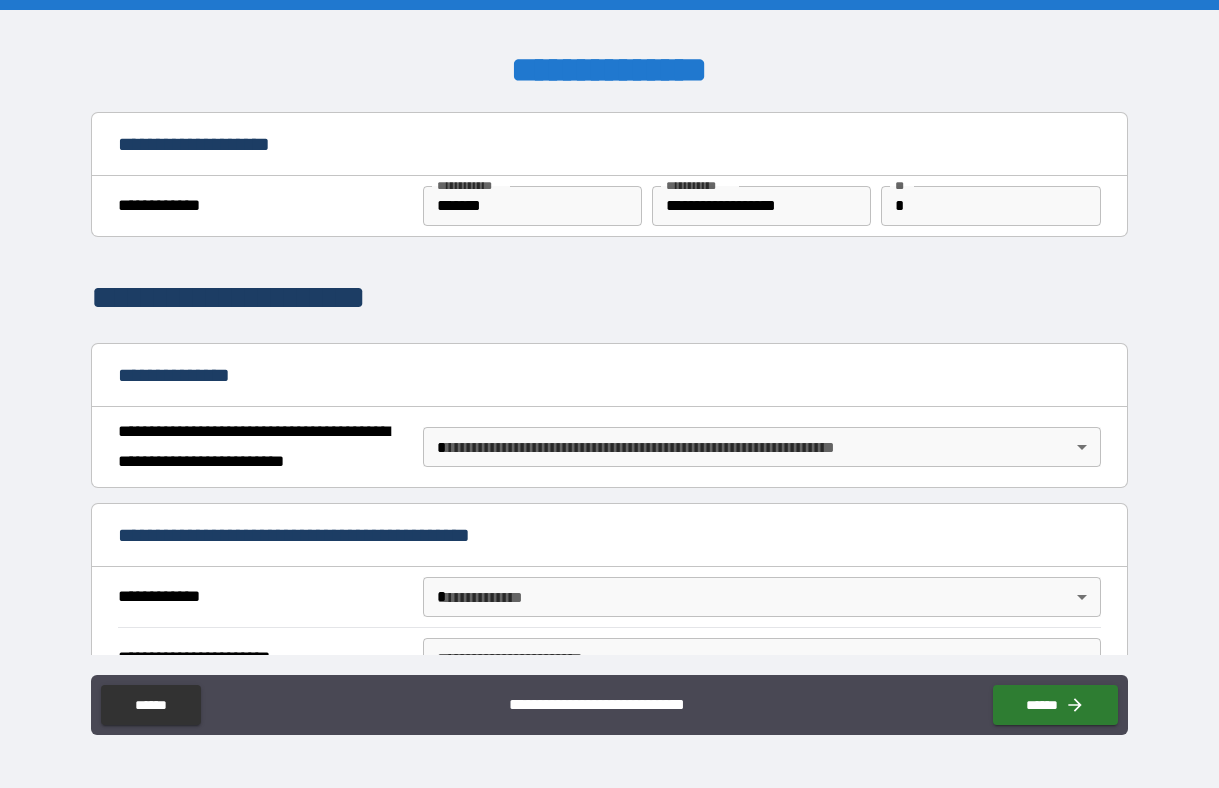 click on "**********" at bounding box center [609, 298] 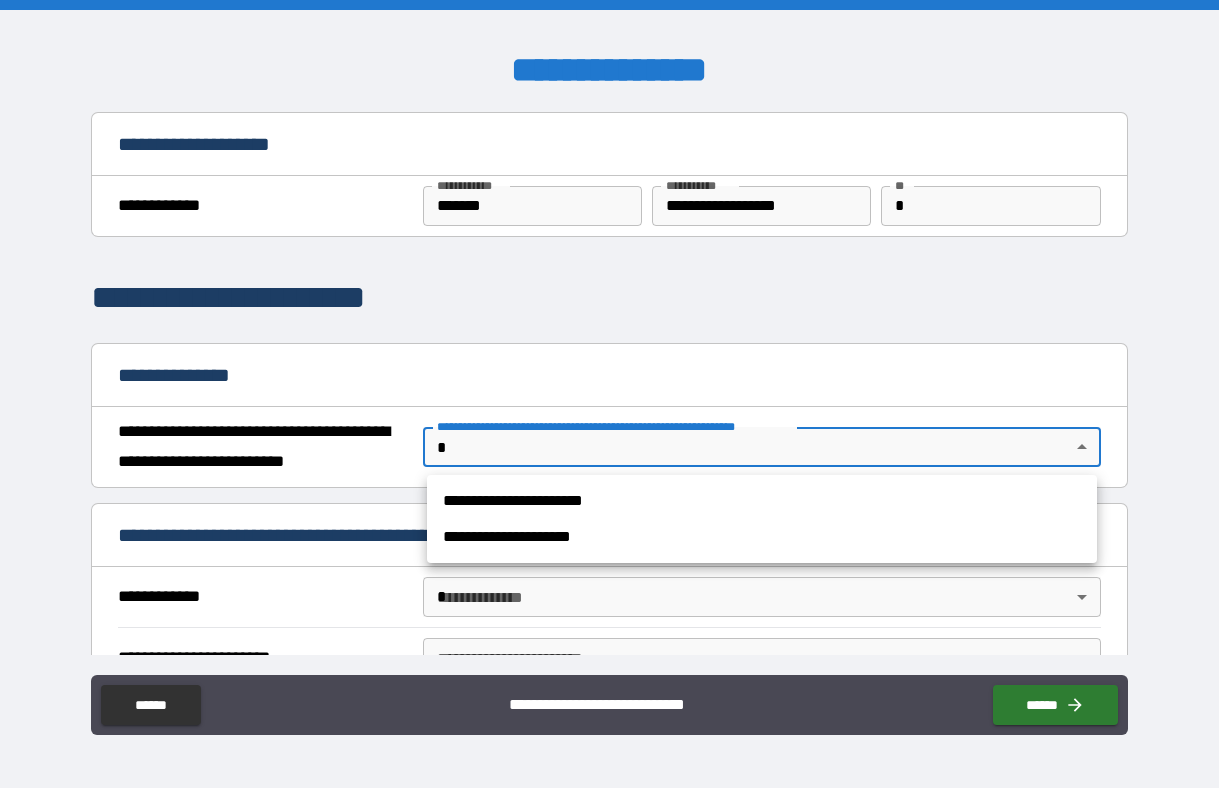 click on "**********" at bounding box center [762, 501] 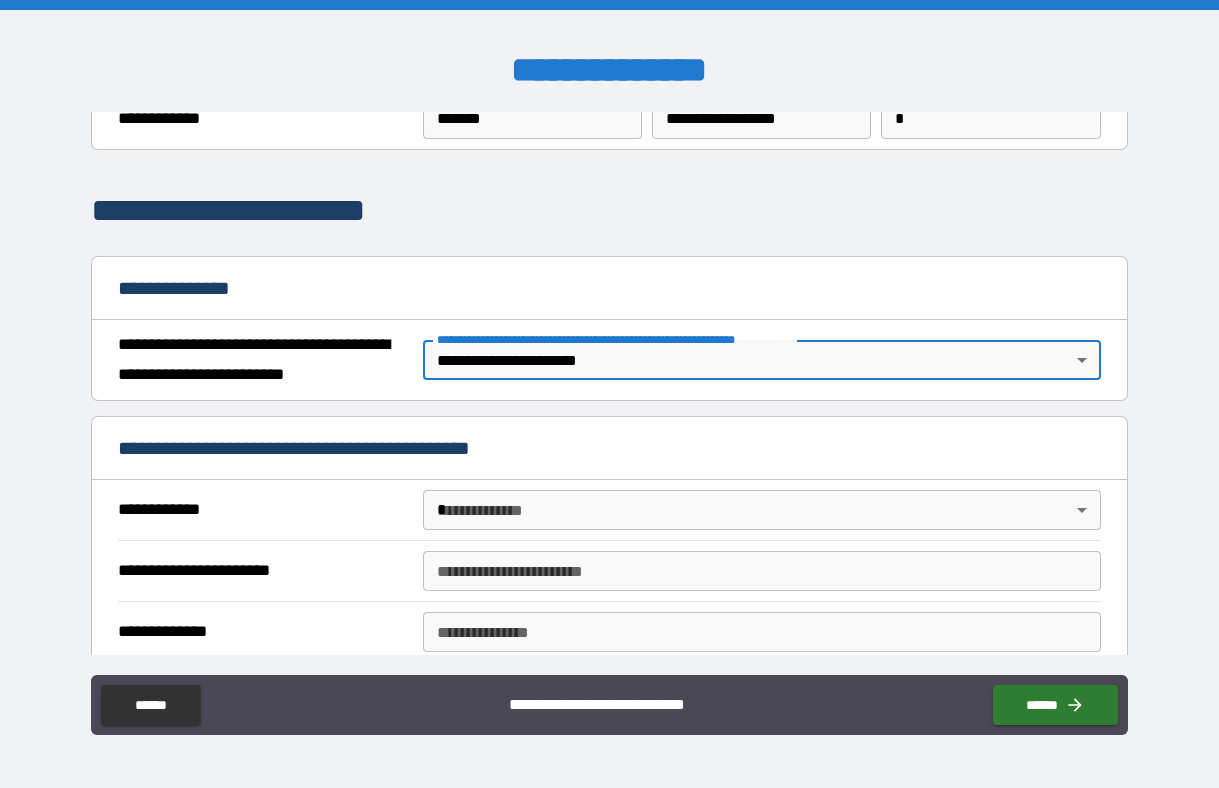 scroll, scrollTop: 106, scrollLeft: 0, axis: vertical 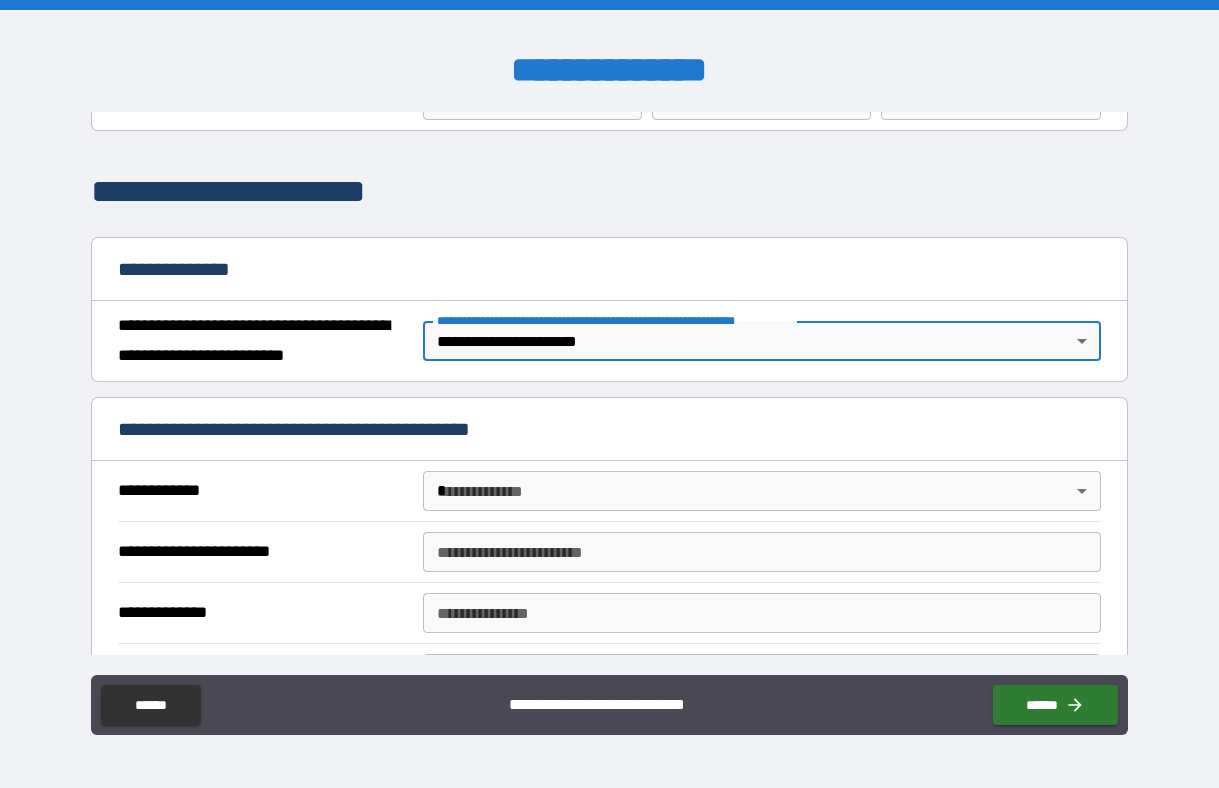 click on "**********" at bounding box center [609, 394] 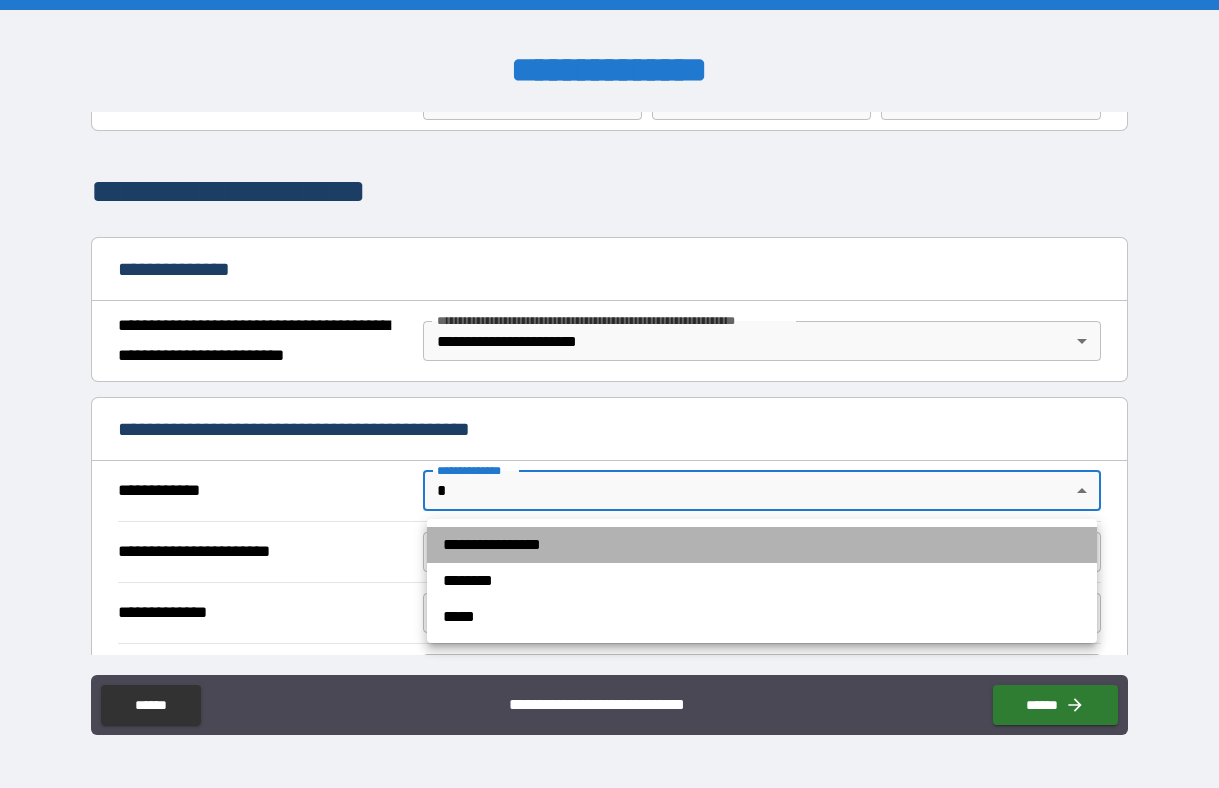 click on "**********" at bounding box center [762, 545] 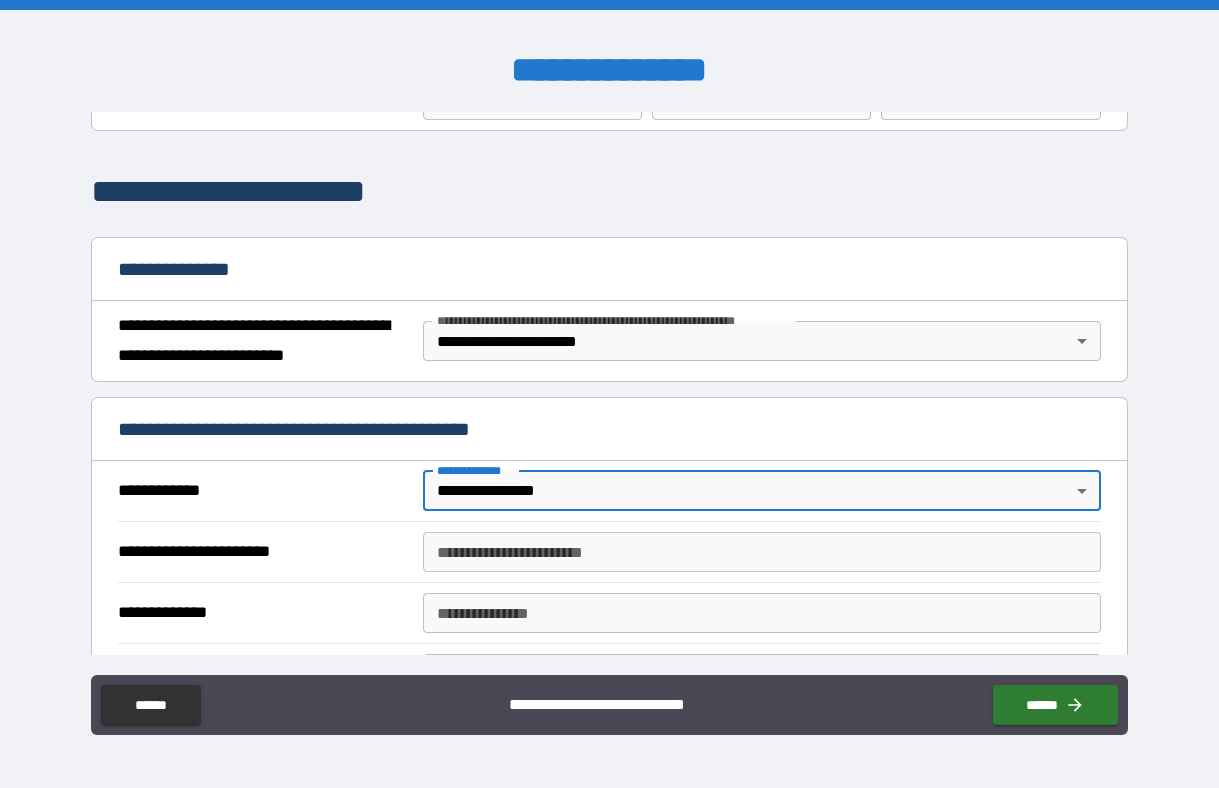 click on "**********" at bounding box center (762, 552) 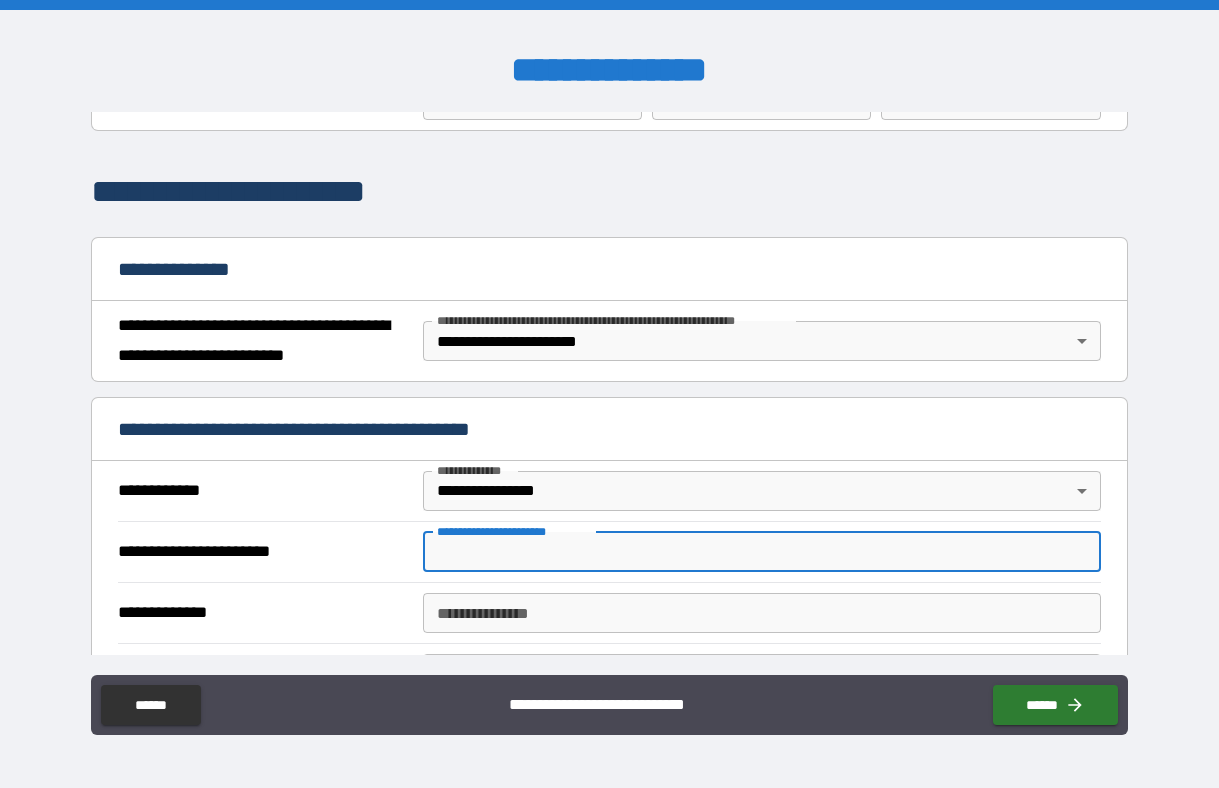 type on "********" 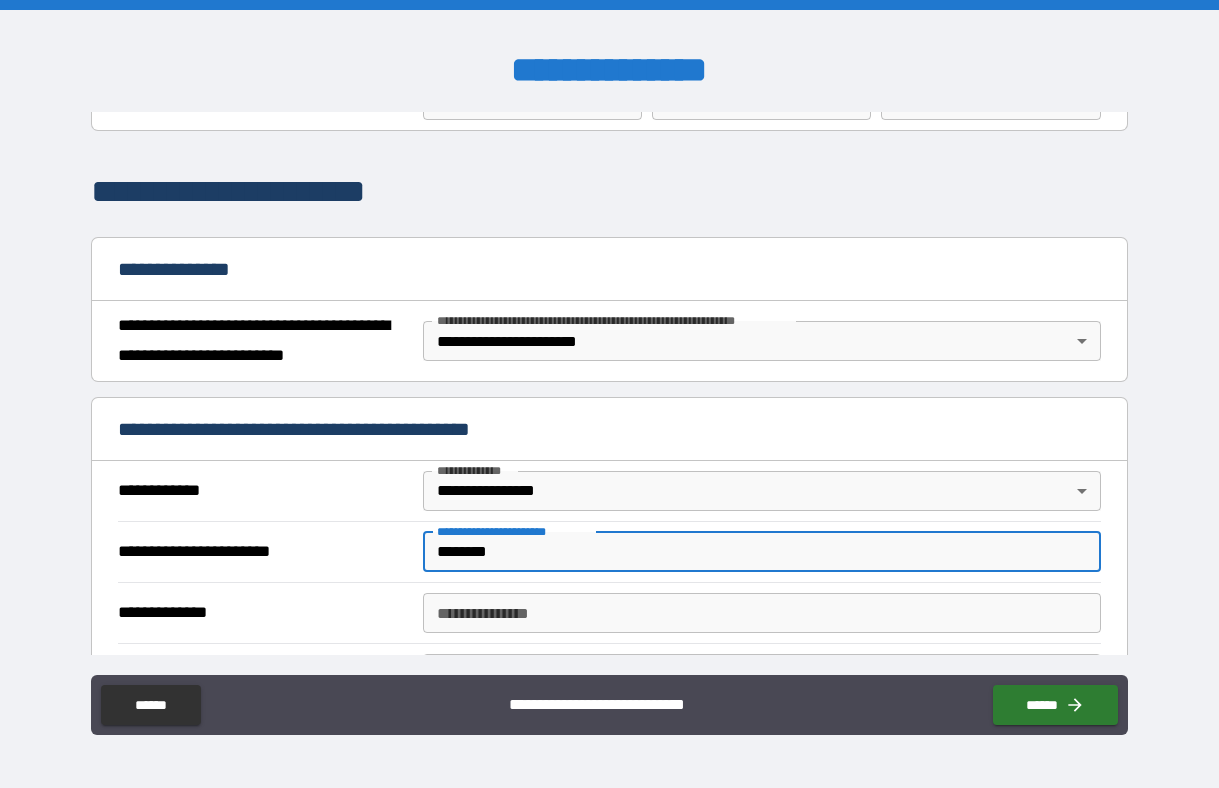 click on "**********" at bounding box center (762, 613) 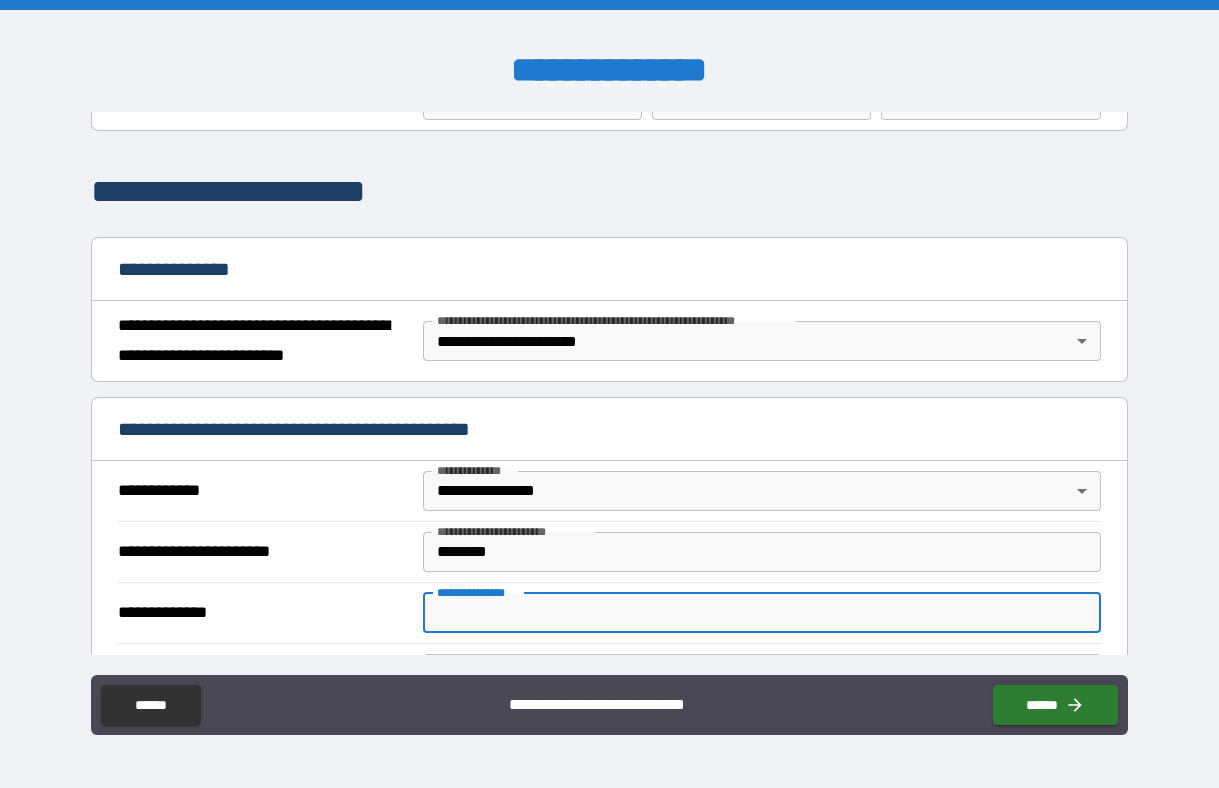 type on "*********" 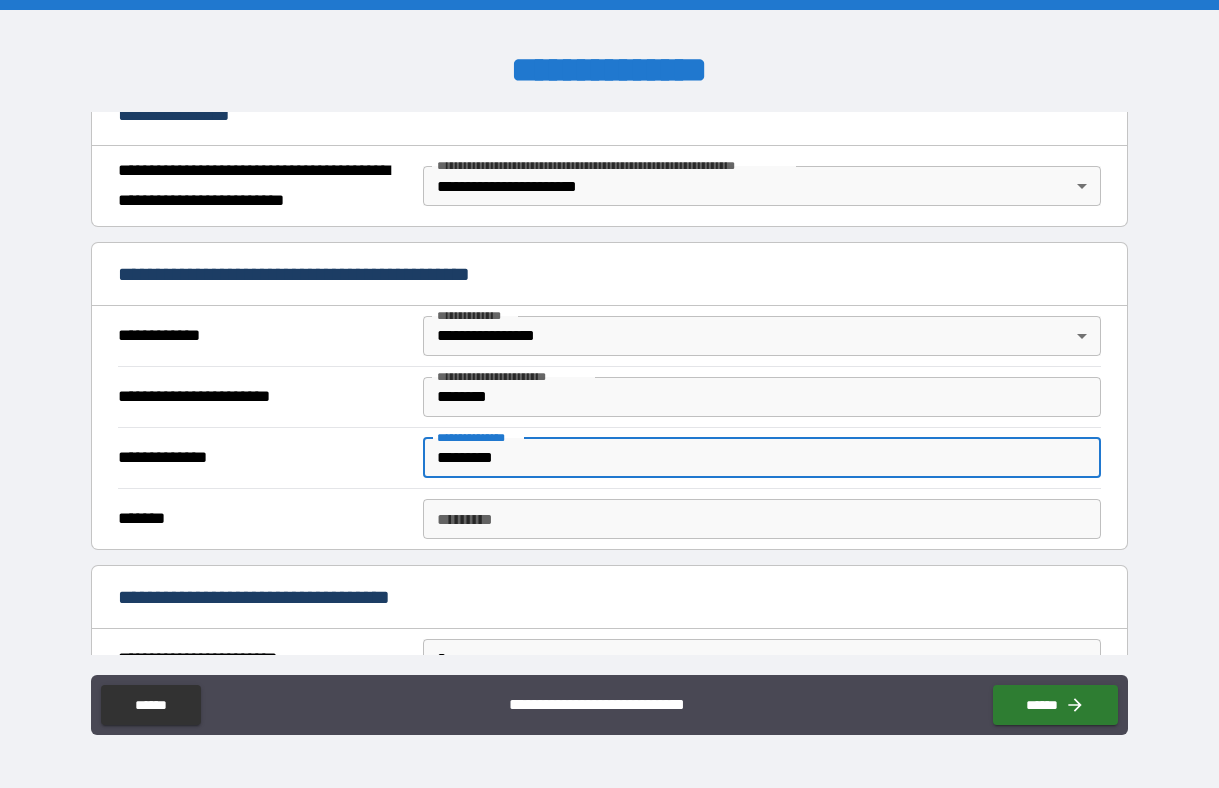 scroll, scrollTop: 293, scrollLeft: 0, axis: vertical 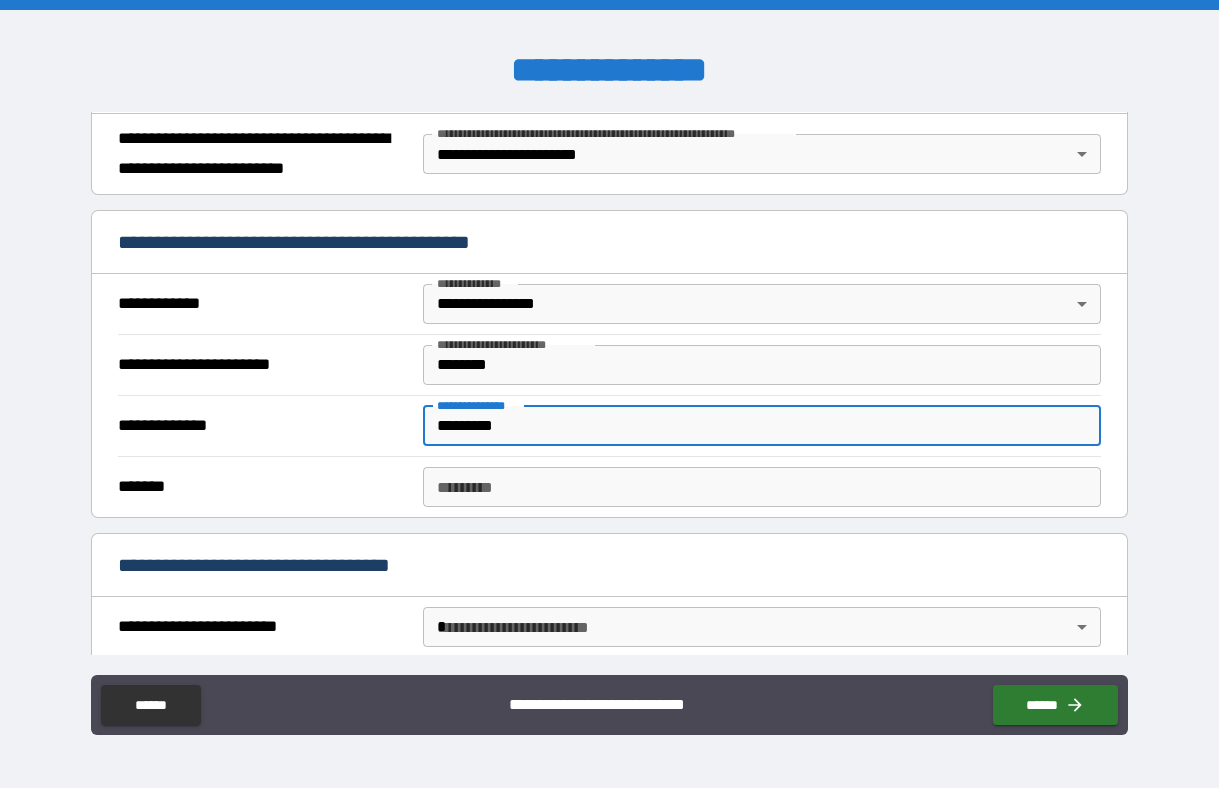 click on "*******   *" at bounding box center (762, 487) 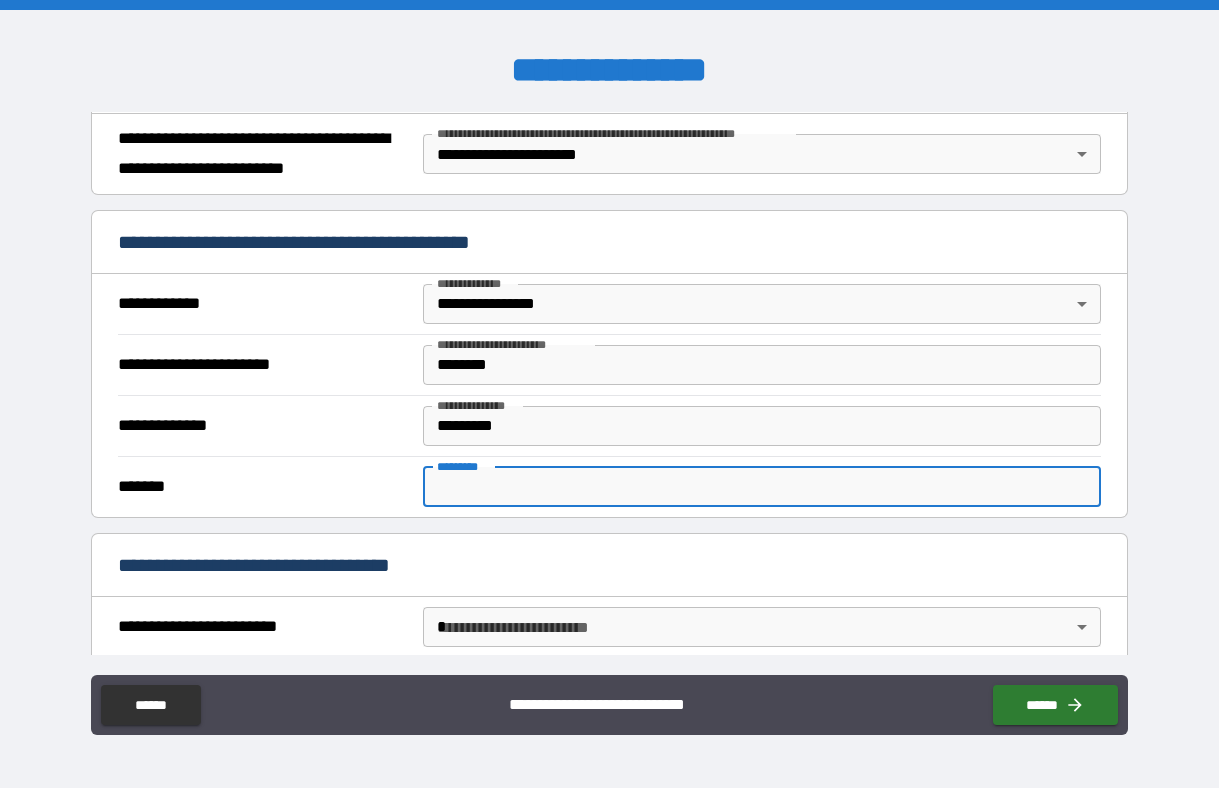 type on "**********" 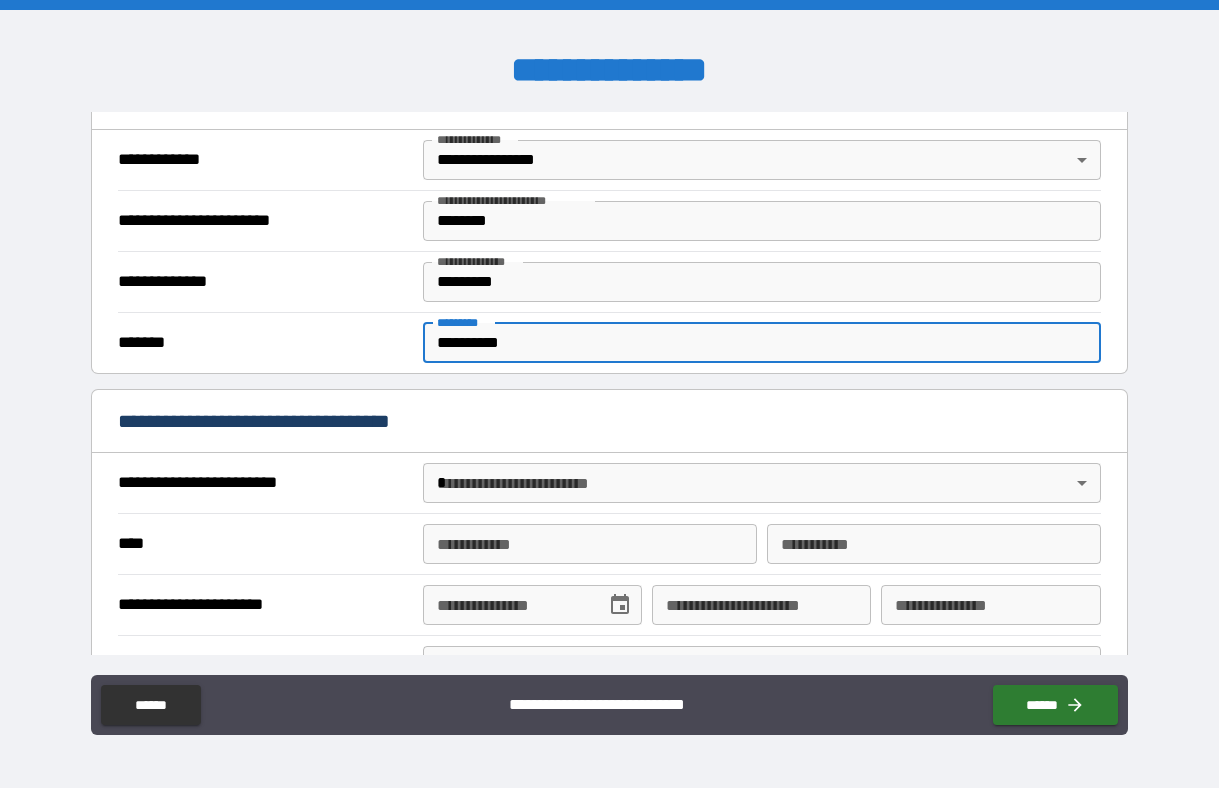 scroll, scrollTop: 461, scrollLeft: 0, axis: vertical 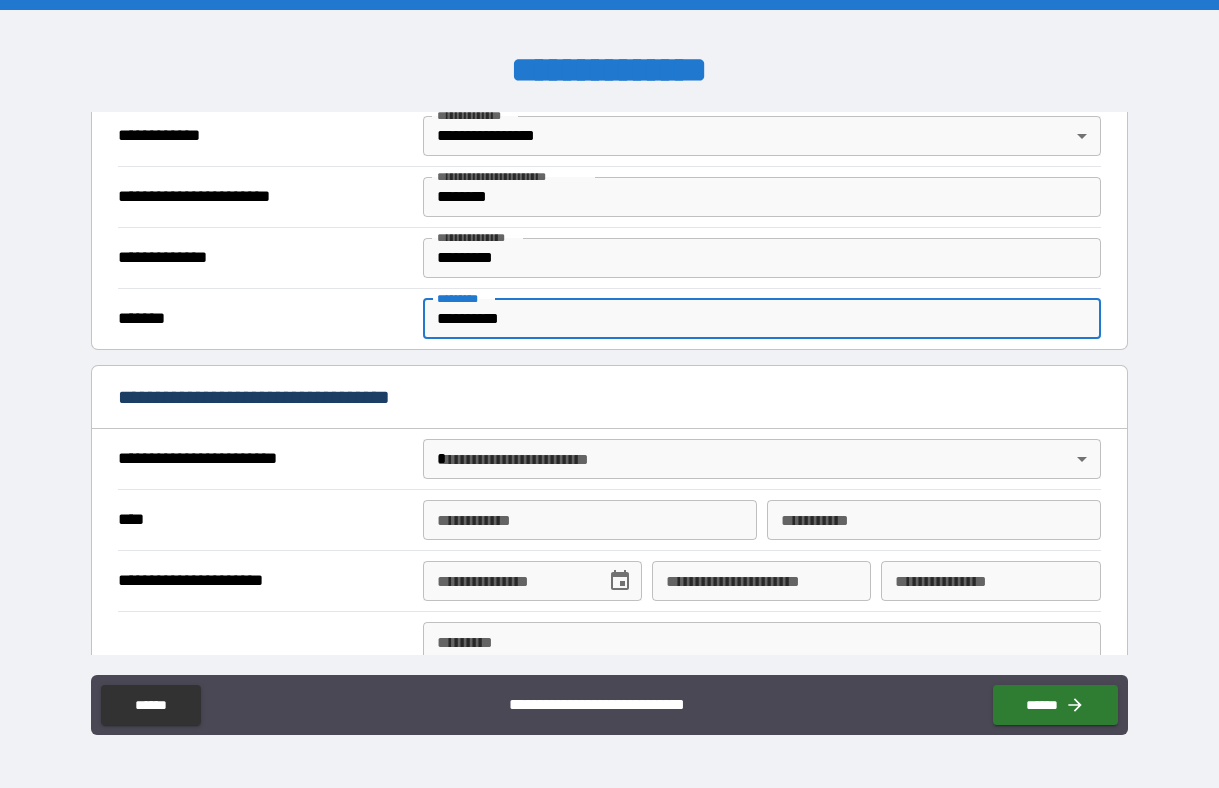 click on "**********" at bounding box center [609, 394] 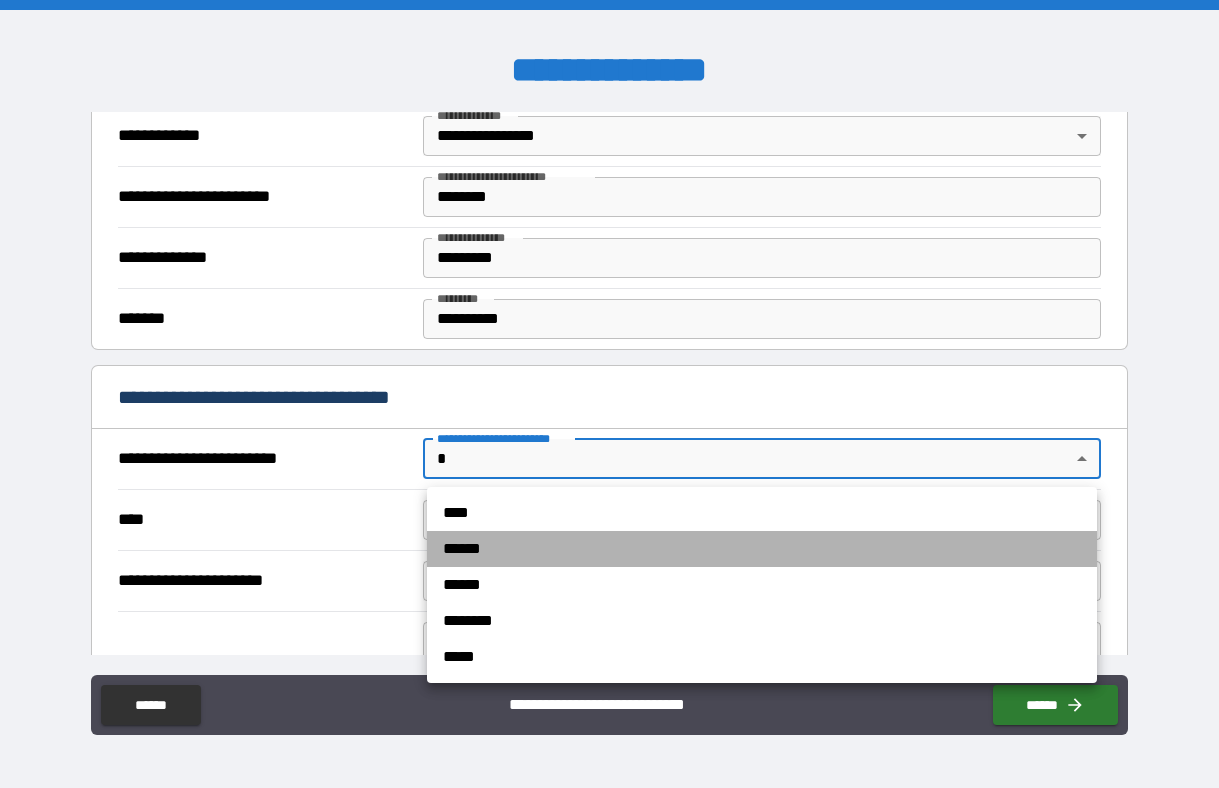 click on "******" at bounding box center [762, 549] 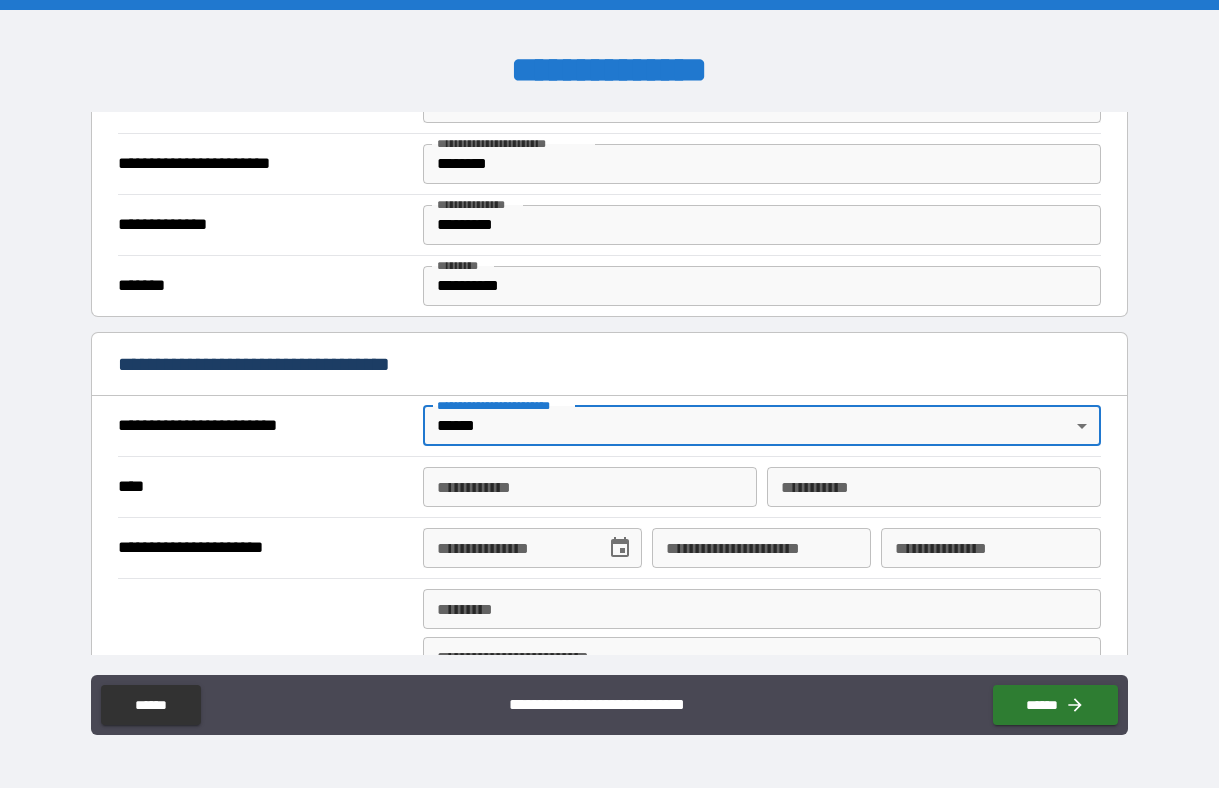 scroll, scrollTop: 497, scrollLeft: 0, axis: vertical 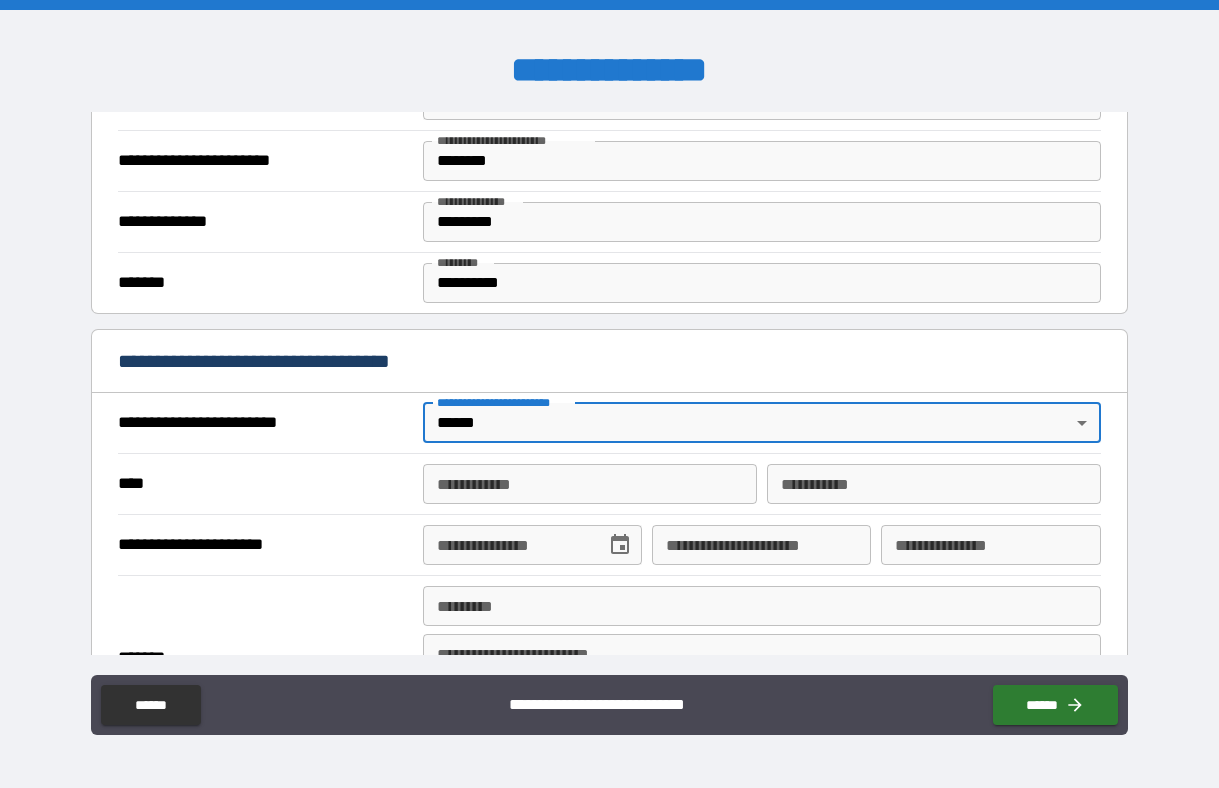 click on "**********" at bounding box center [590, 484] 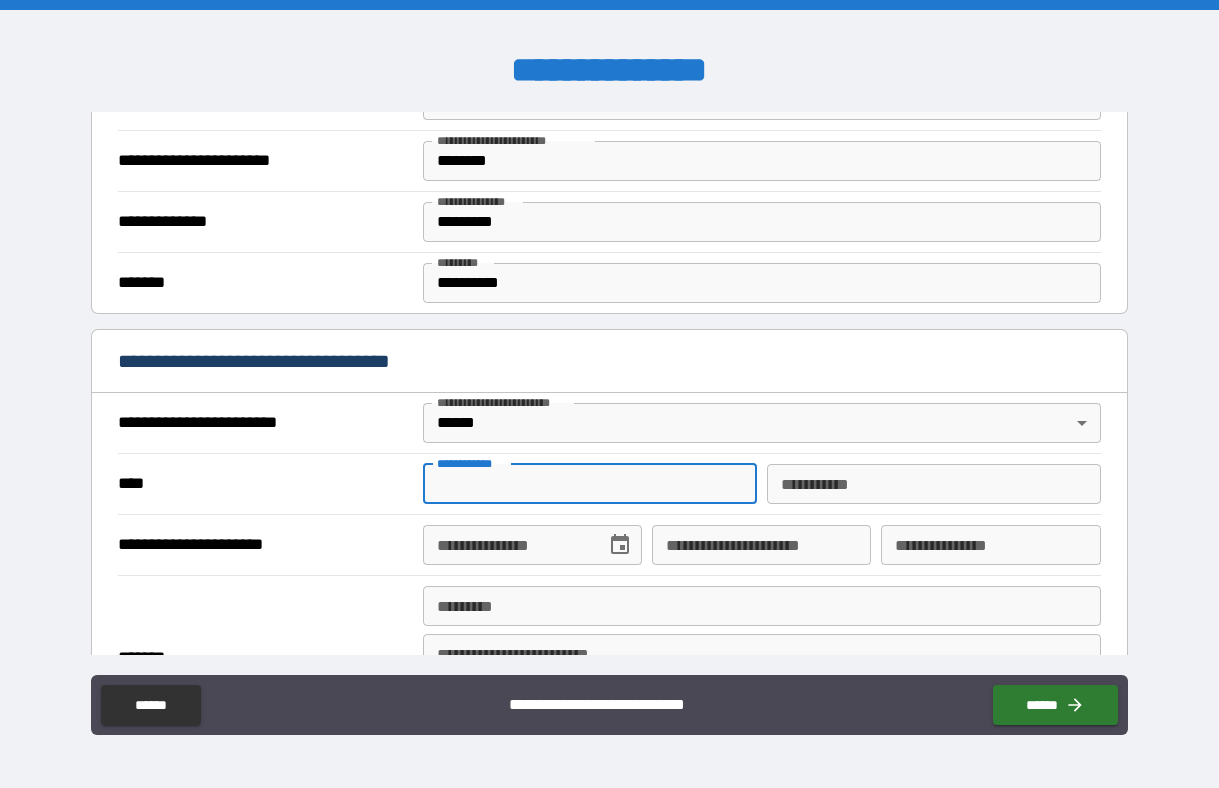 type on "******" 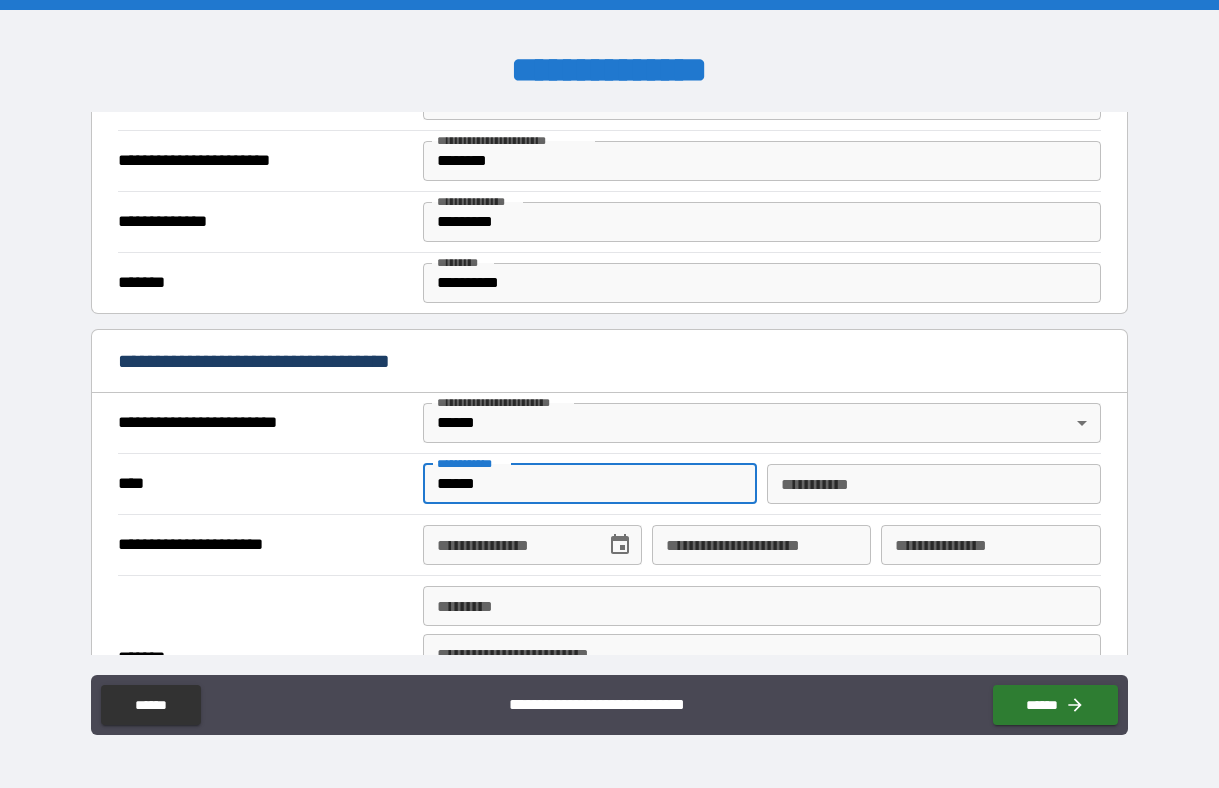 click on "*********   *" at bounding box center (934, 484) 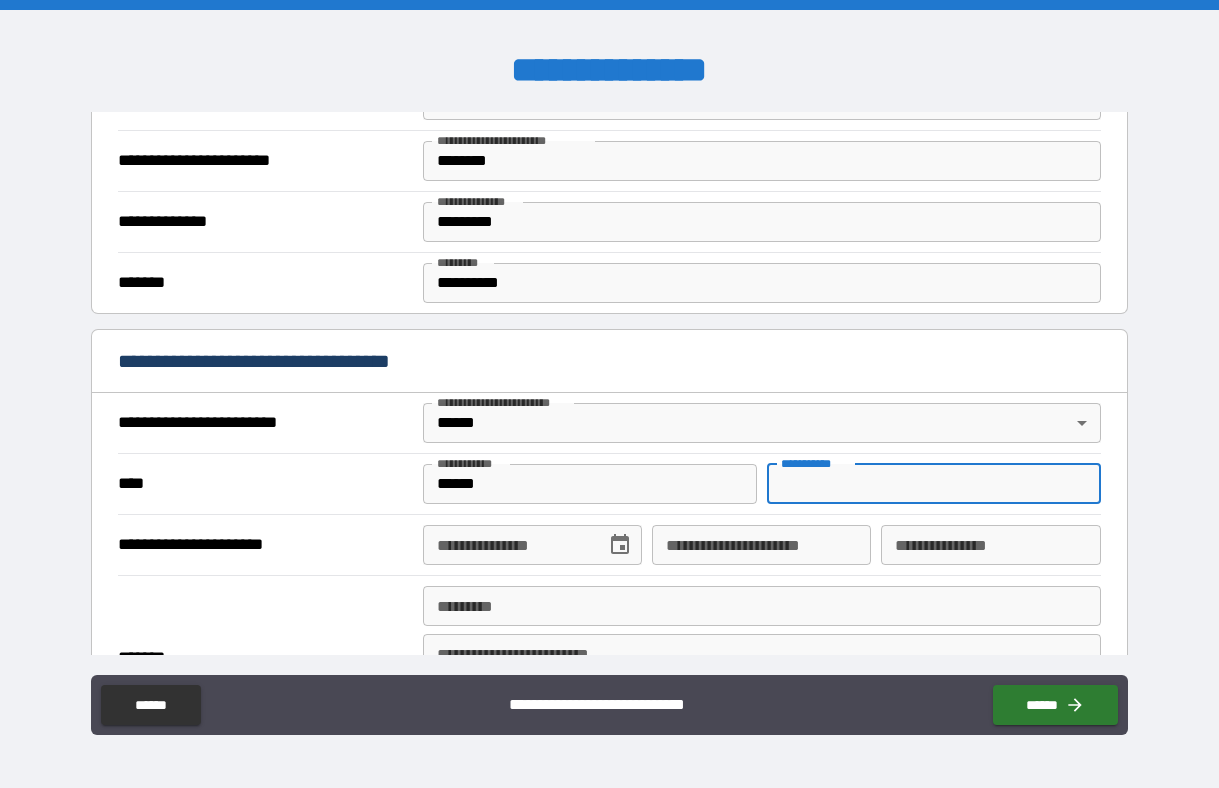 type on "**********" 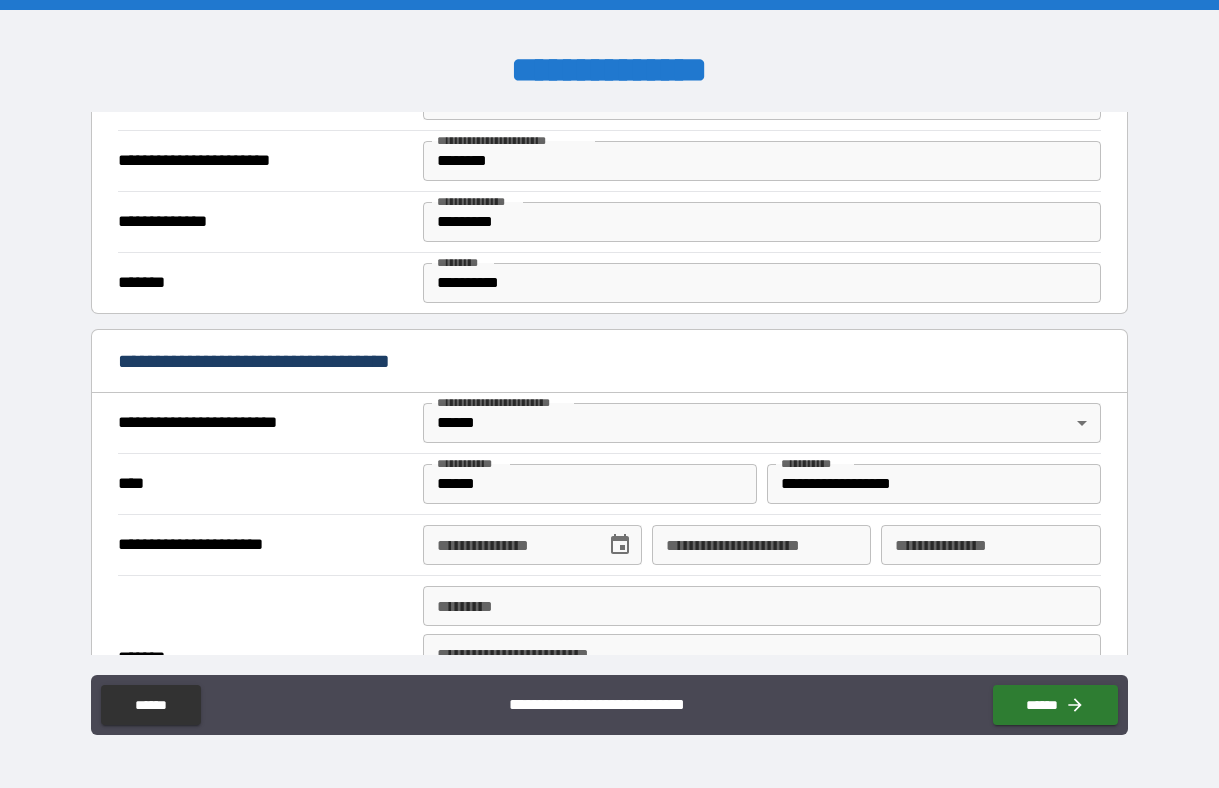 click on "**********" at bounding box center (609, 544) 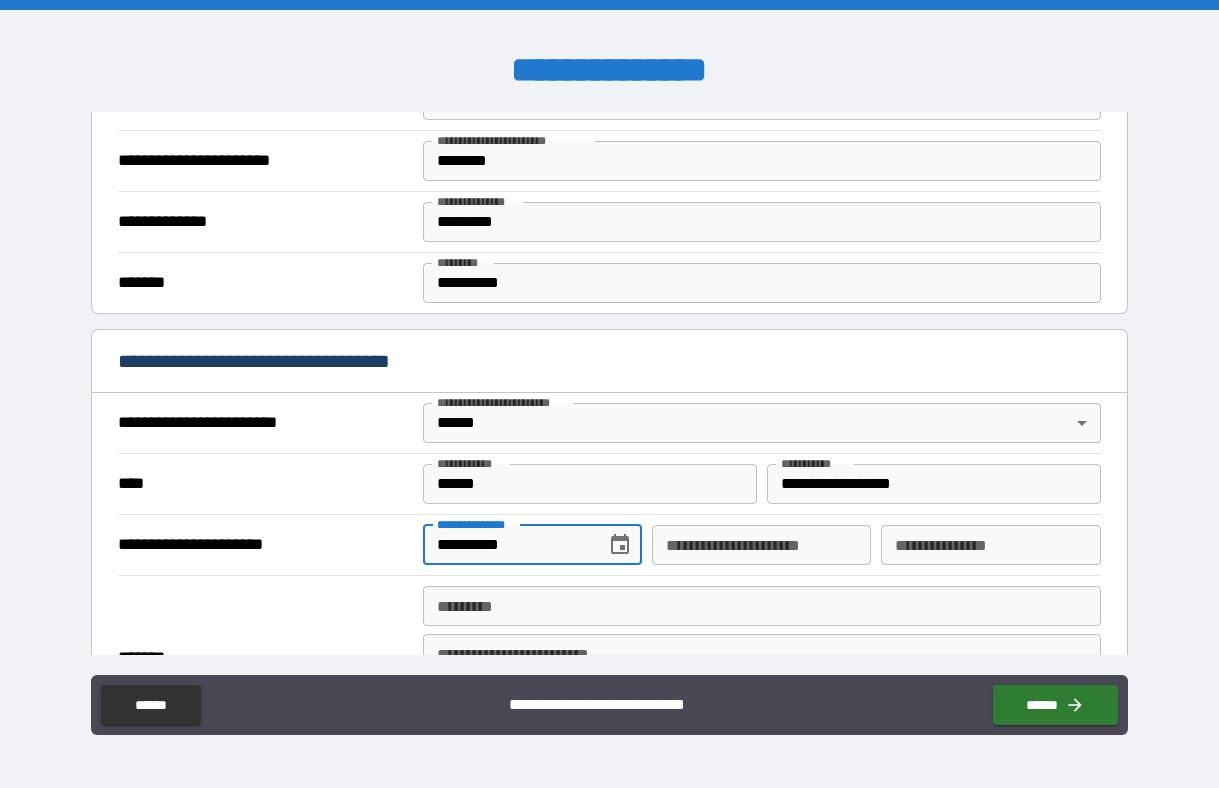 type on "**********" 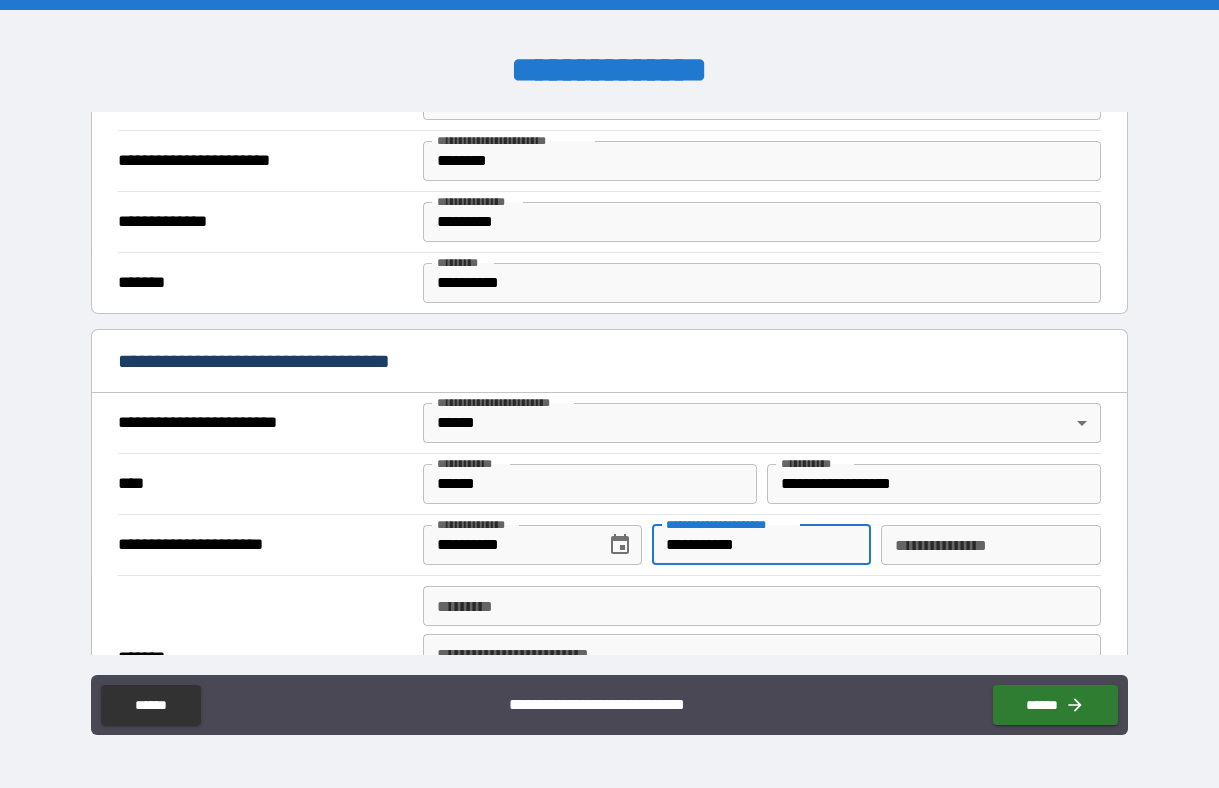 type on "**********" 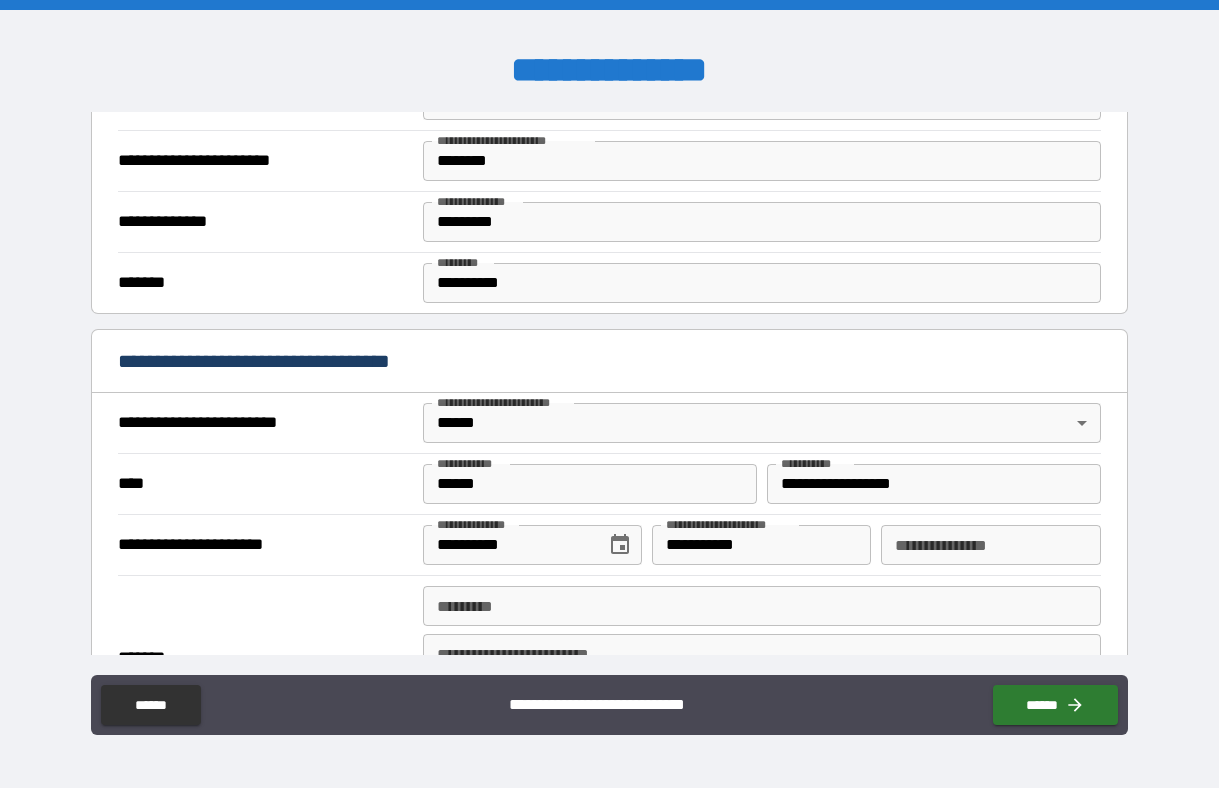 click on "**********" at bounding box center (990, 545) 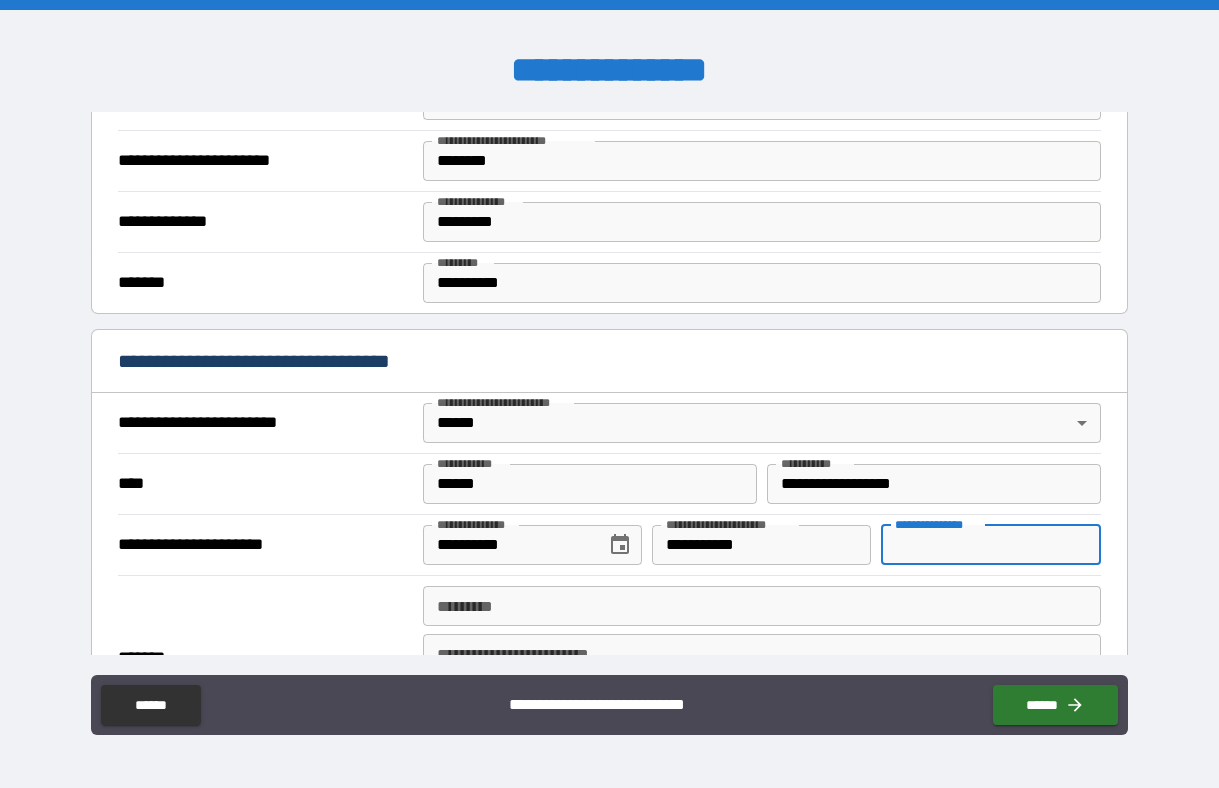 type on "********" 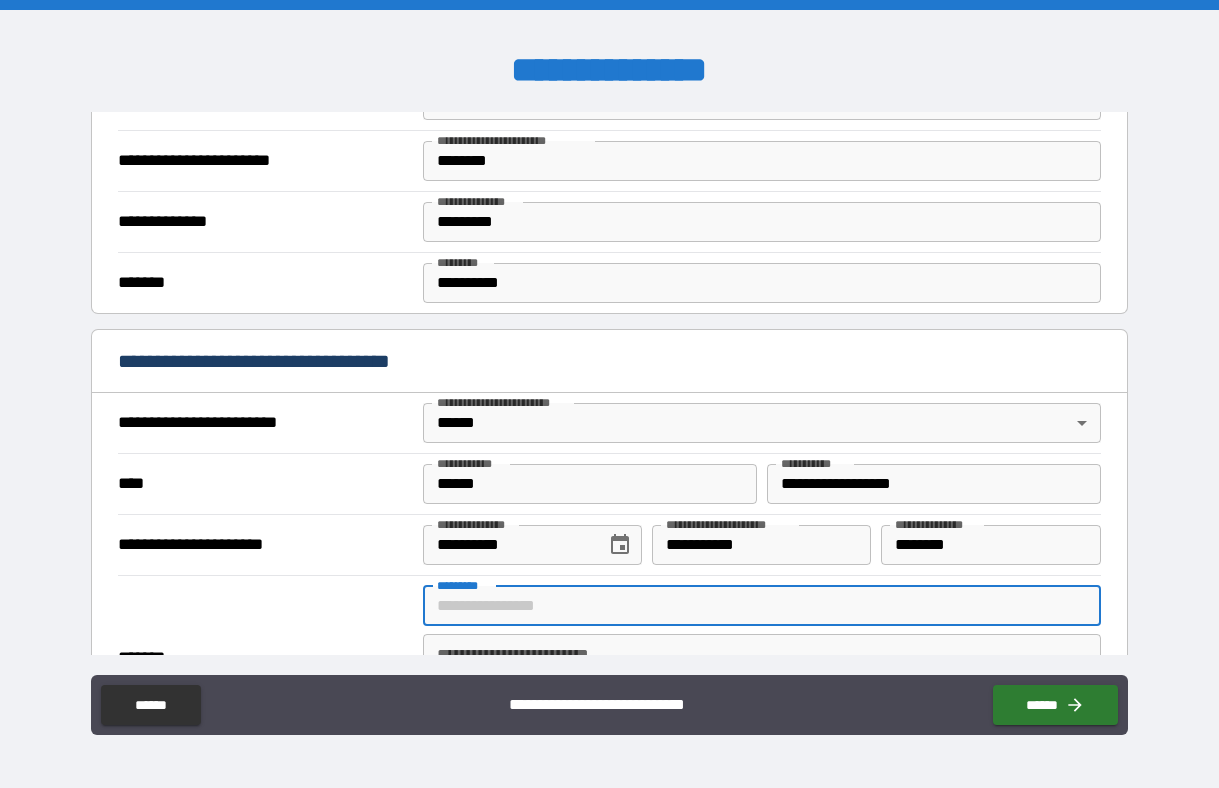 click on "*******   *" at bounding box center [762, 606] 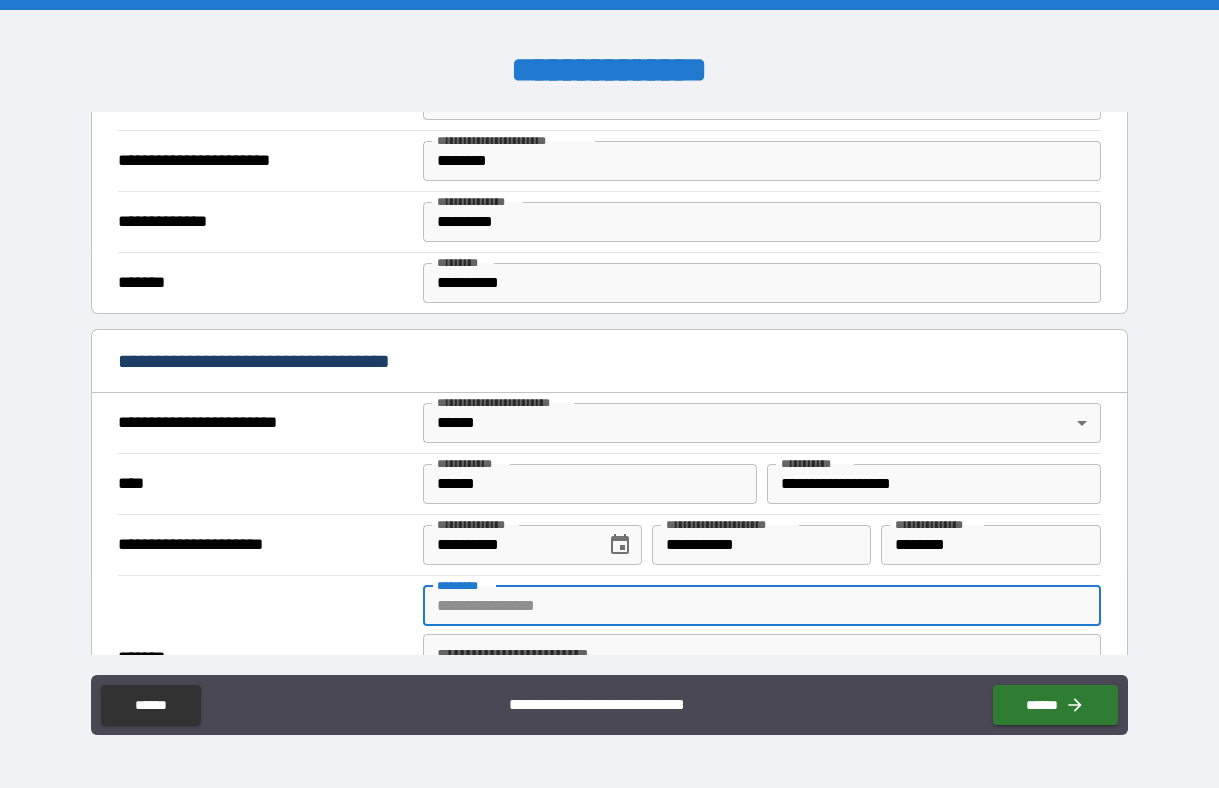 type on "**********" 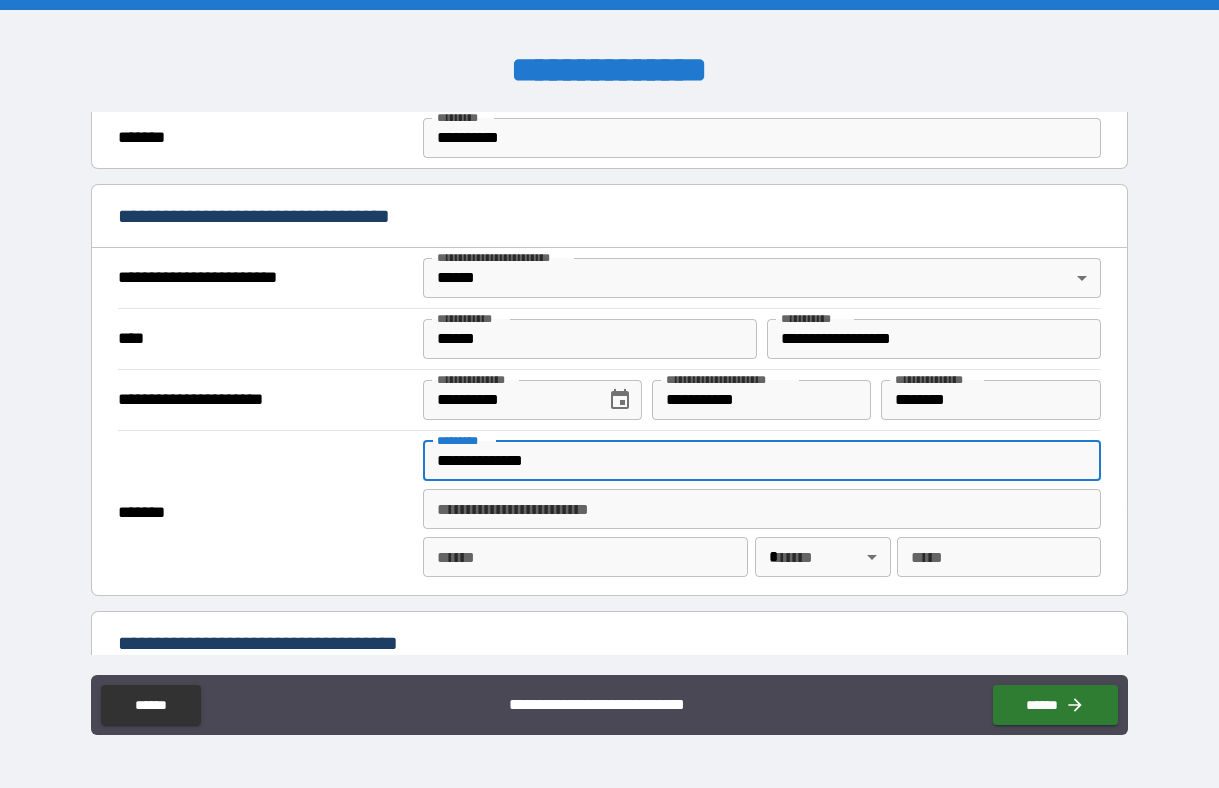 scroll, scrollTop: 679, scrollLeft: 0, axis: vertical 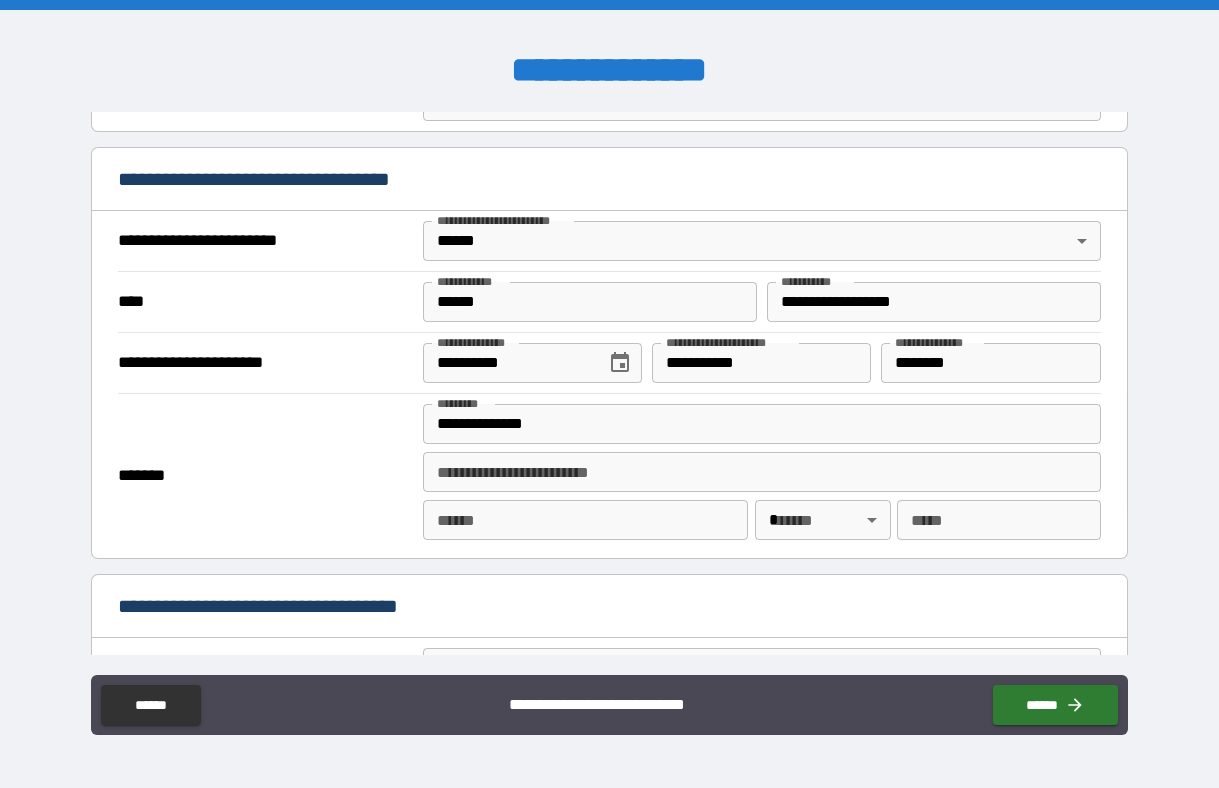 click on "**********" at bounding box center [762, 476] 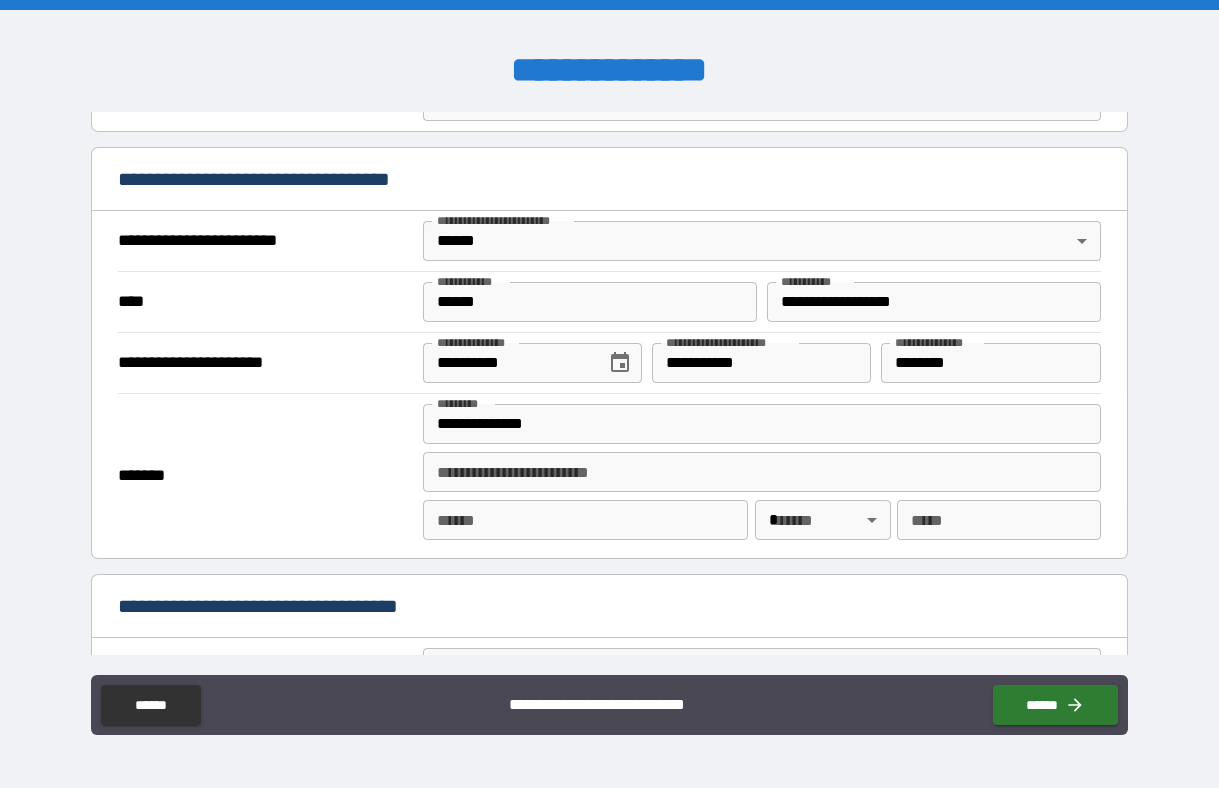 click on "****   *" at bounding box center (585, 520) 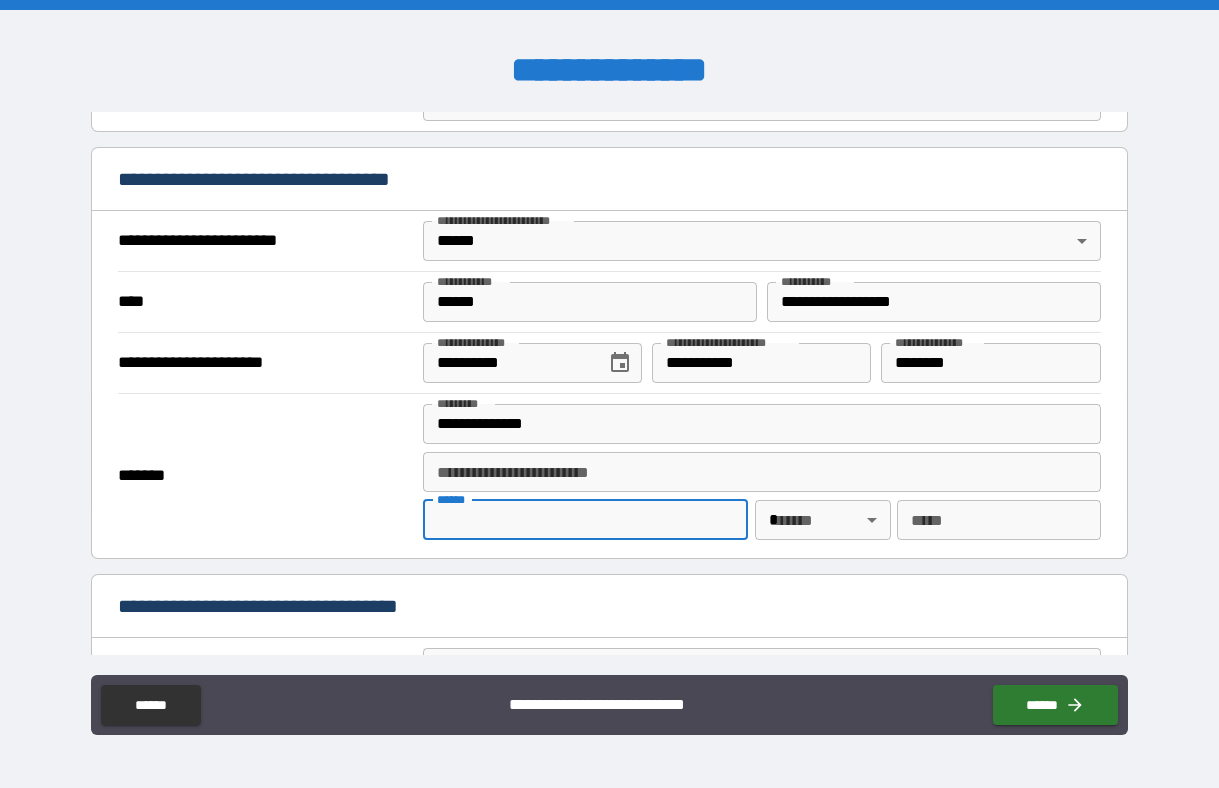 type on "**********" 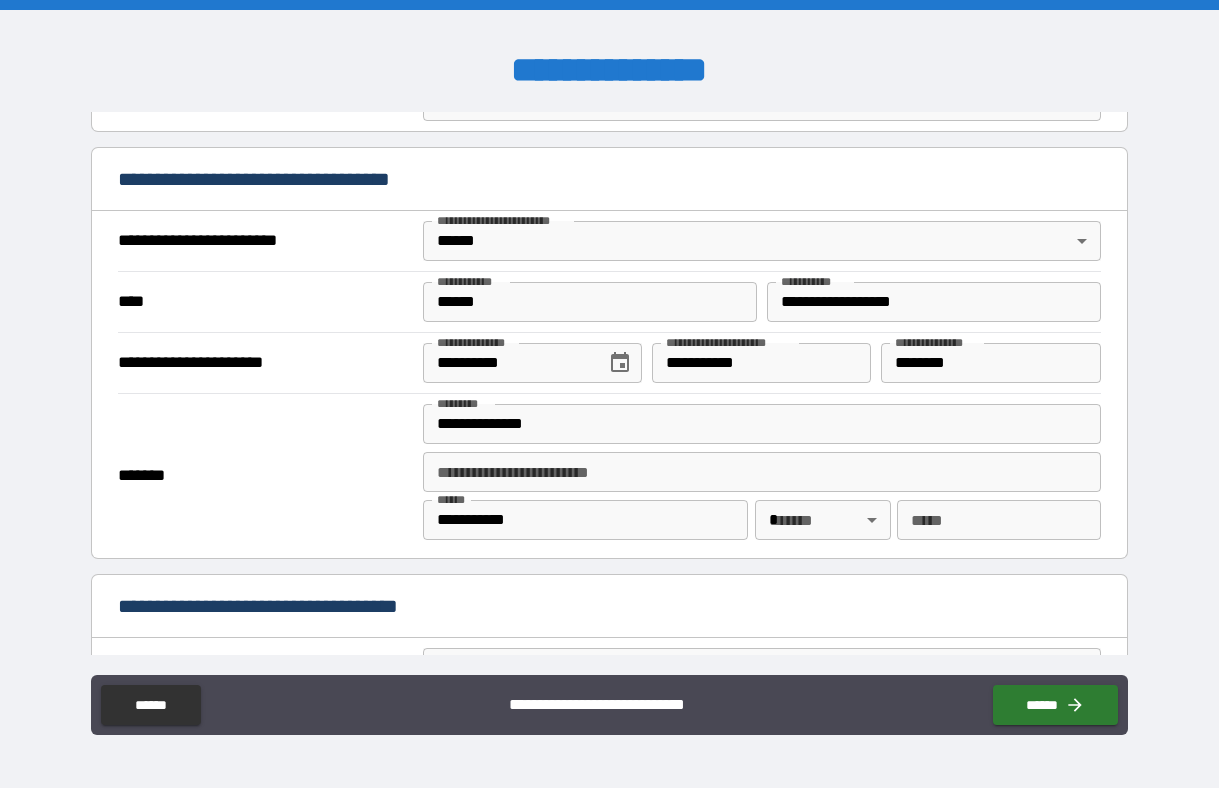 click on "*****   * * *****   *" at bounding box center (823, 522) 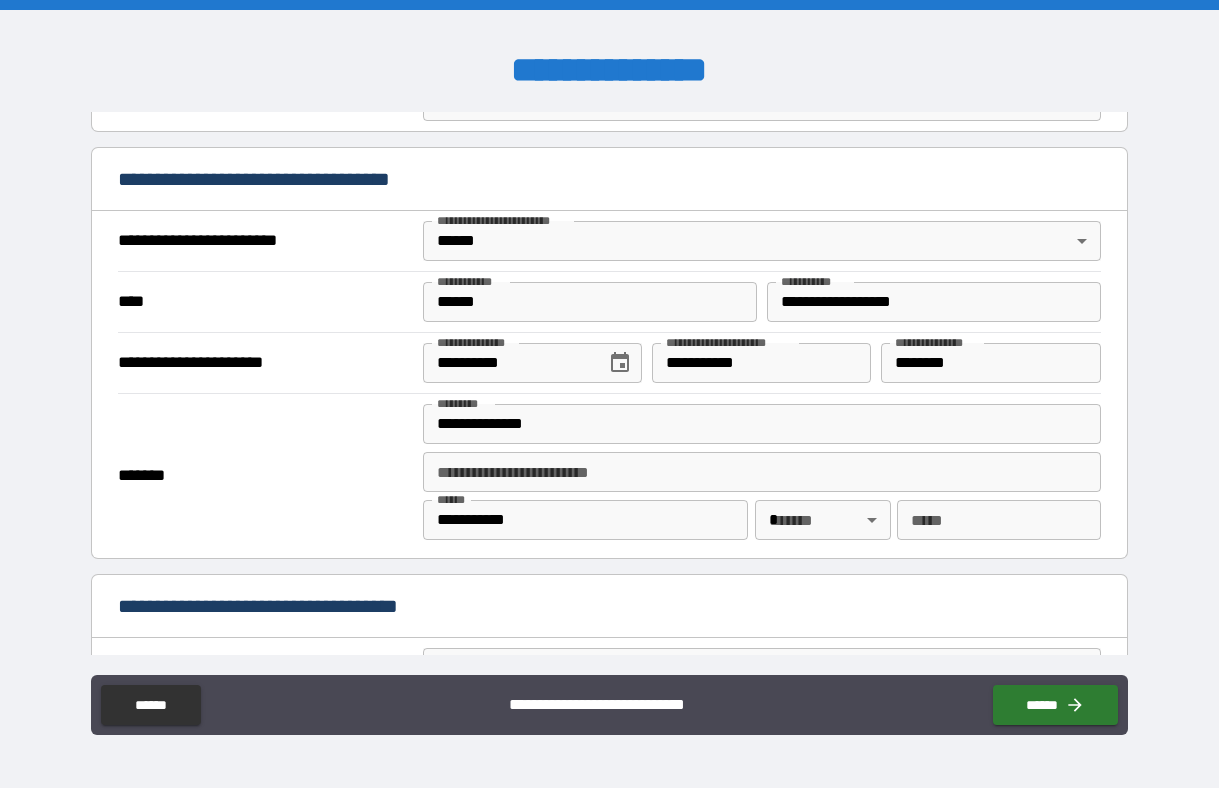 click on "**********" at bounding box center (609, 394) 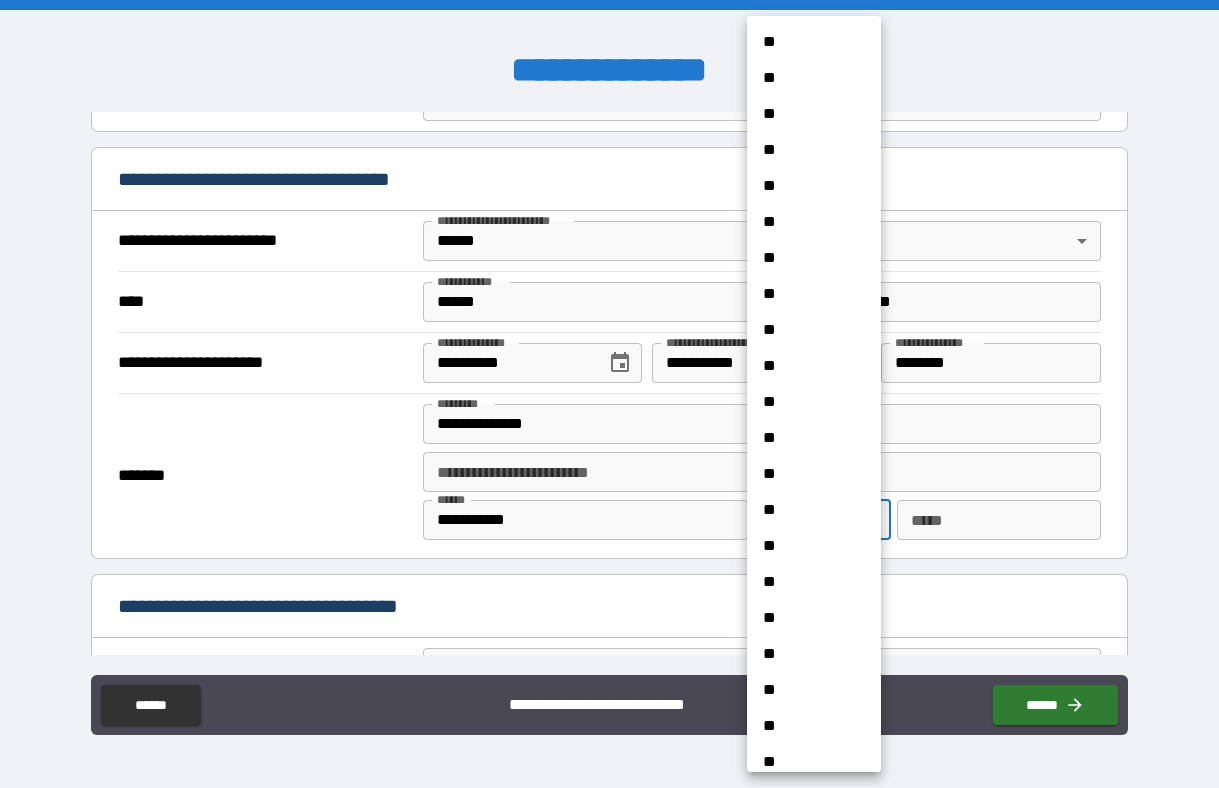 click on "**" at bounding box center (814, 222) 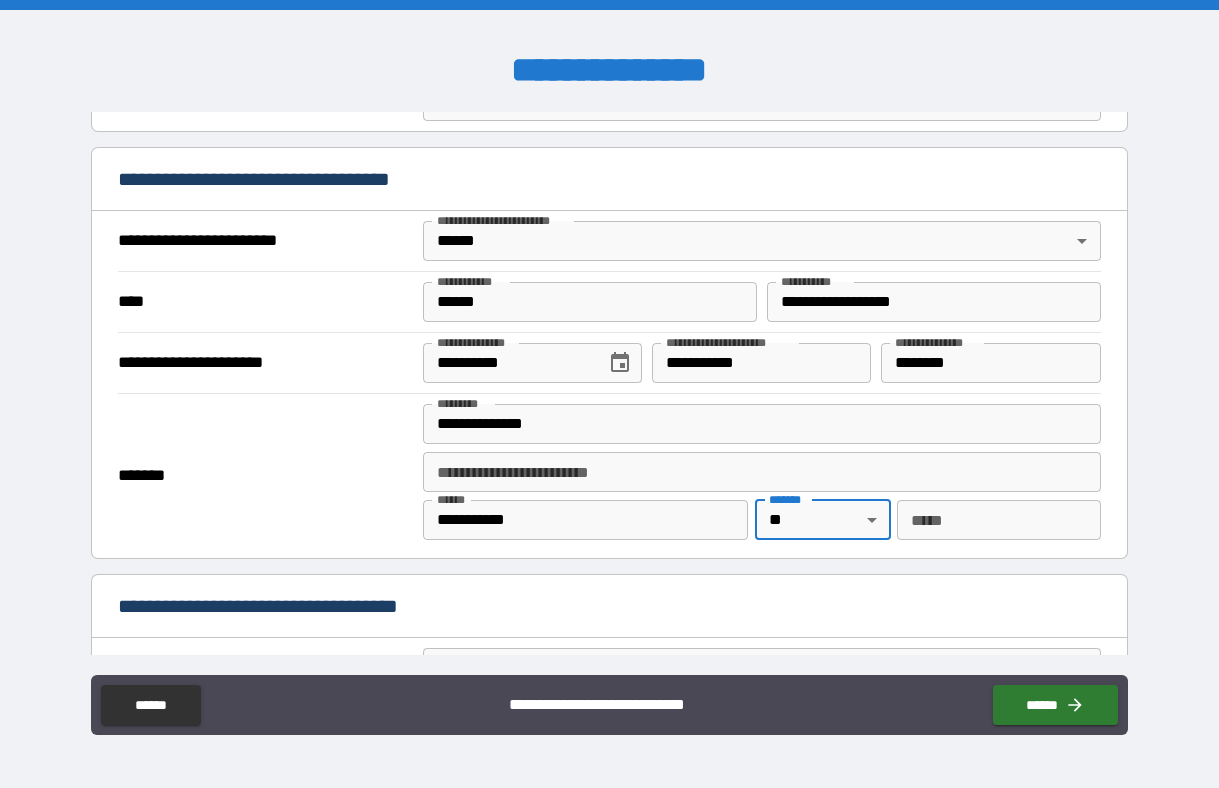click on "***   *" at bounding box center (998, 520) 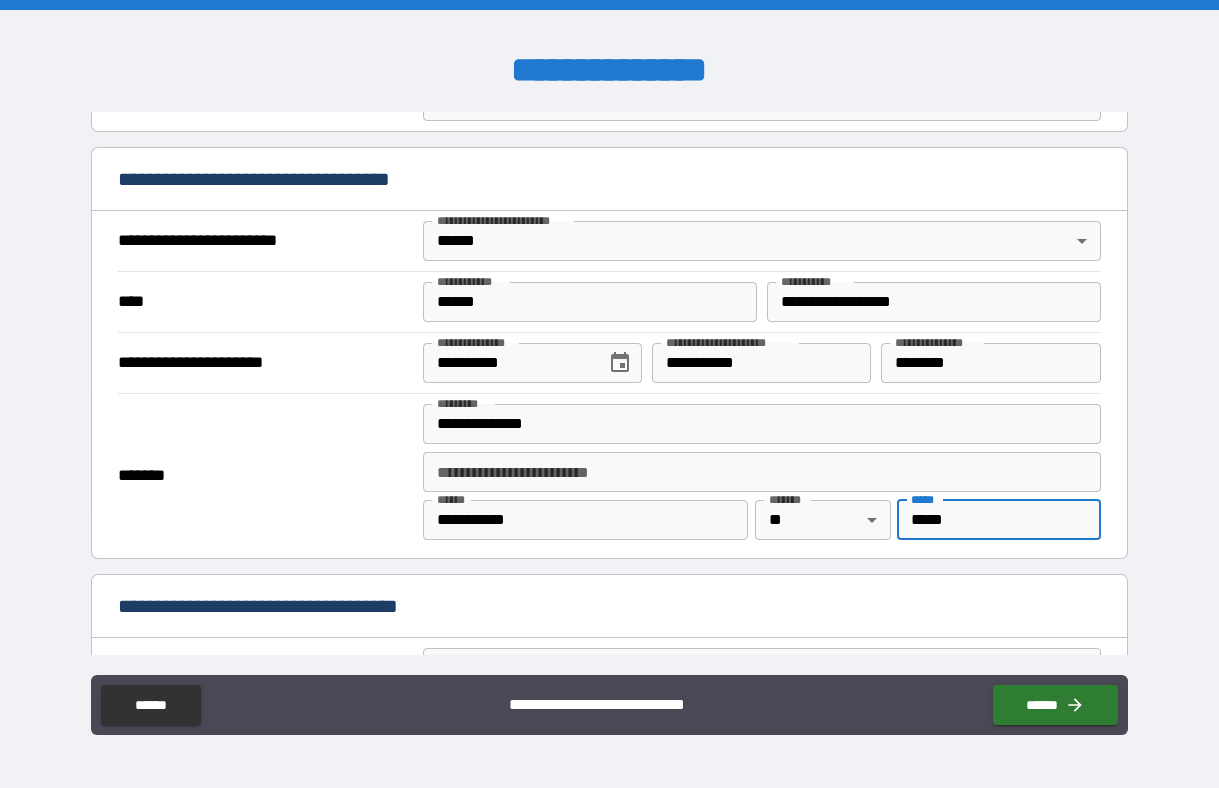 type on "*****" 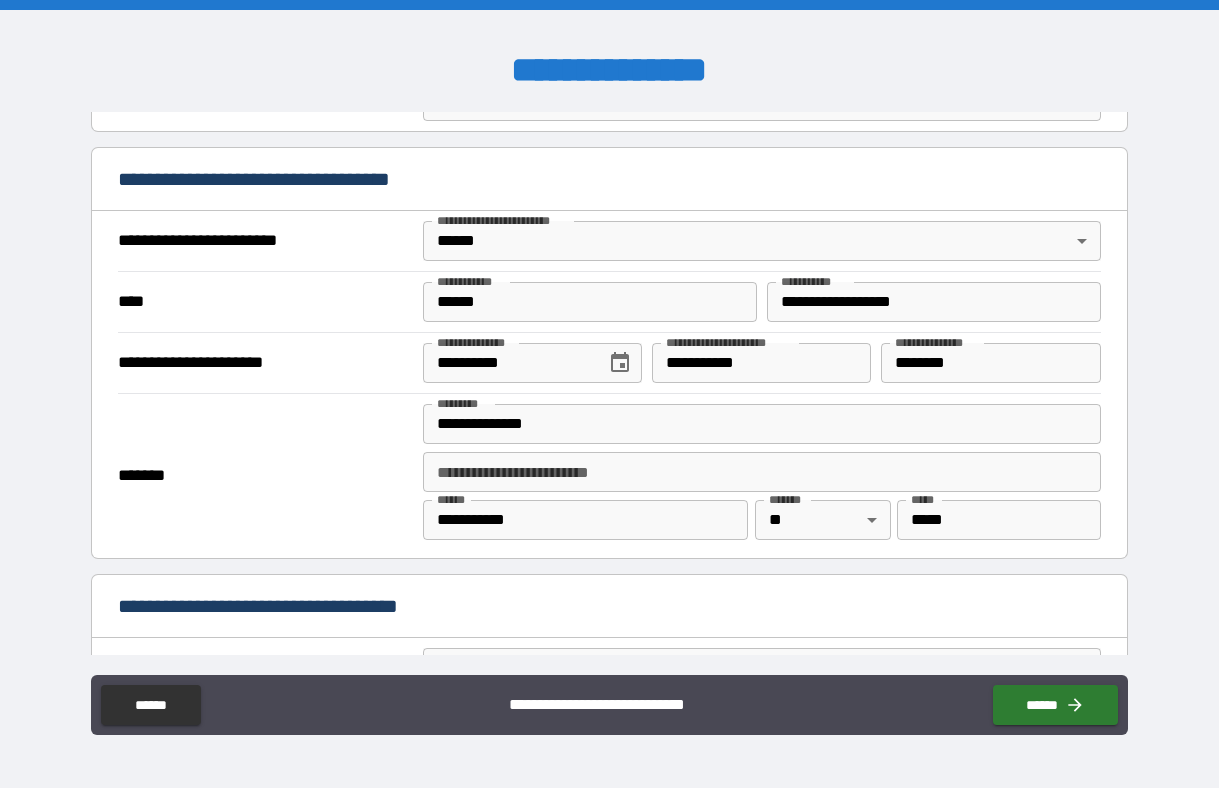 click on "**********" at bounding box center [609, 608] 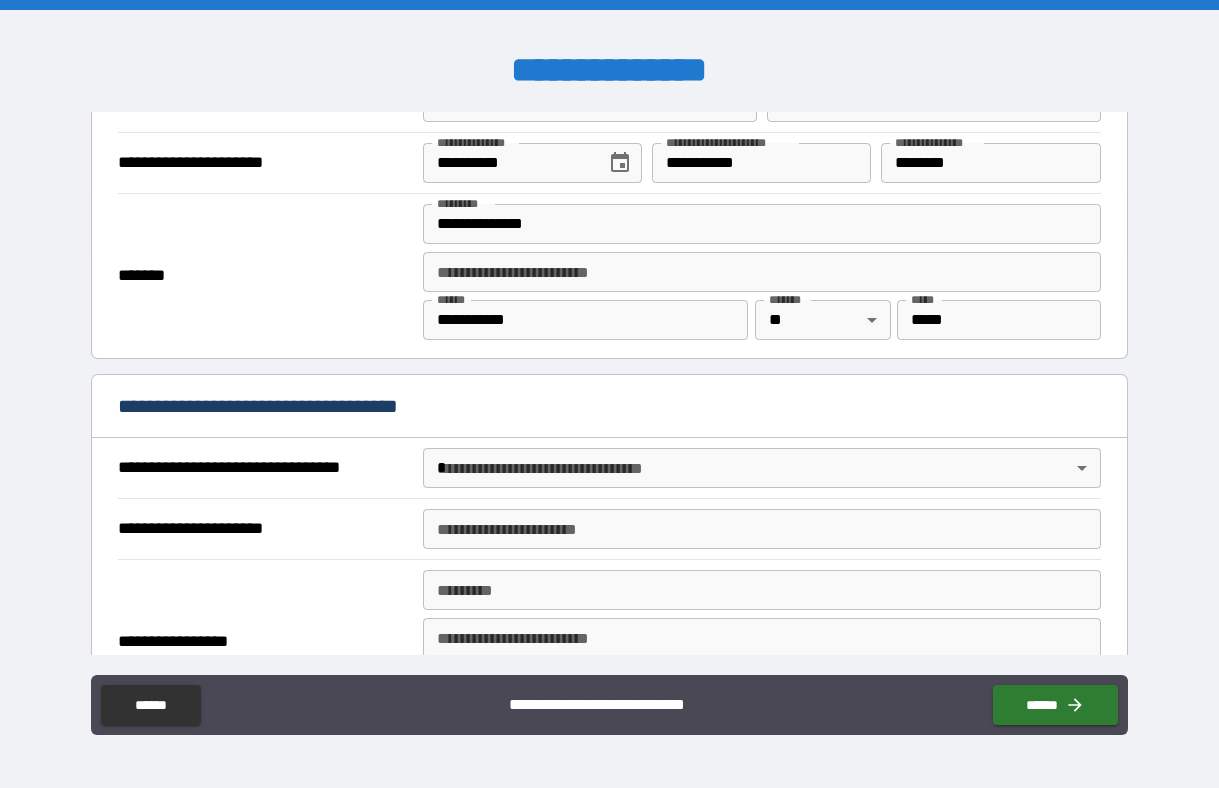 scroll, scrollTop: 937, scrollLeft: 0, axis: vertical 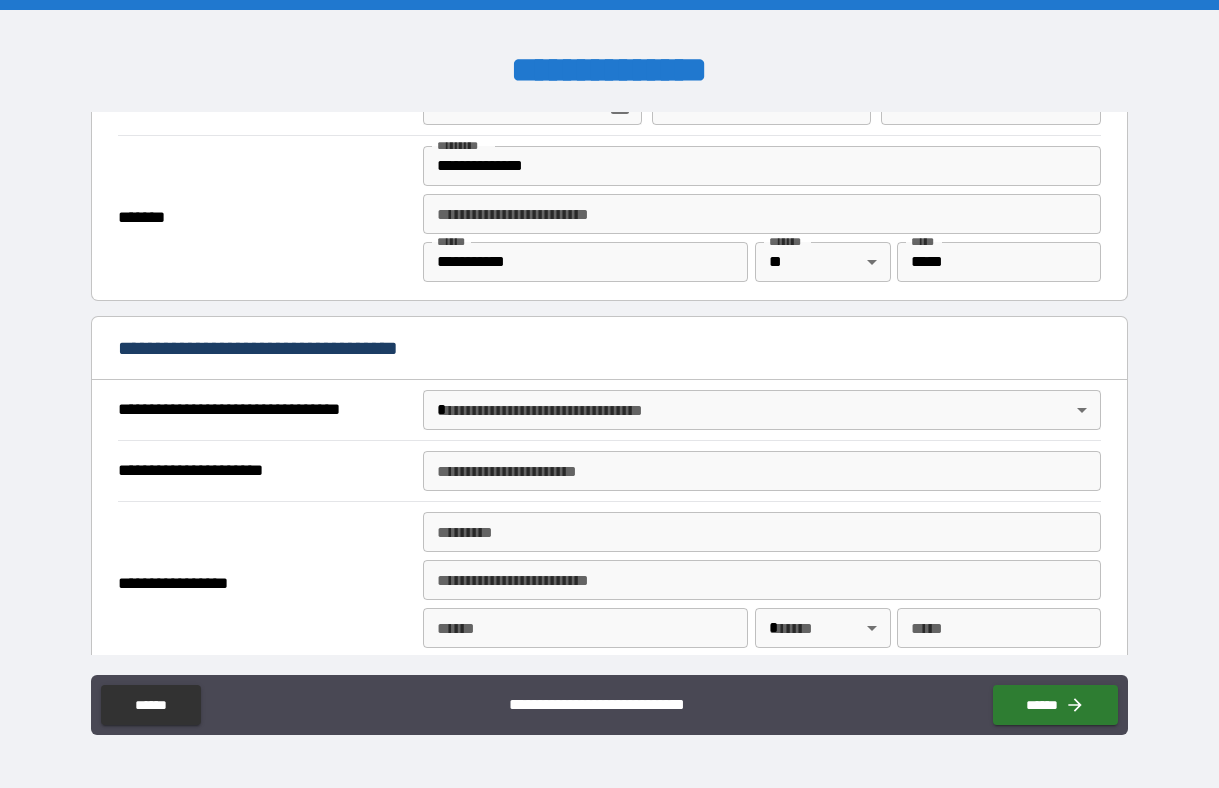 click on "**********" at bounding box center (609, 394) 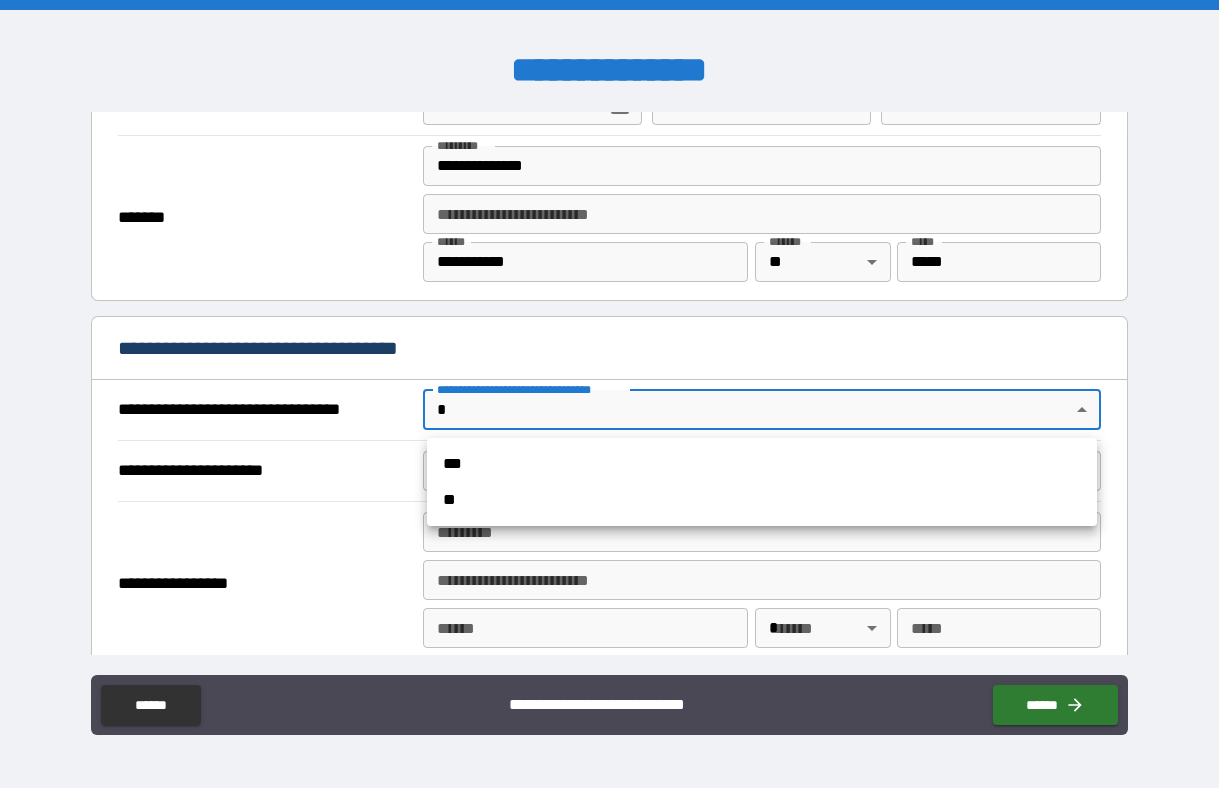 click on "***" at bounding box center [762, 464] 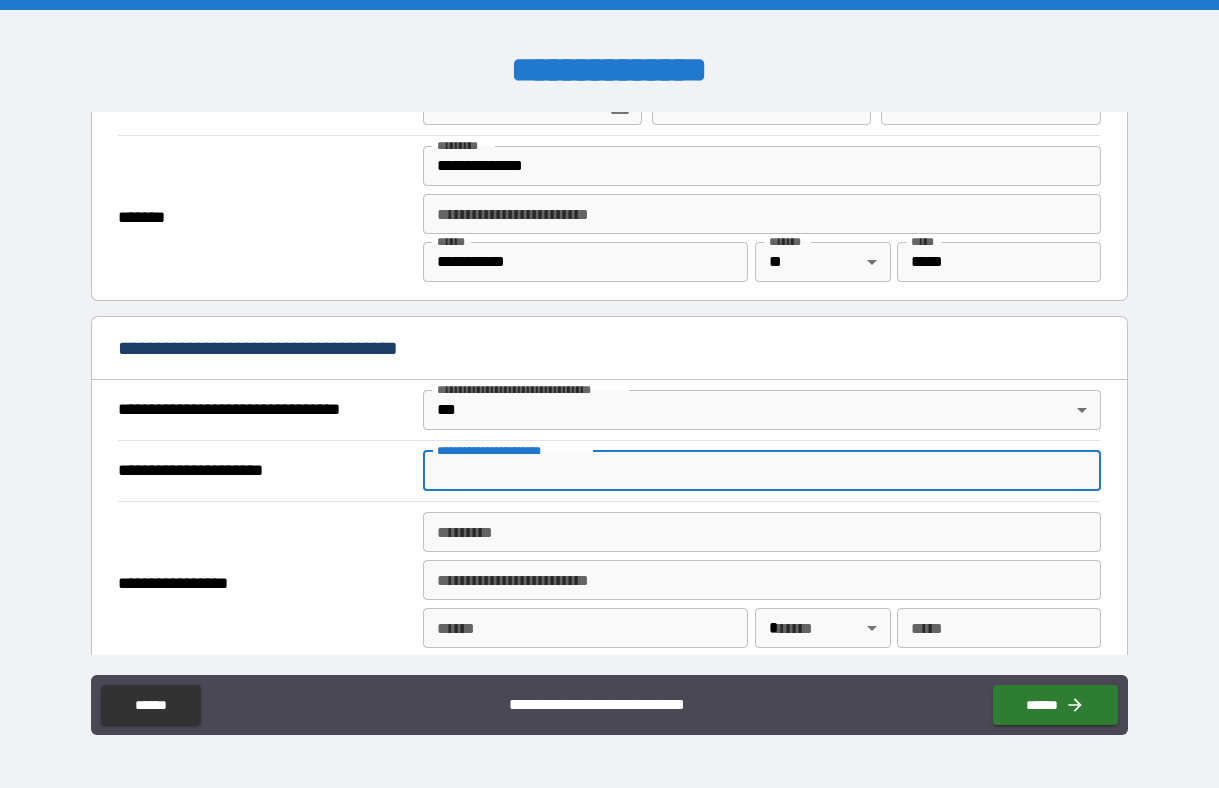 click on "**********" at bounding box center [762, 471] 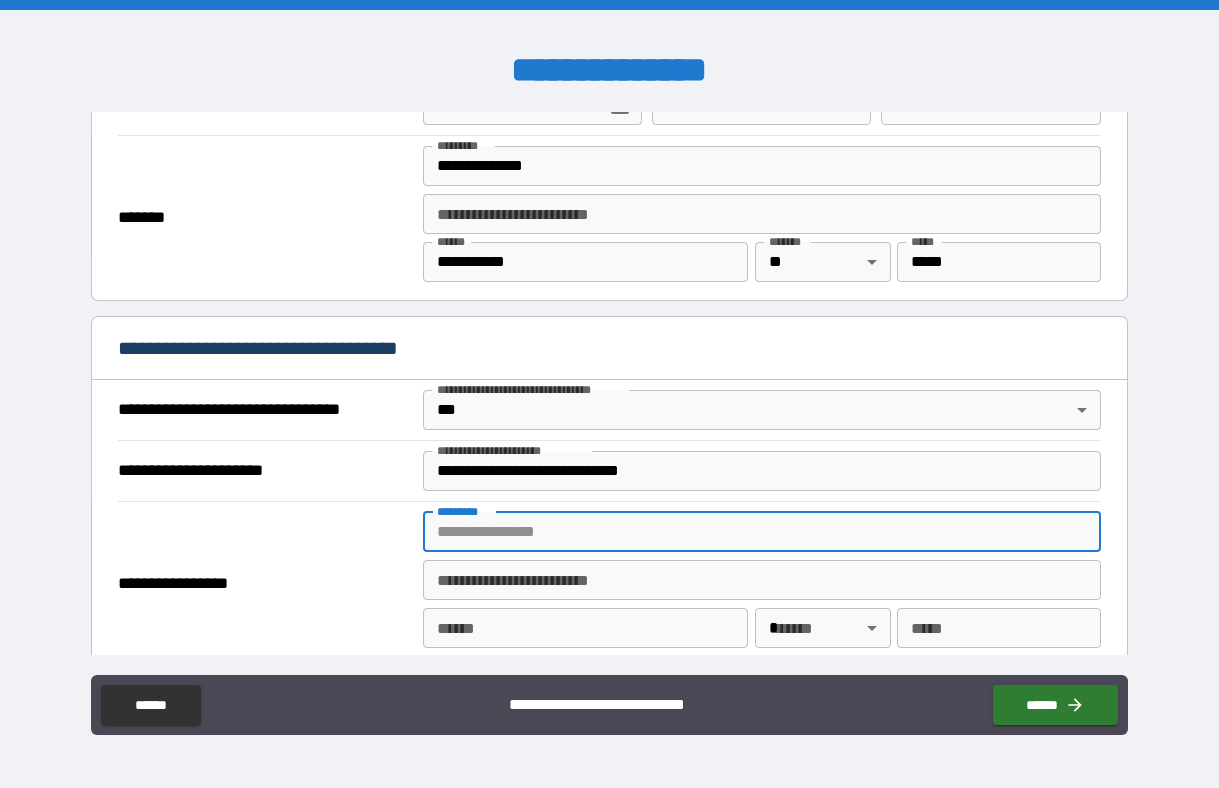 click on "*******   *" at bounding box center (762, 532) 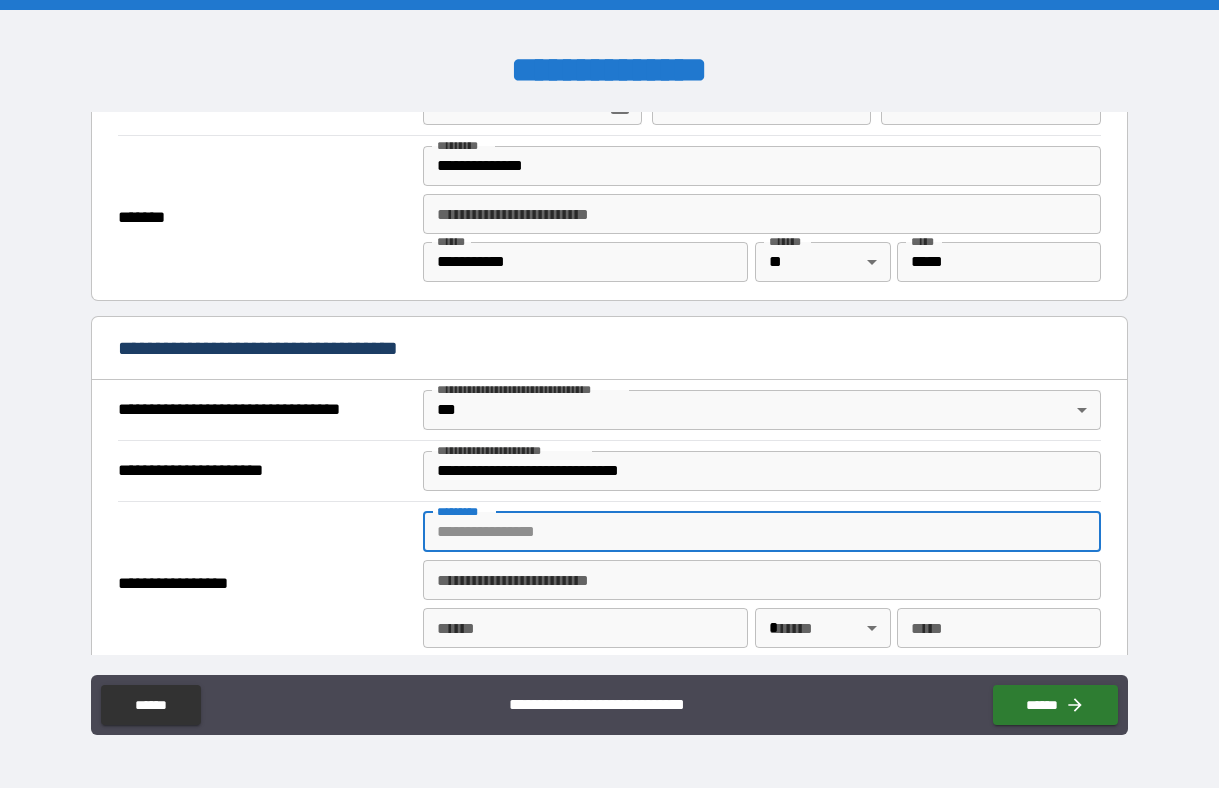type on "**********" 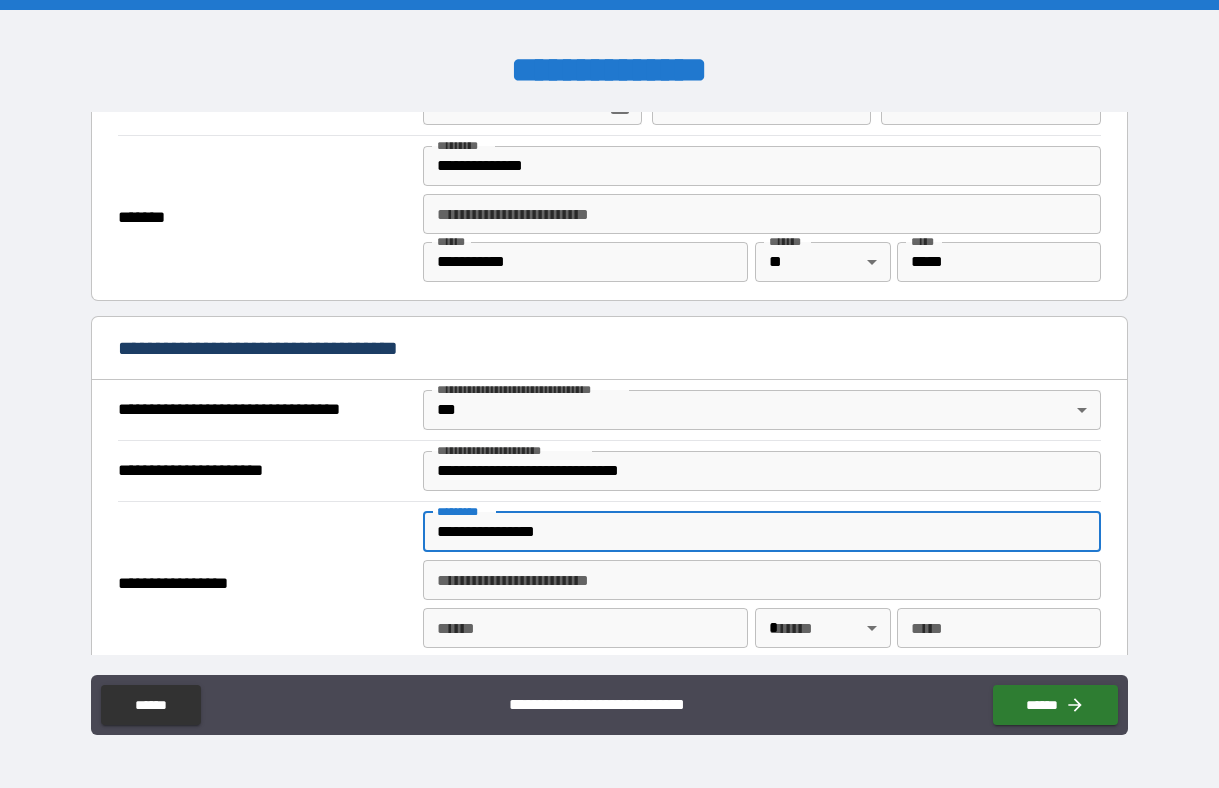 click on "****   *" at bounding box center [585, 628] 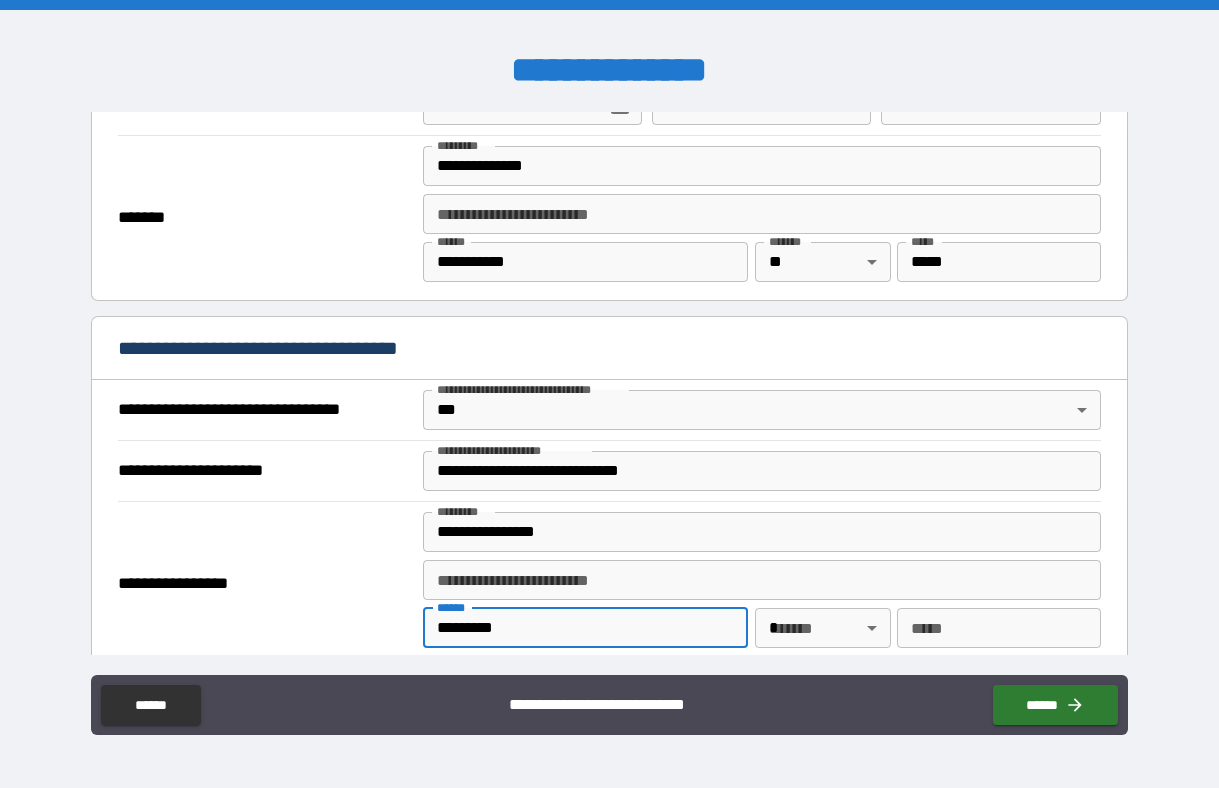 type on "*********" 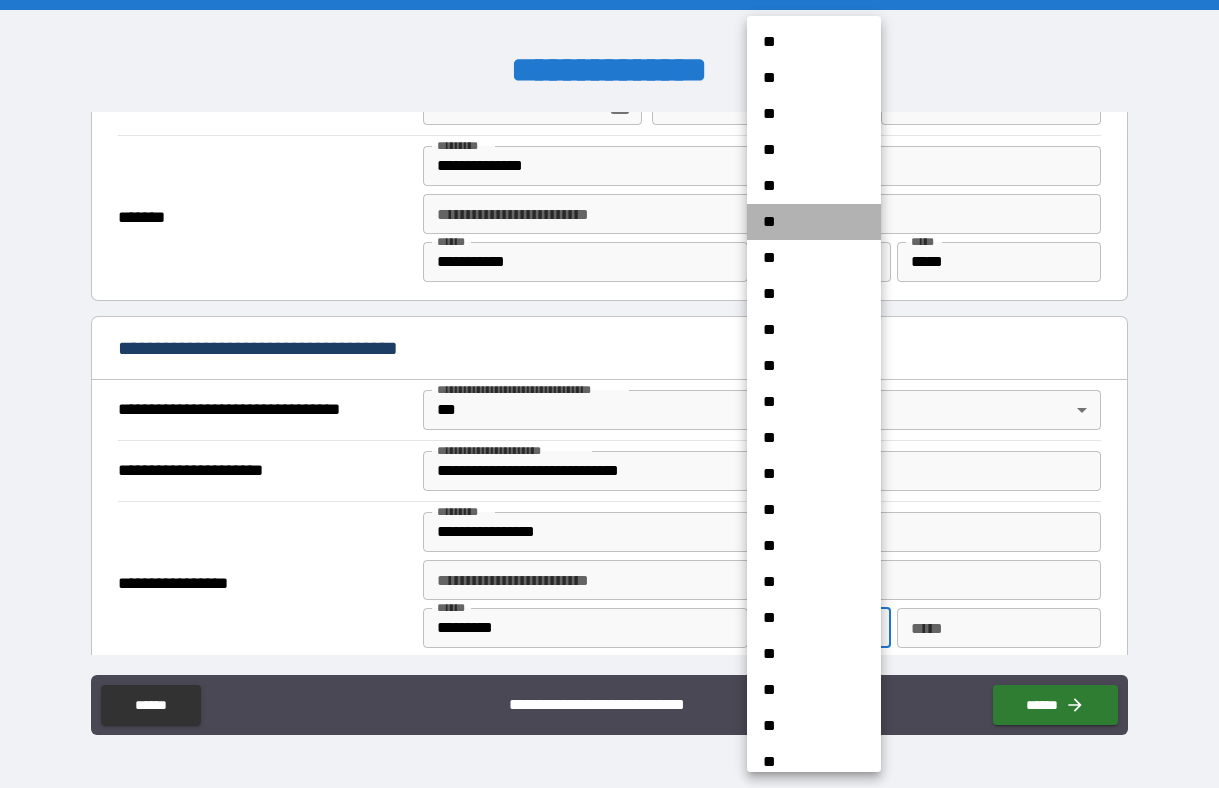 click on "**" at bounding box center [814, 222] 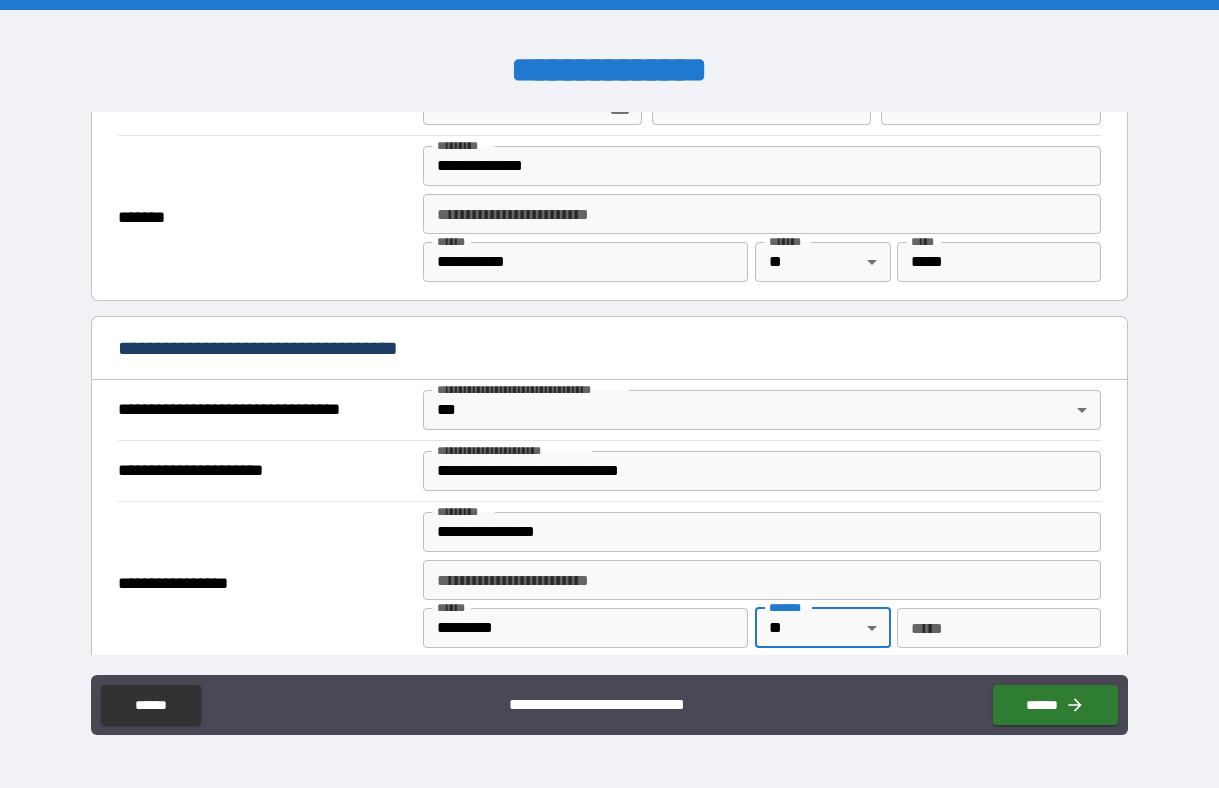 click on "***   *" at bounding box center [998, 628] 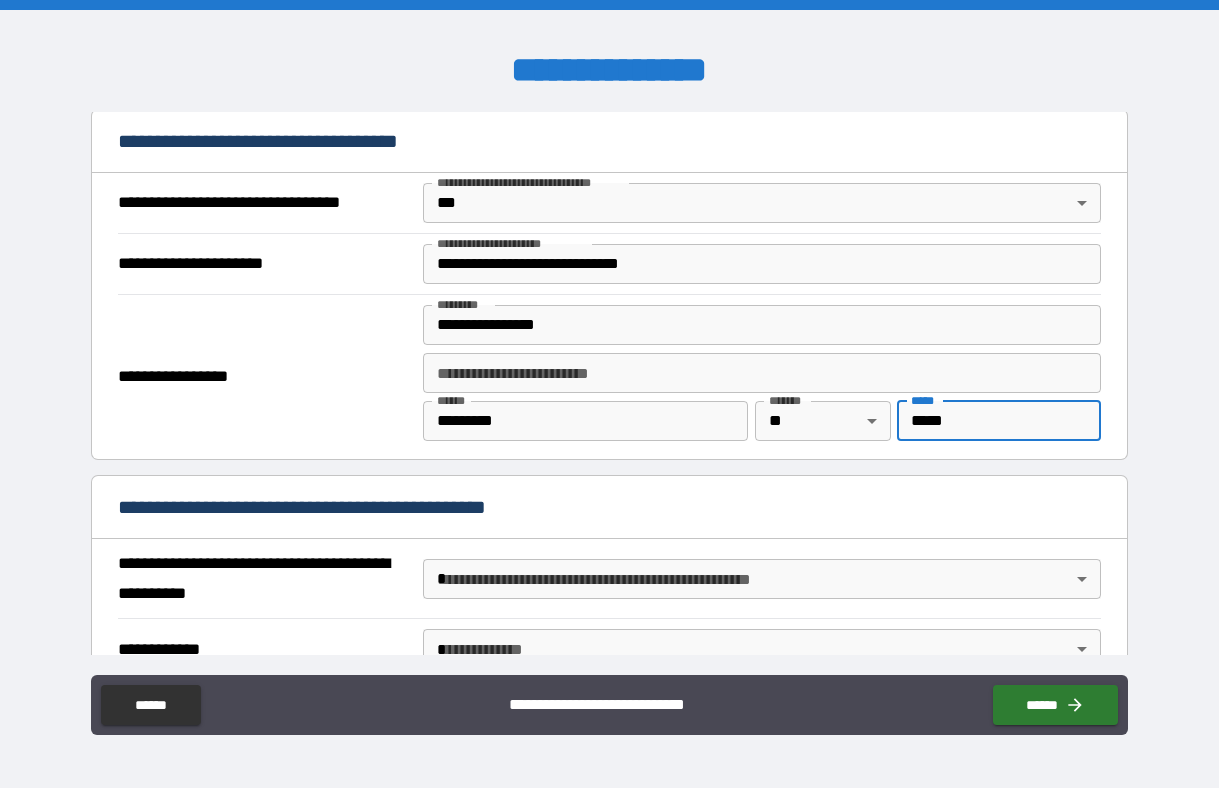 scroll, scrollTop: 1253, scrollLeft: 0, axis: vertical 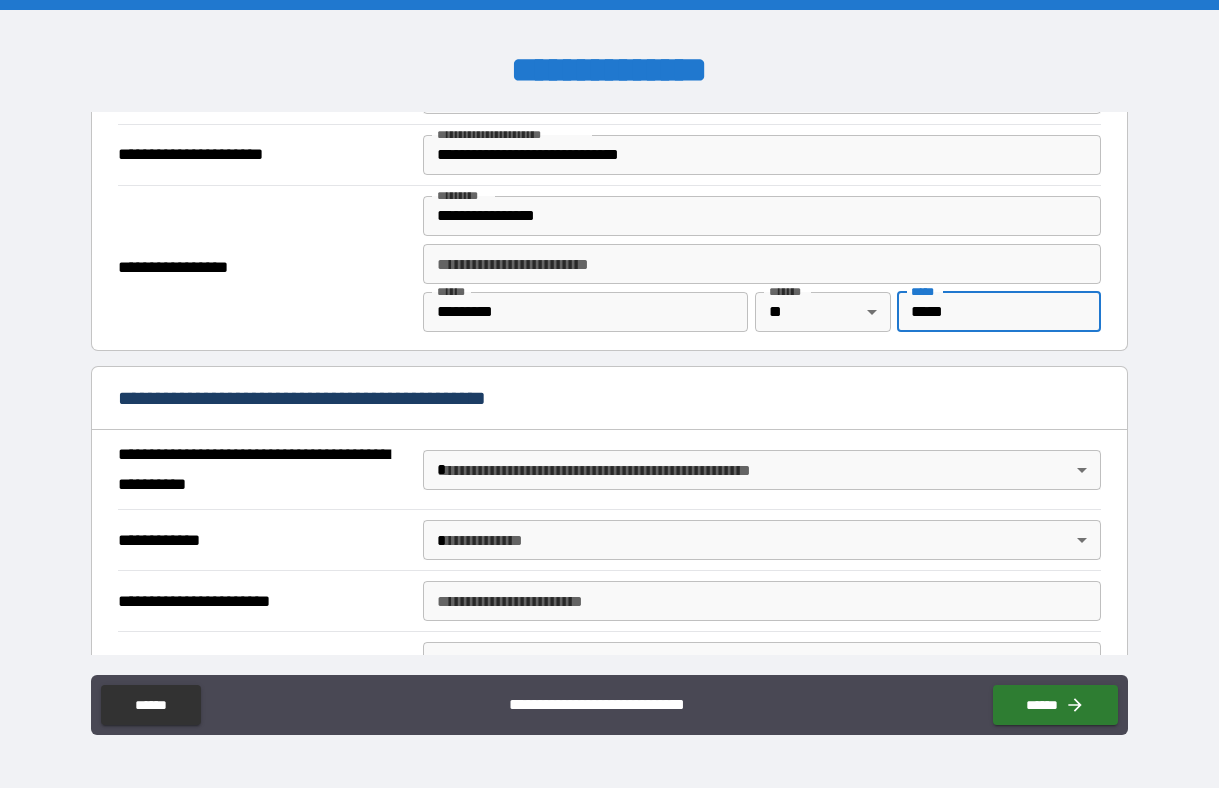 type on "*****" 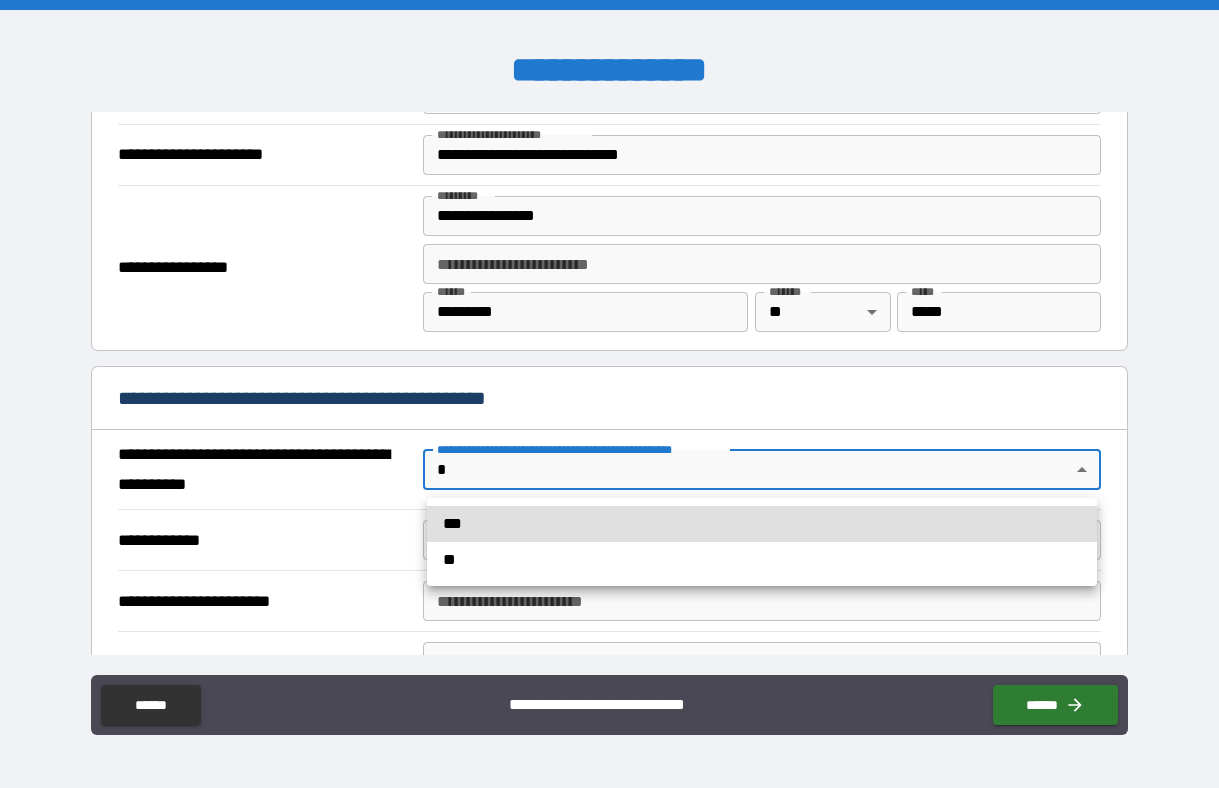 click on "**" at bounding box center [762, 560] 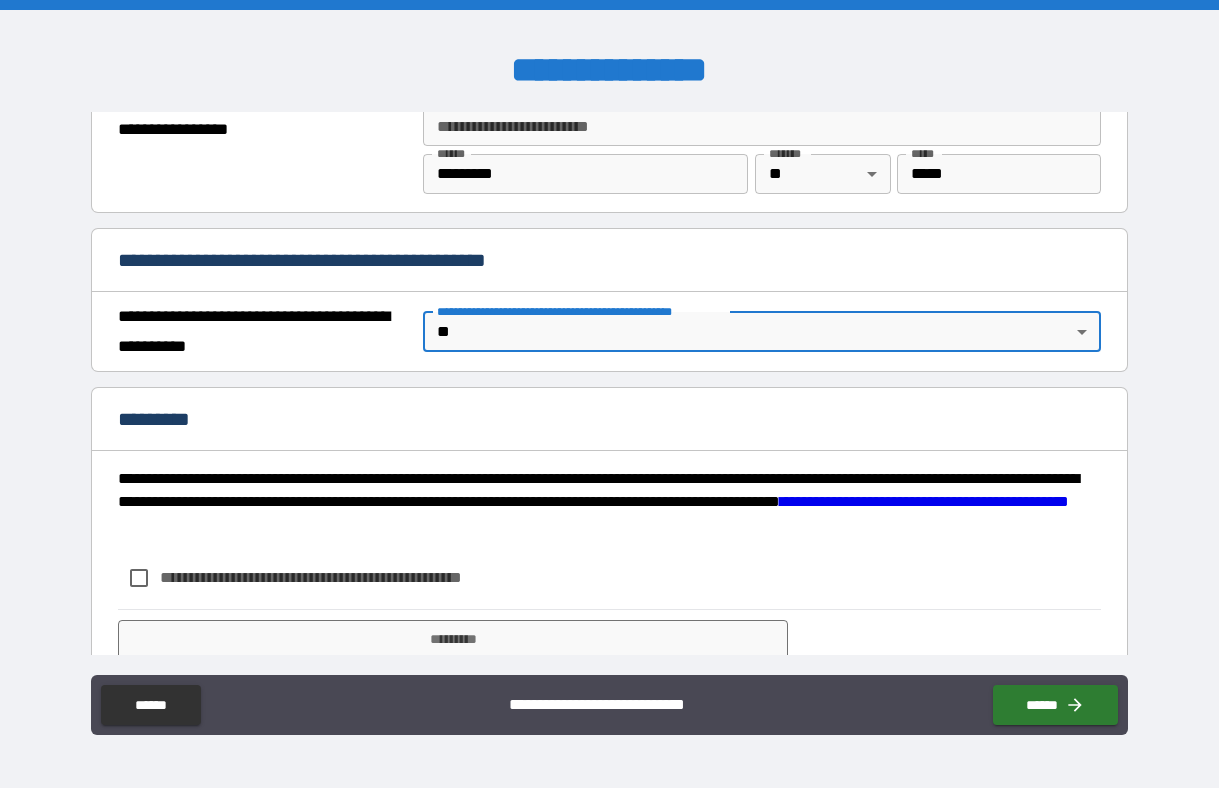 scroll, scrollTop: 1466, scrollLeft: 0, axis: vertical 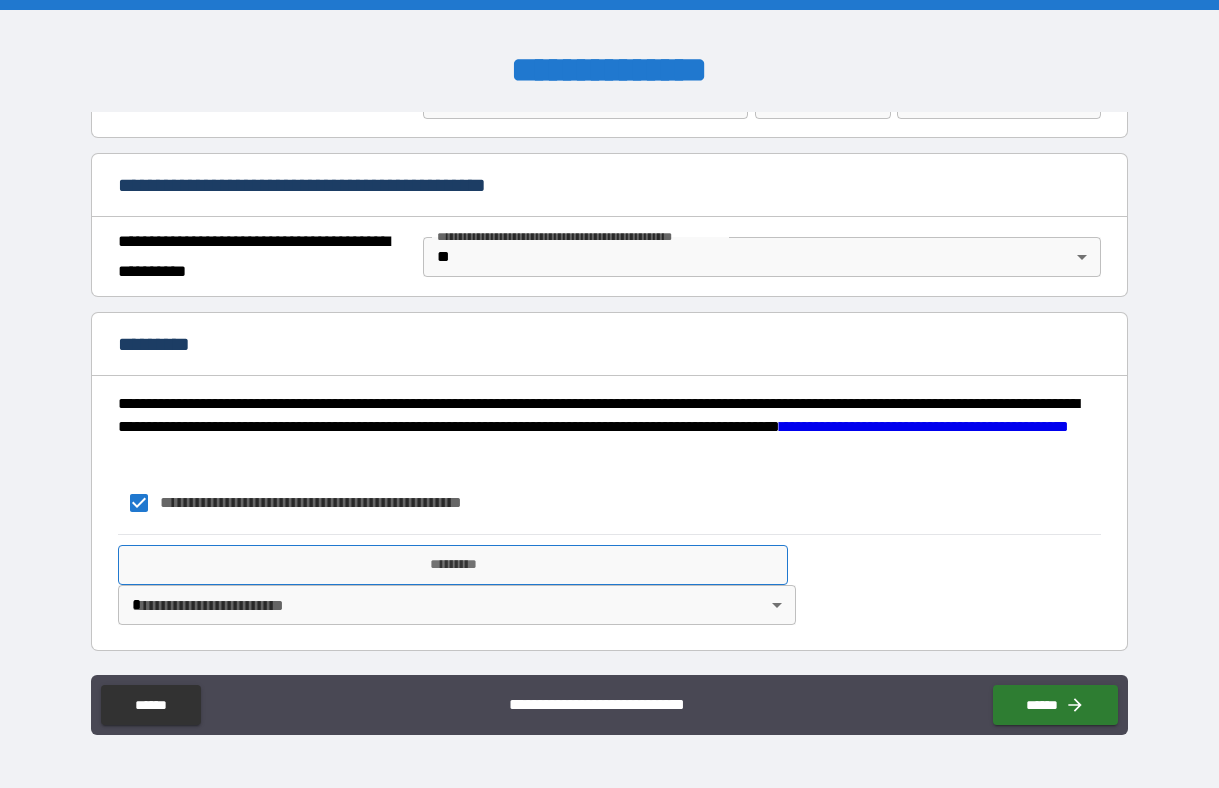 click on "*********" at bounding box center [453, 565] 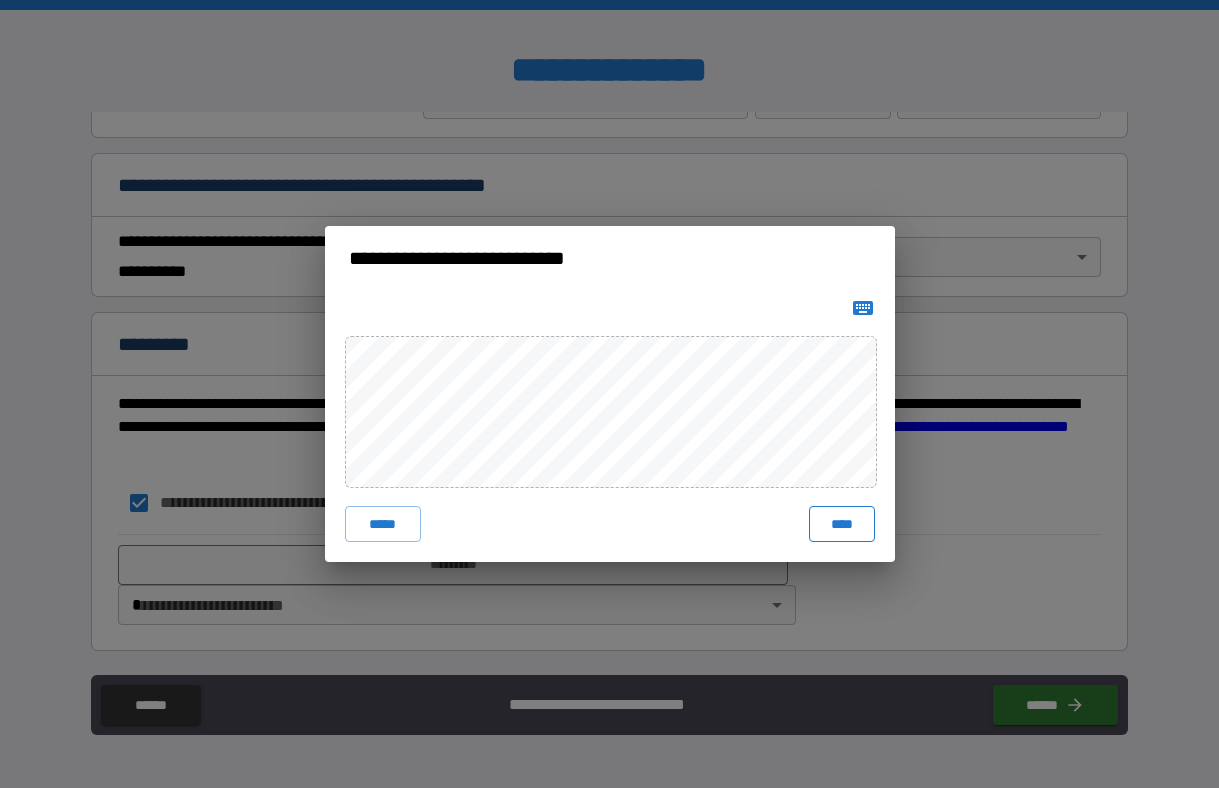 click on "****" at bounding box center [842, 524] 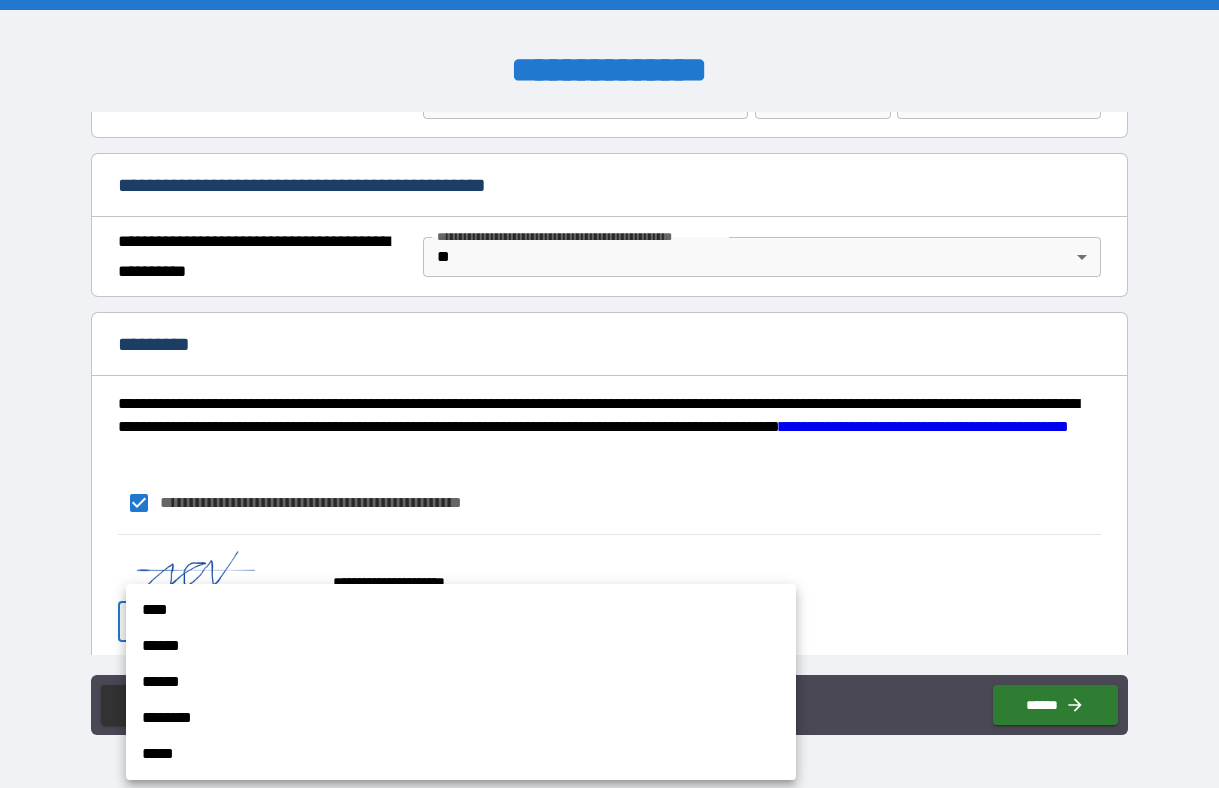 click on "**********" at bounding box center (609, 394) 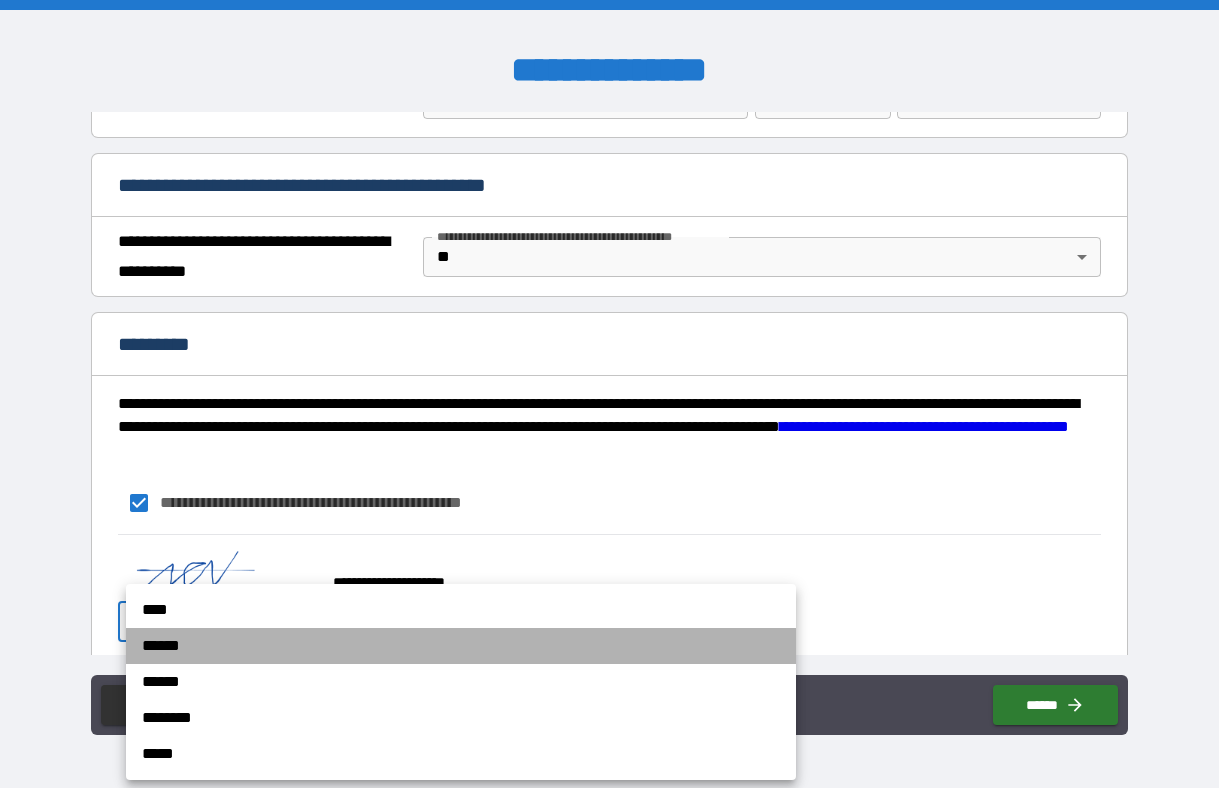 click on "******" at bounding box center [461, 646] 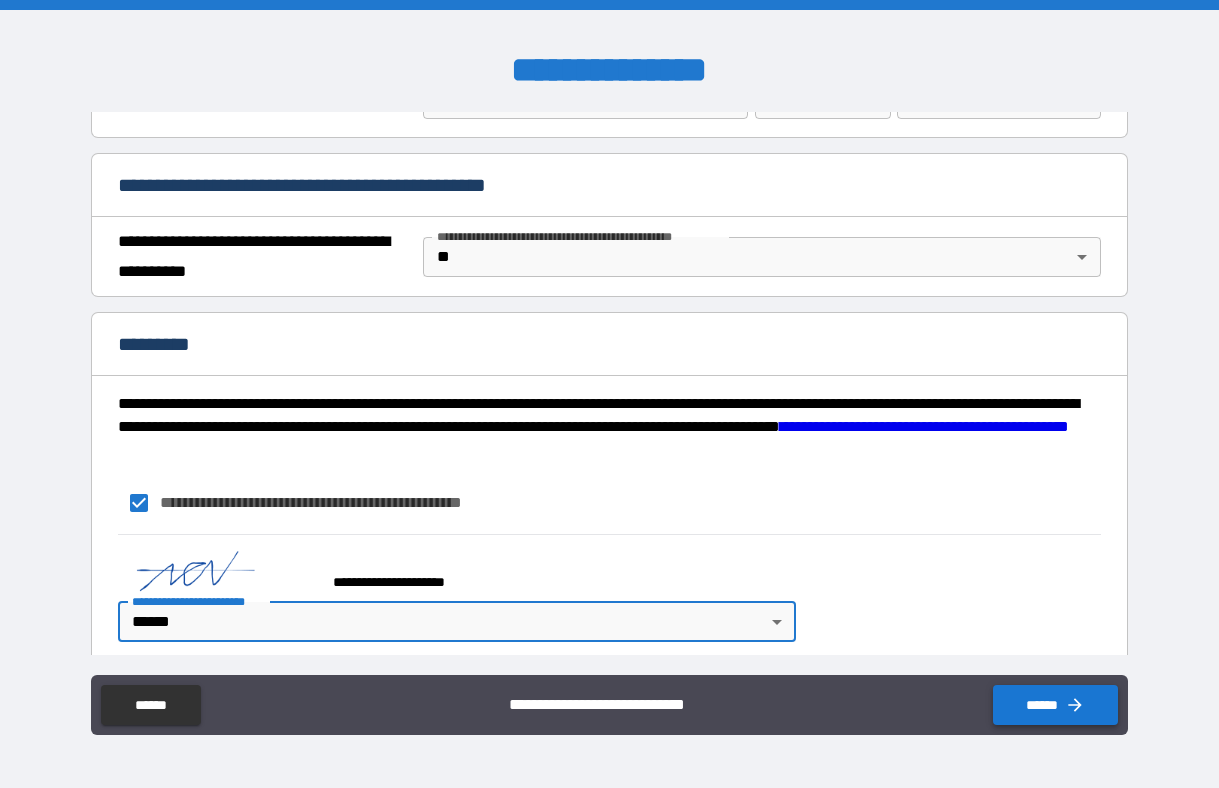 click on "******" at bounding box center [1055, 705] 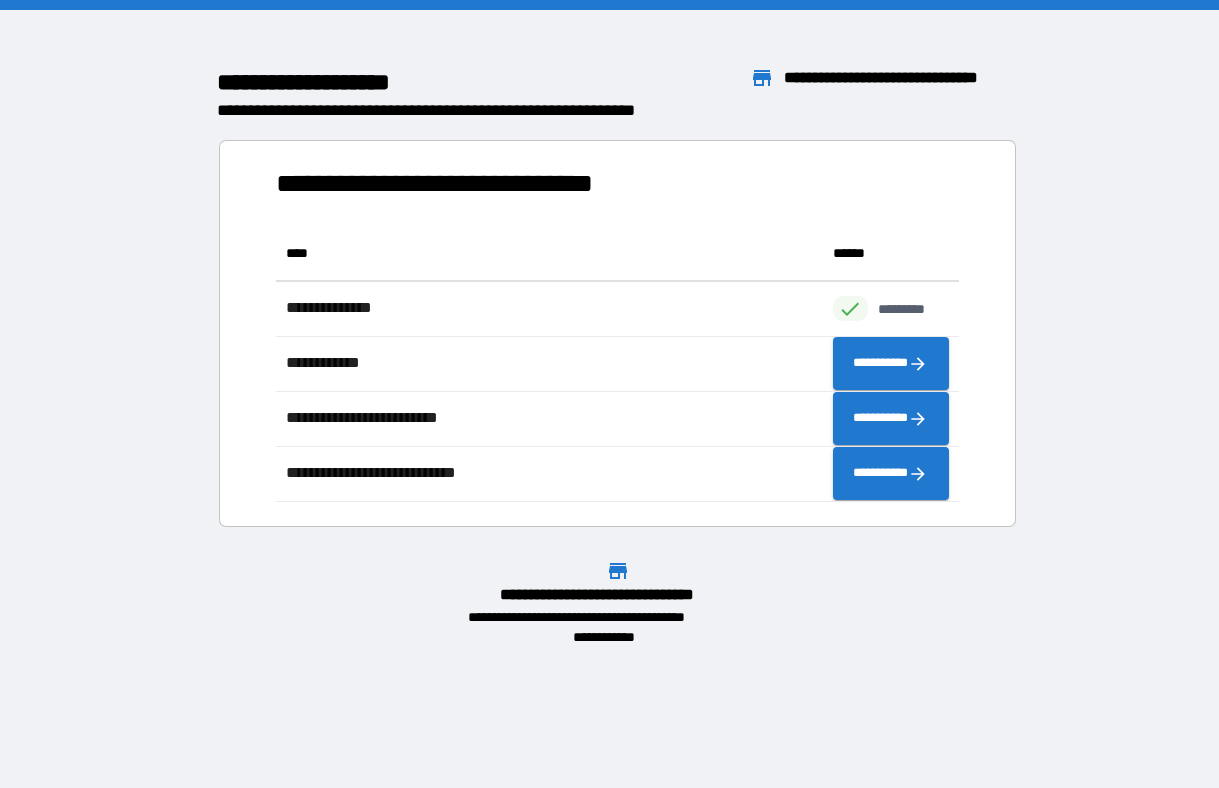 scroll, scrollTop: 1, scrollLeft: 1, axis: both 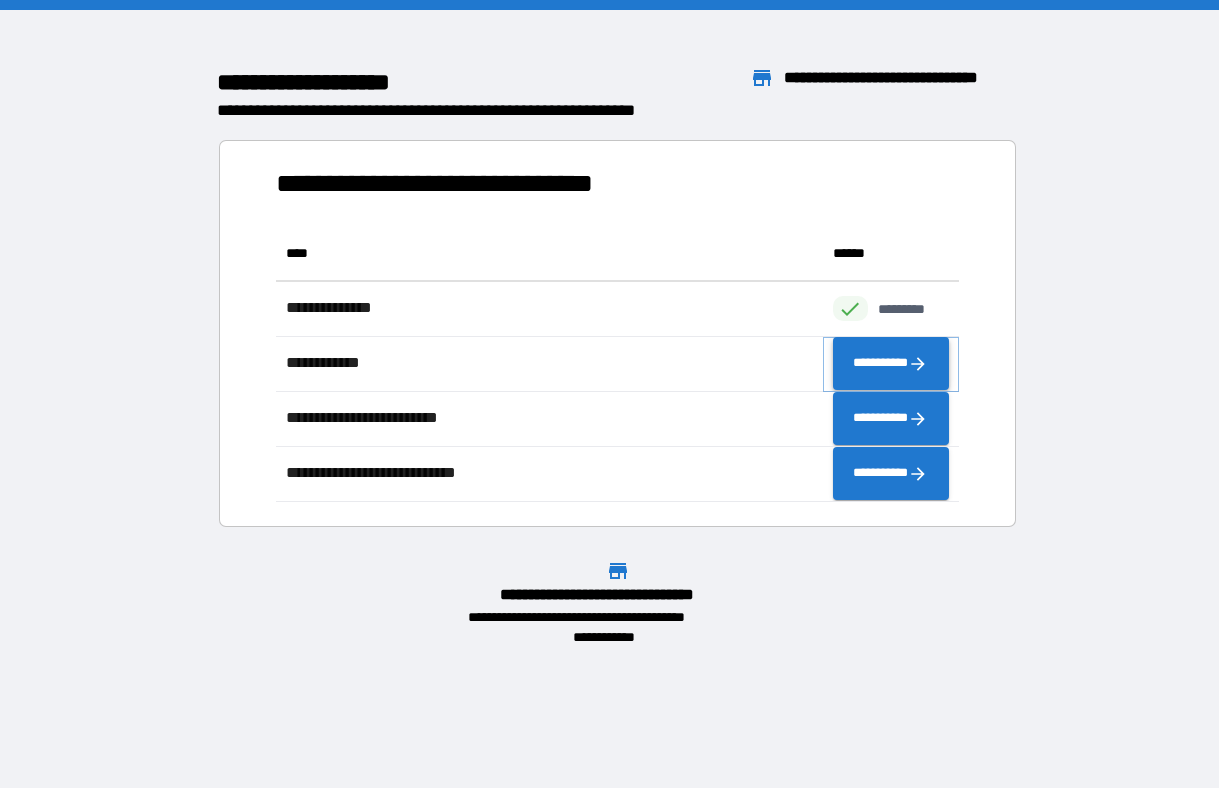 click on "**********" at bounding box center [891, 364] 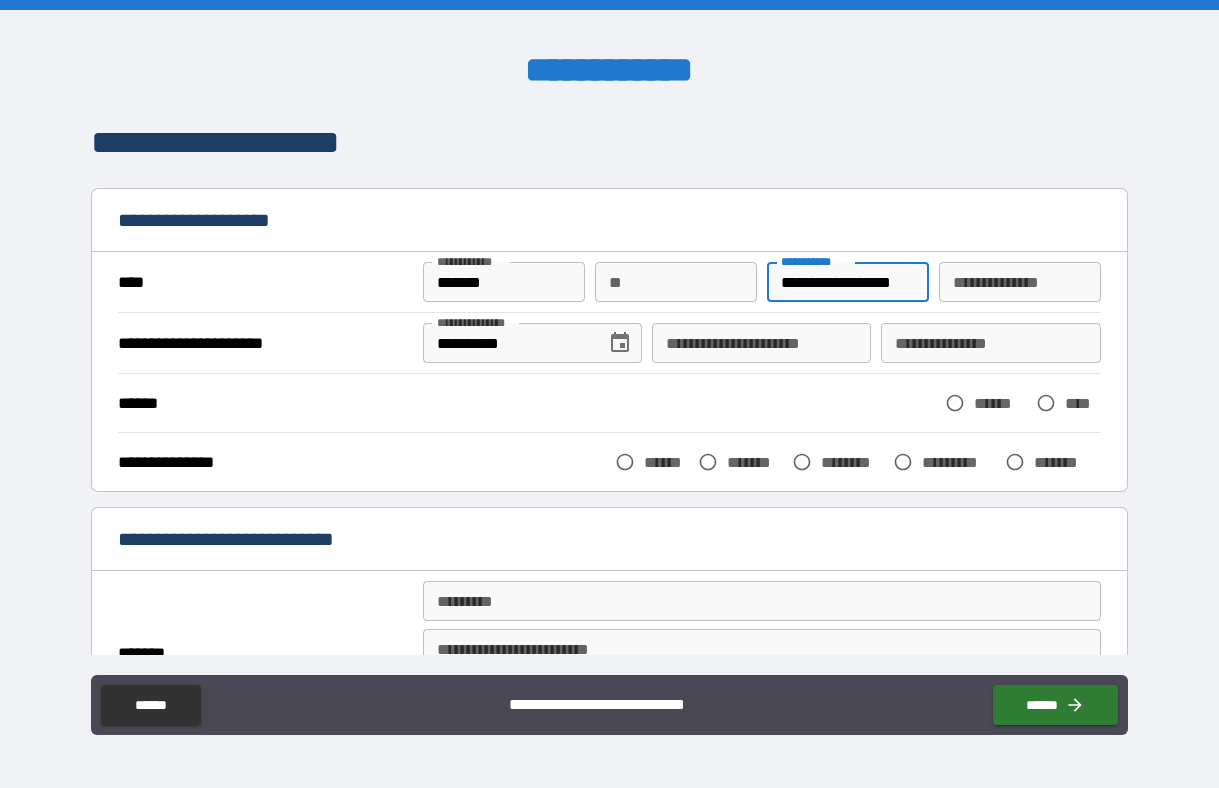 click on "**********" at bounding box center [848, 282] 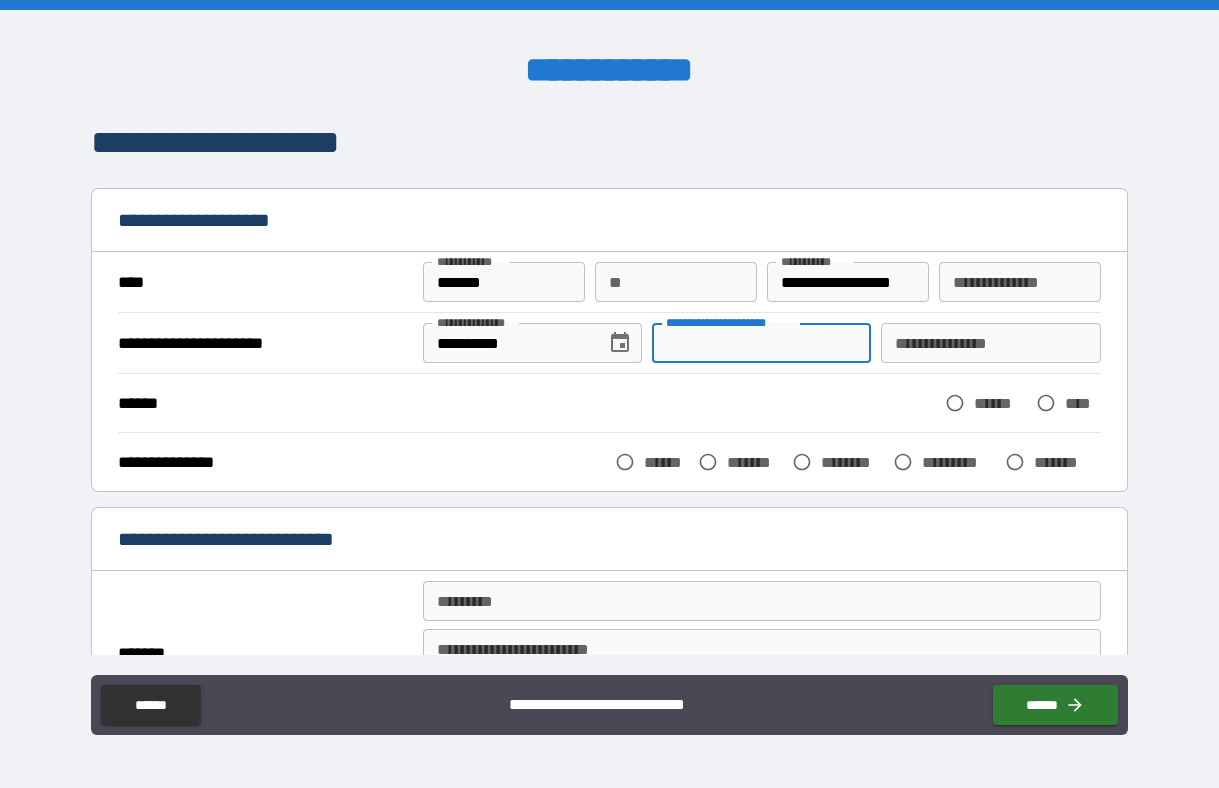 click on "**********" at bounding box center [761, 343] 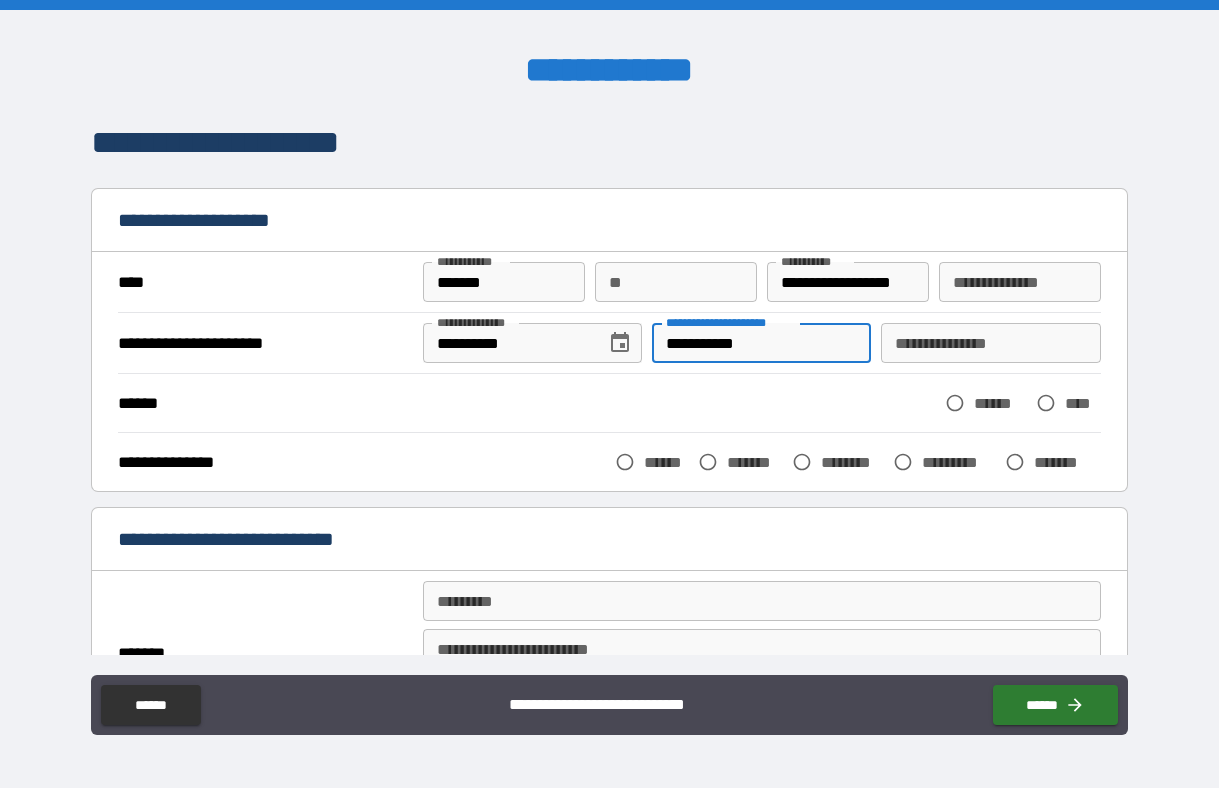 type on "**********" 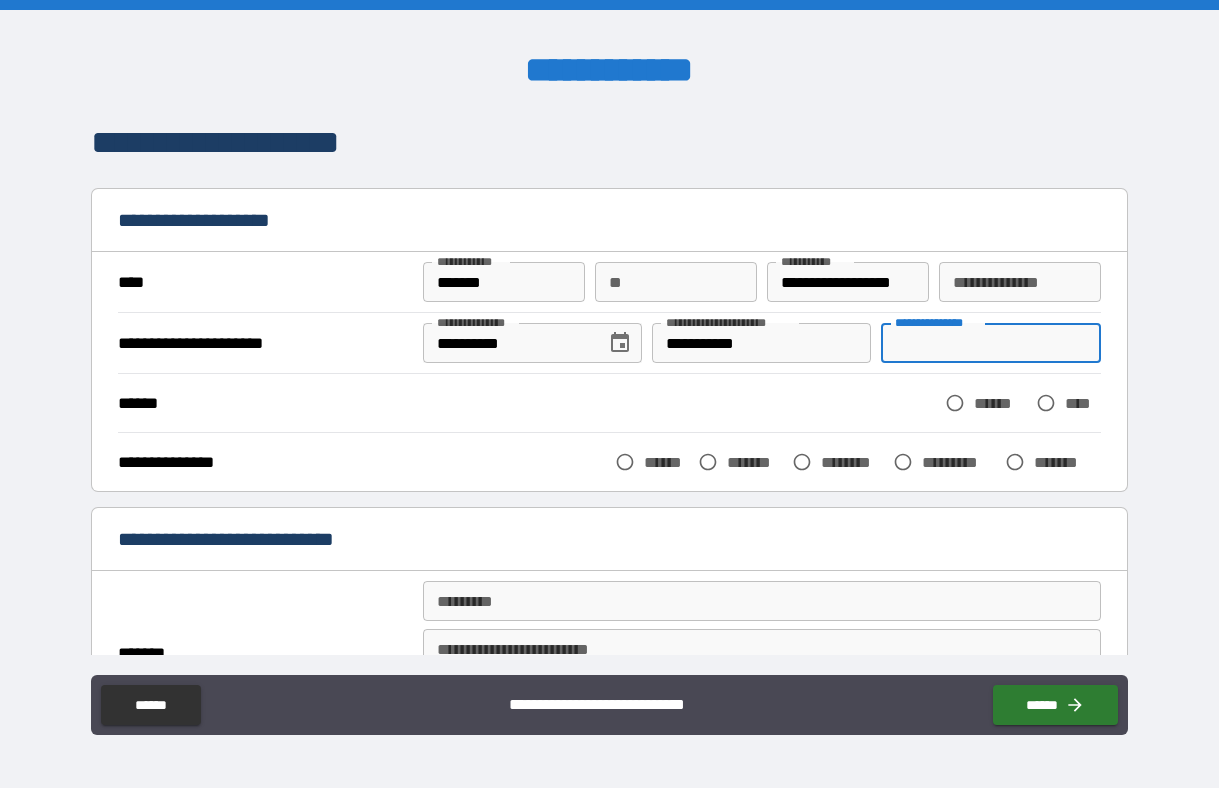 click on "**********" at bounding box center [990, 343] 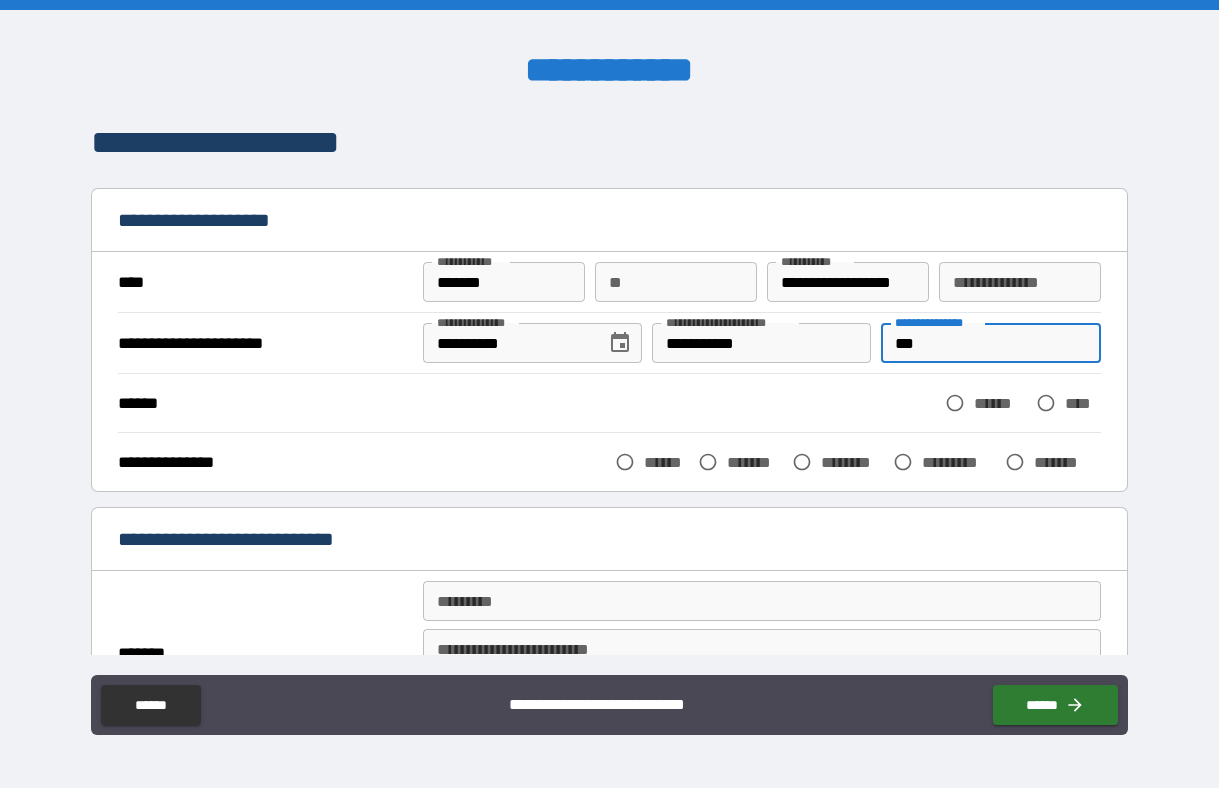 type on "***" 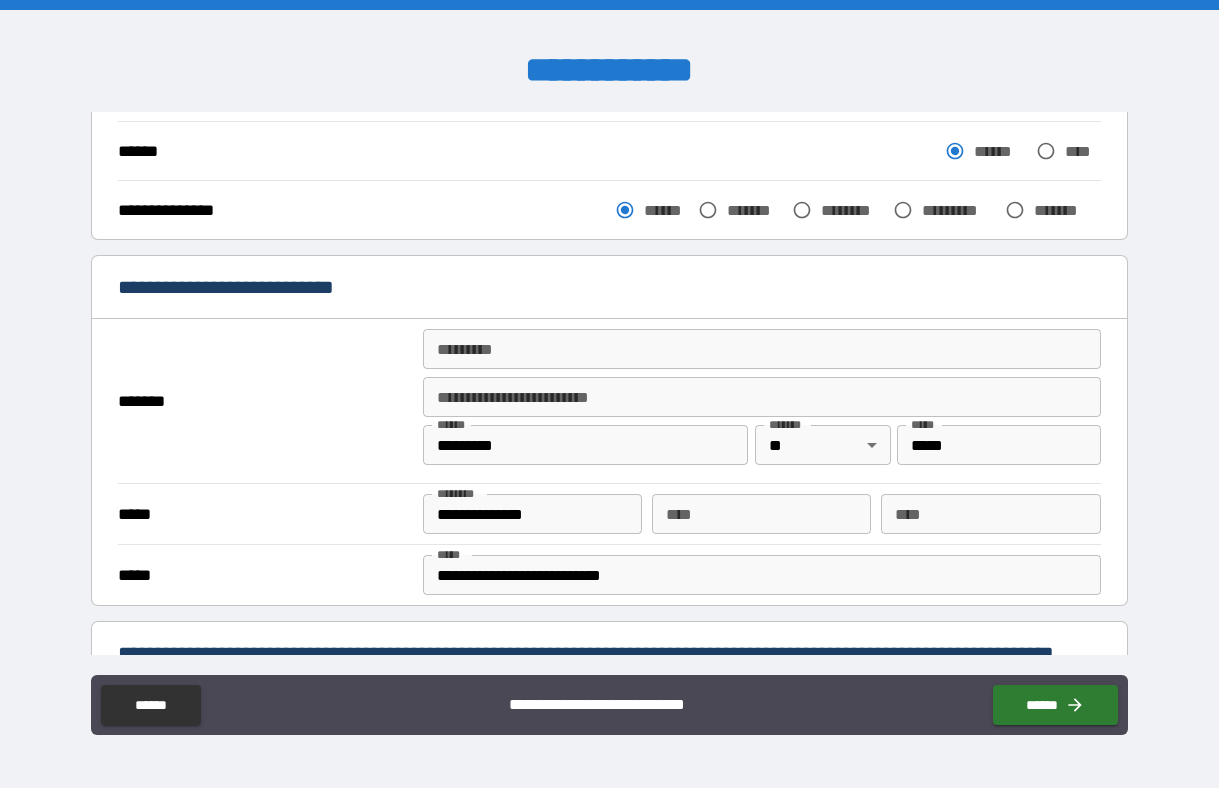 scroll, scrollTop: 288, scrollLeft: 0, axis: vertical 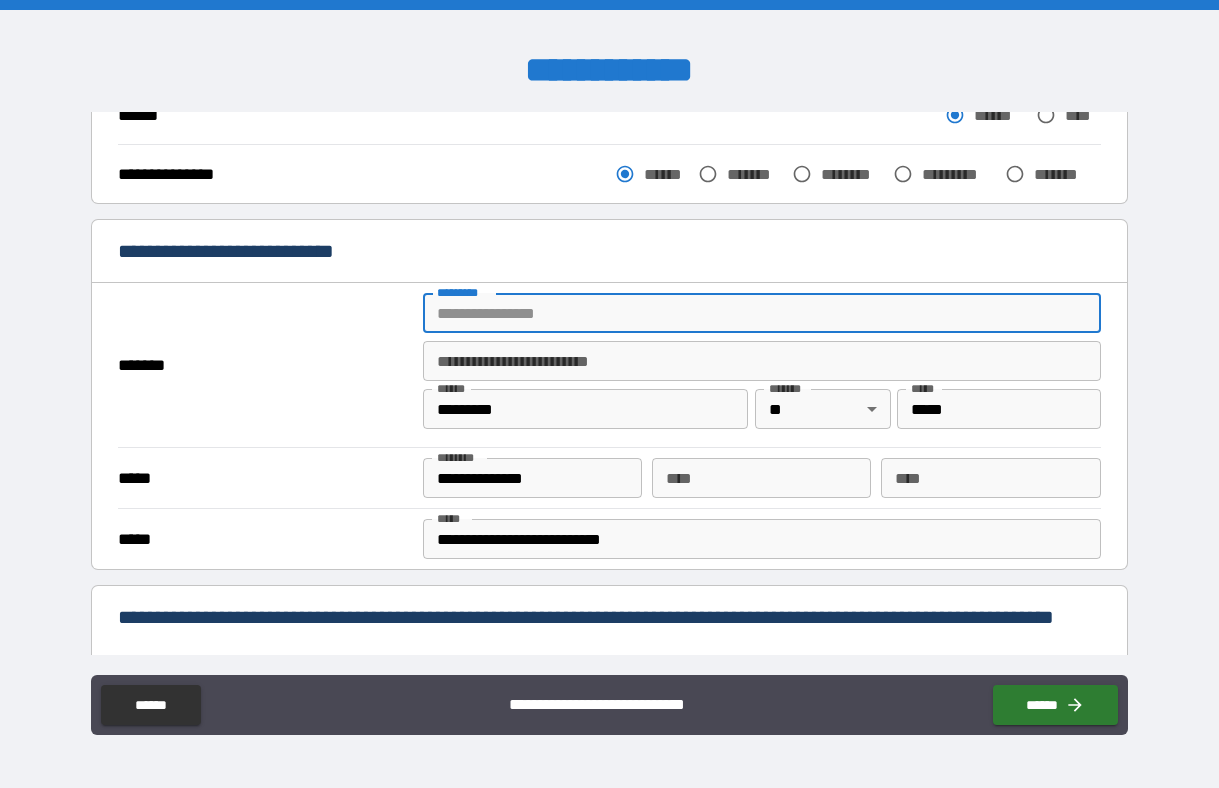 click on "*******   *" at bounding box center [762, 313] 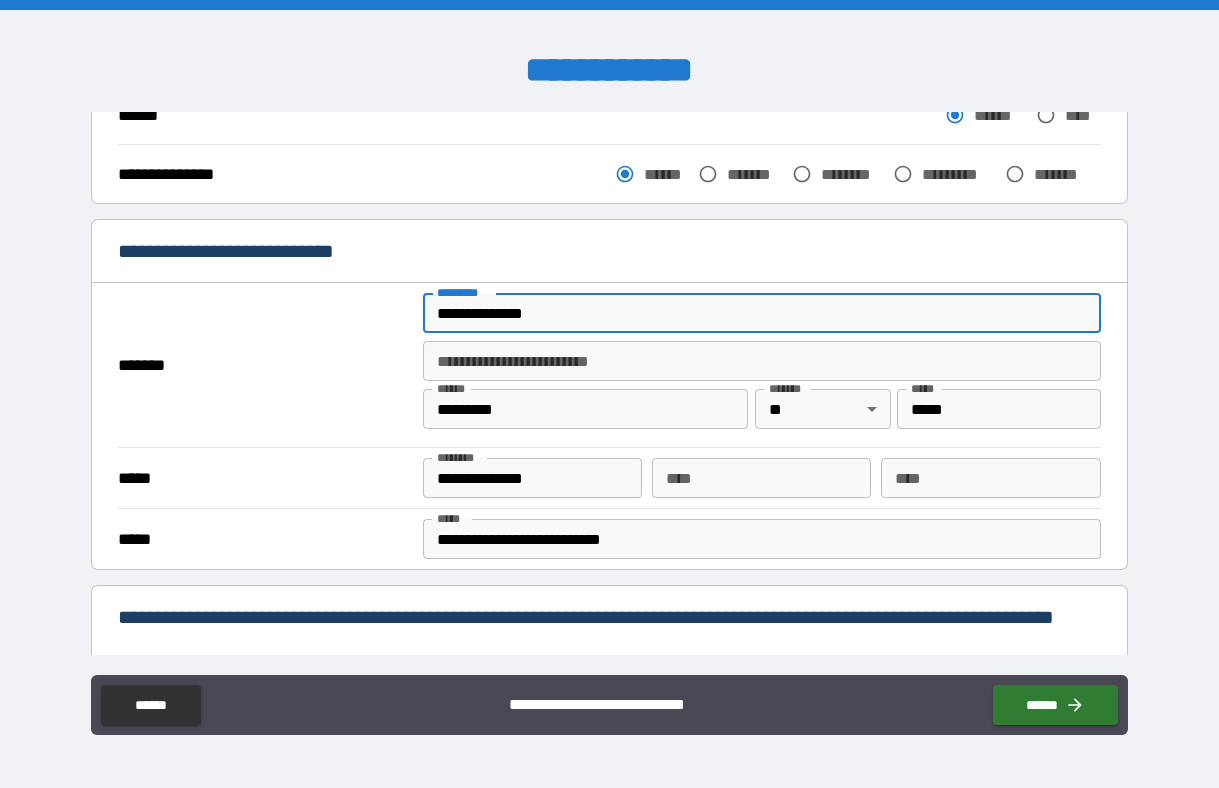click on "*********" at bounding box center (585, 409) 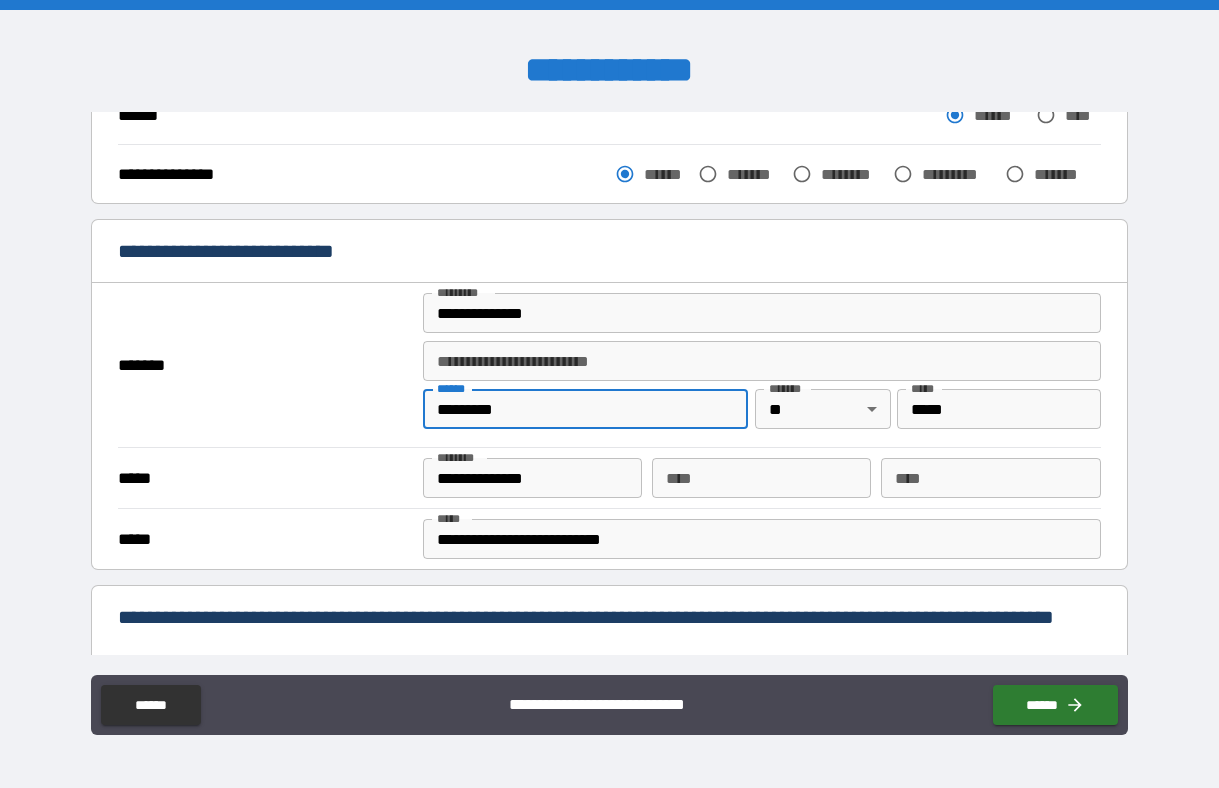 click on "*********" at bounding box center (585, 409) 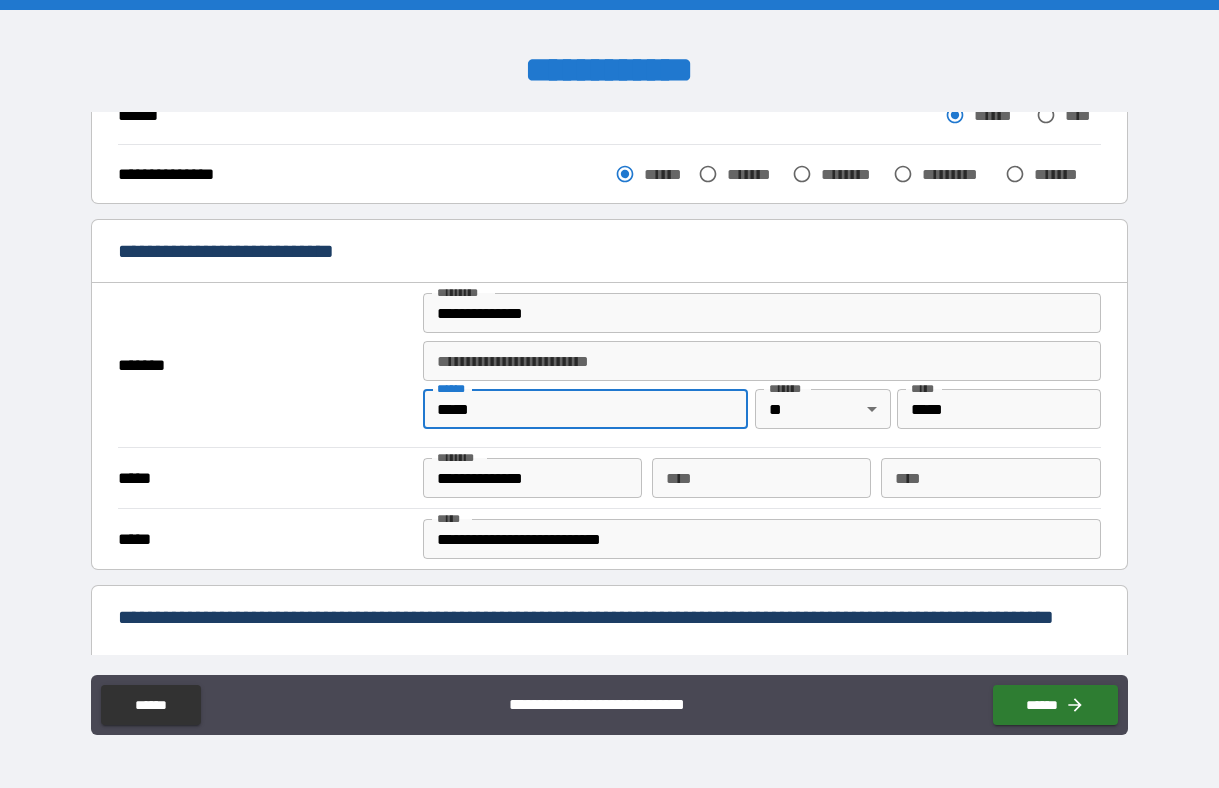 type on "**********" 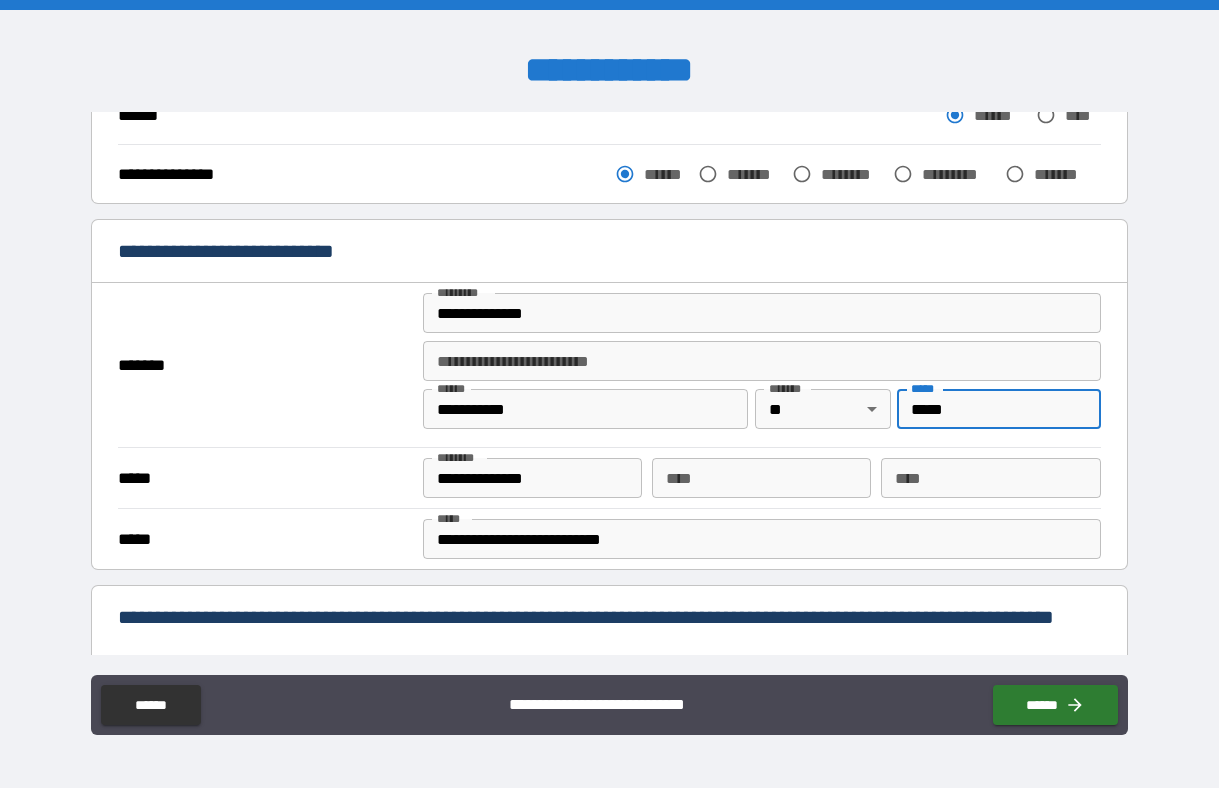 click on "*****" at bounding box center (998, 409) 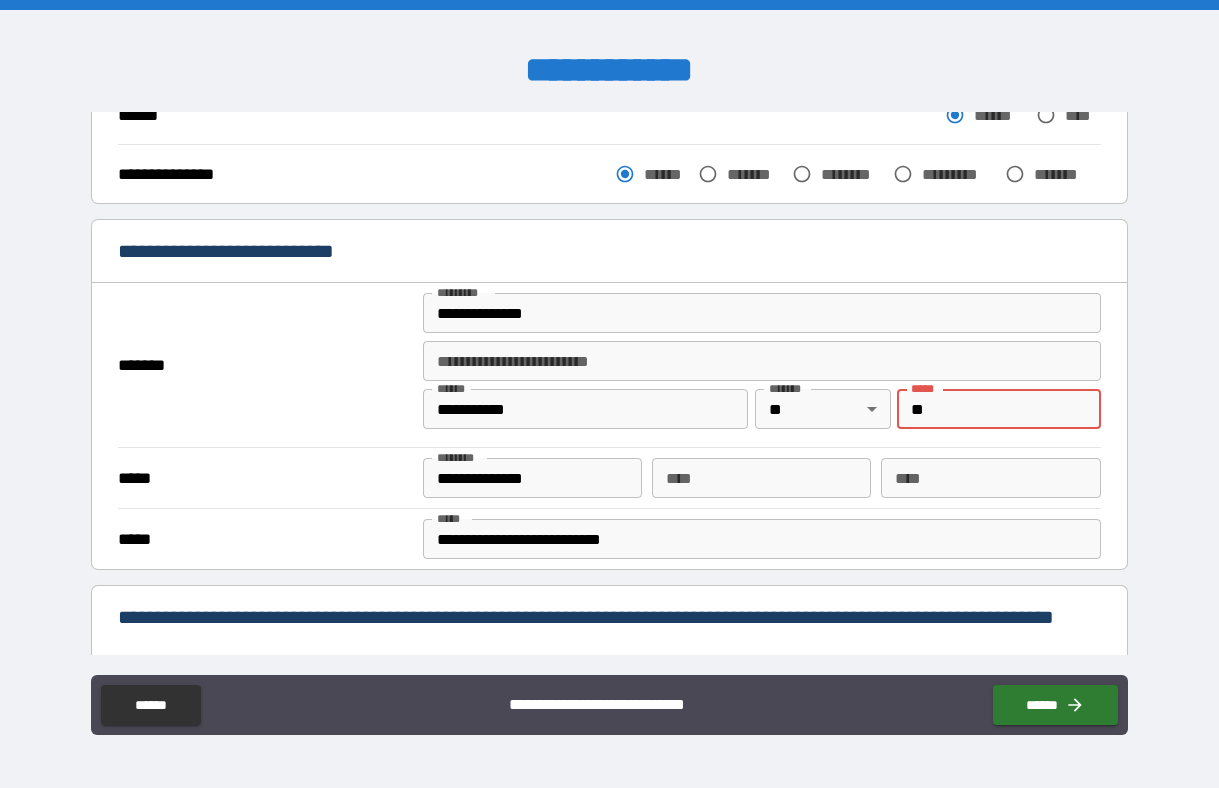 type on "*****" 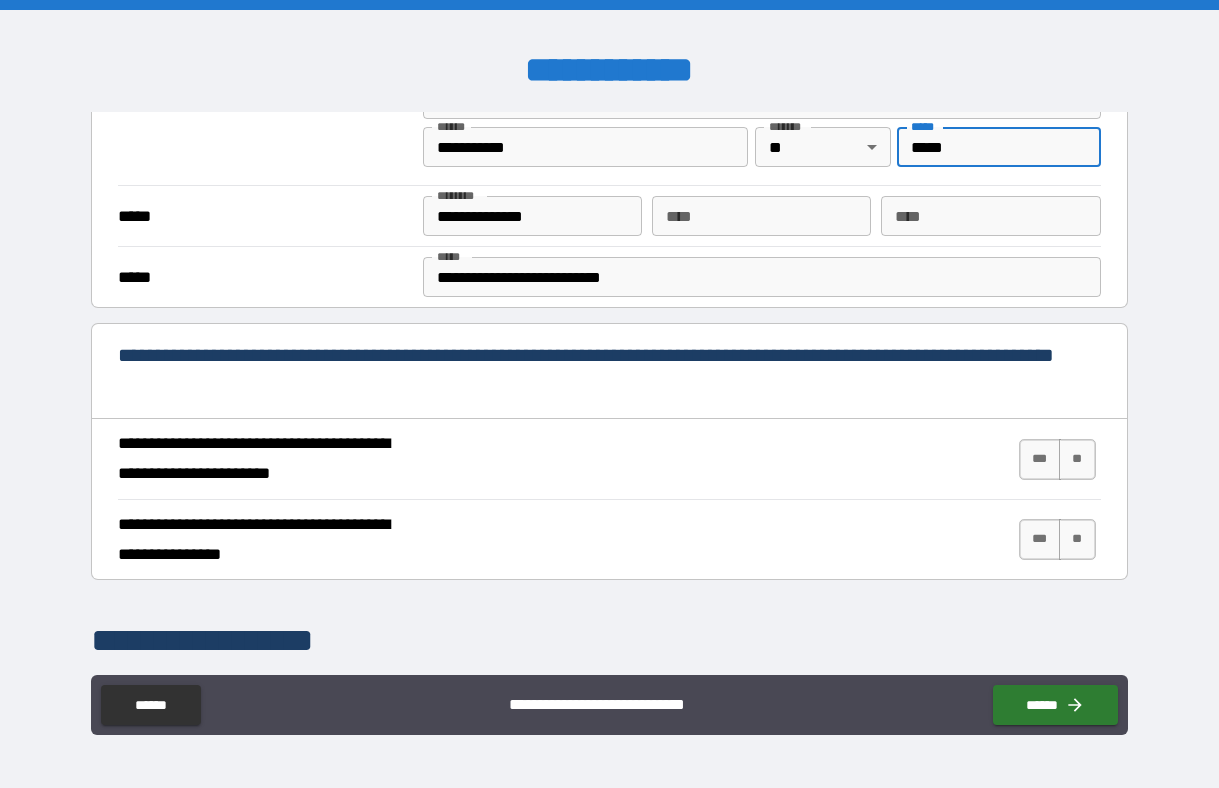 scroll, scrollTop: 609, scrollLeft: 0, axis: vertical 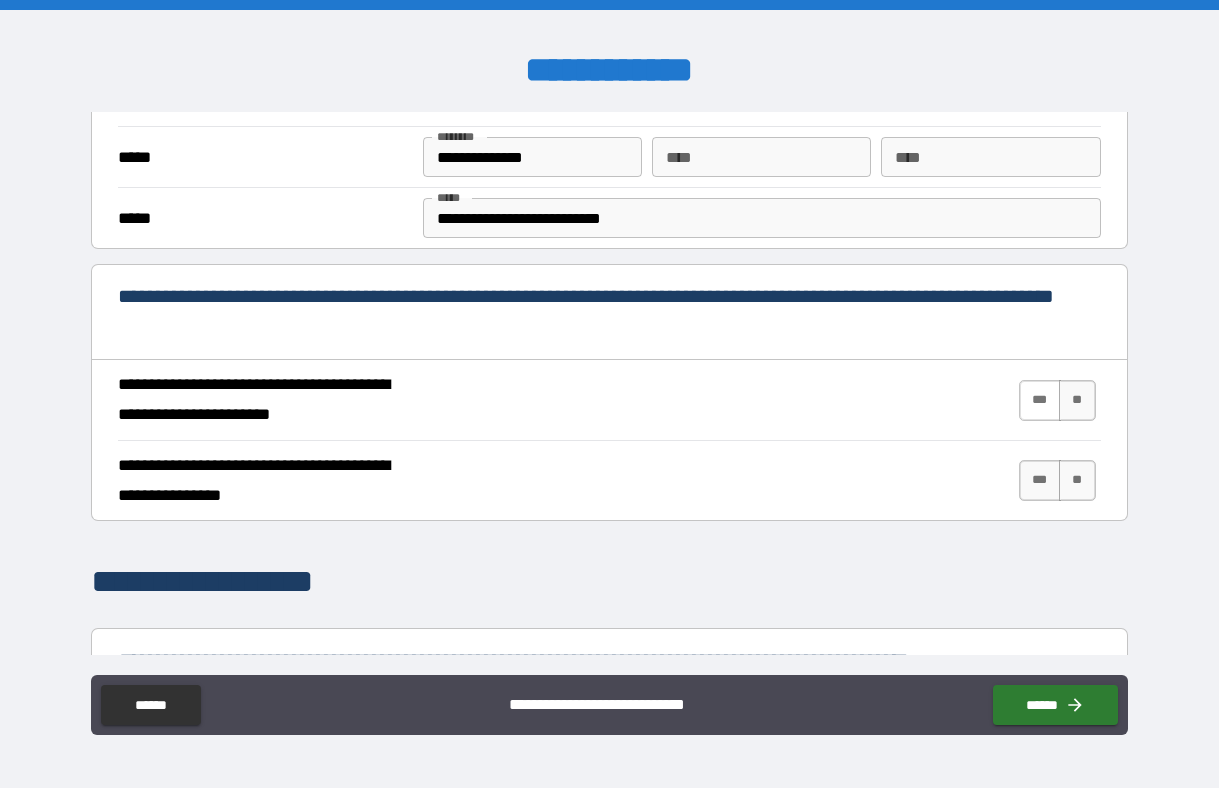 click on "***" at bounding box center [1040, 400] 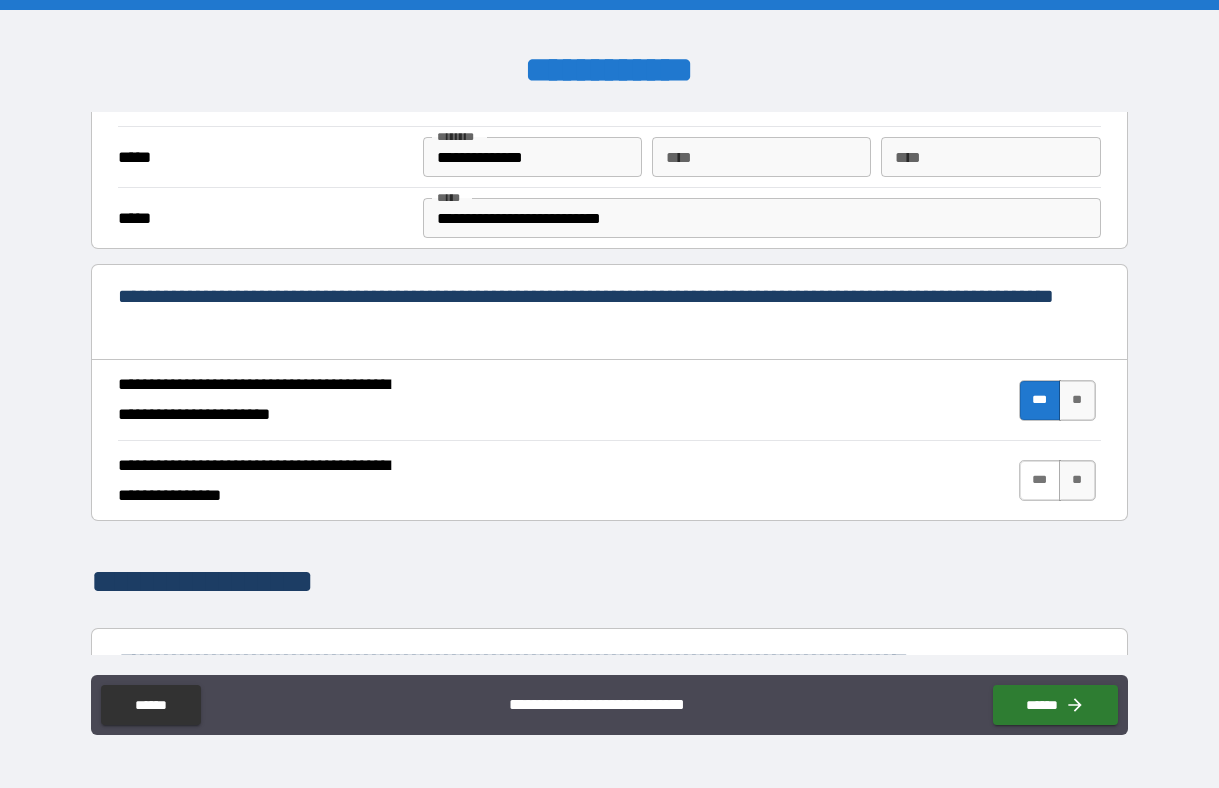 click on "***" at bounding box center (1040, 480) 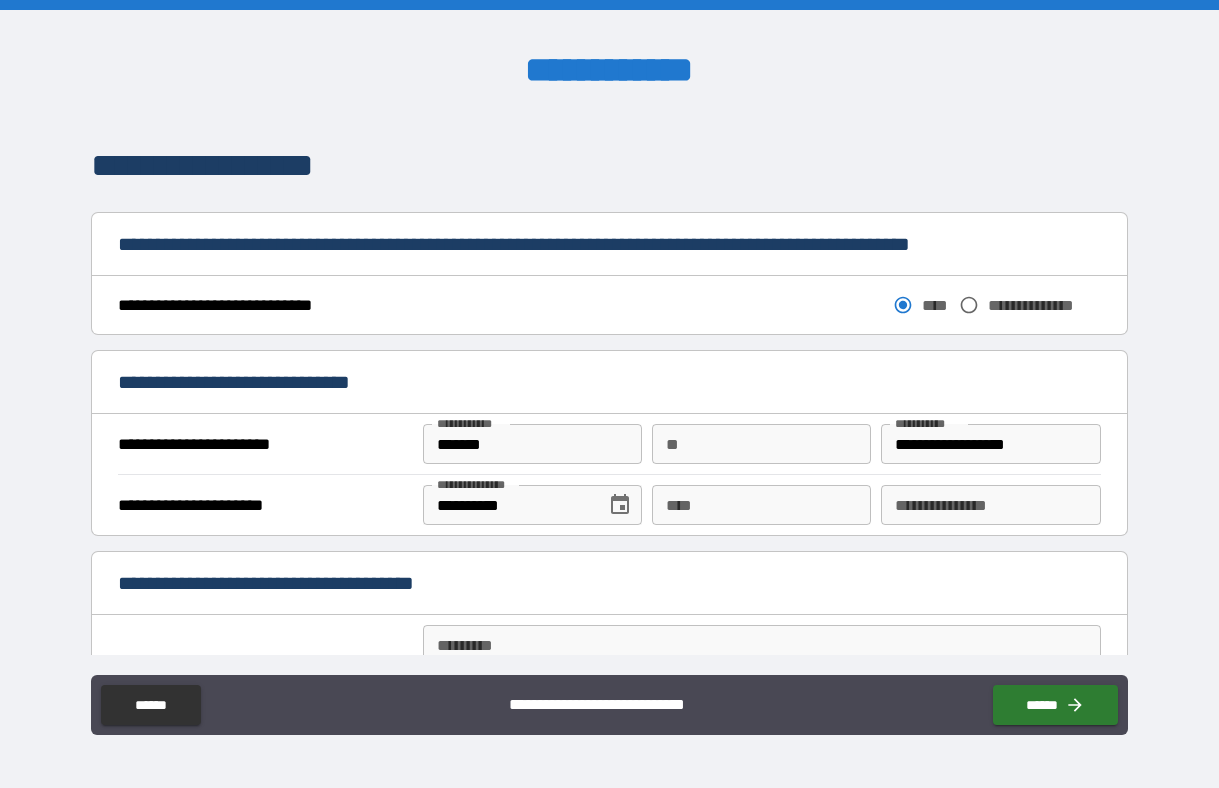 scroll, scrollTop: 1045, scrollLeft: 0, axis: vertical 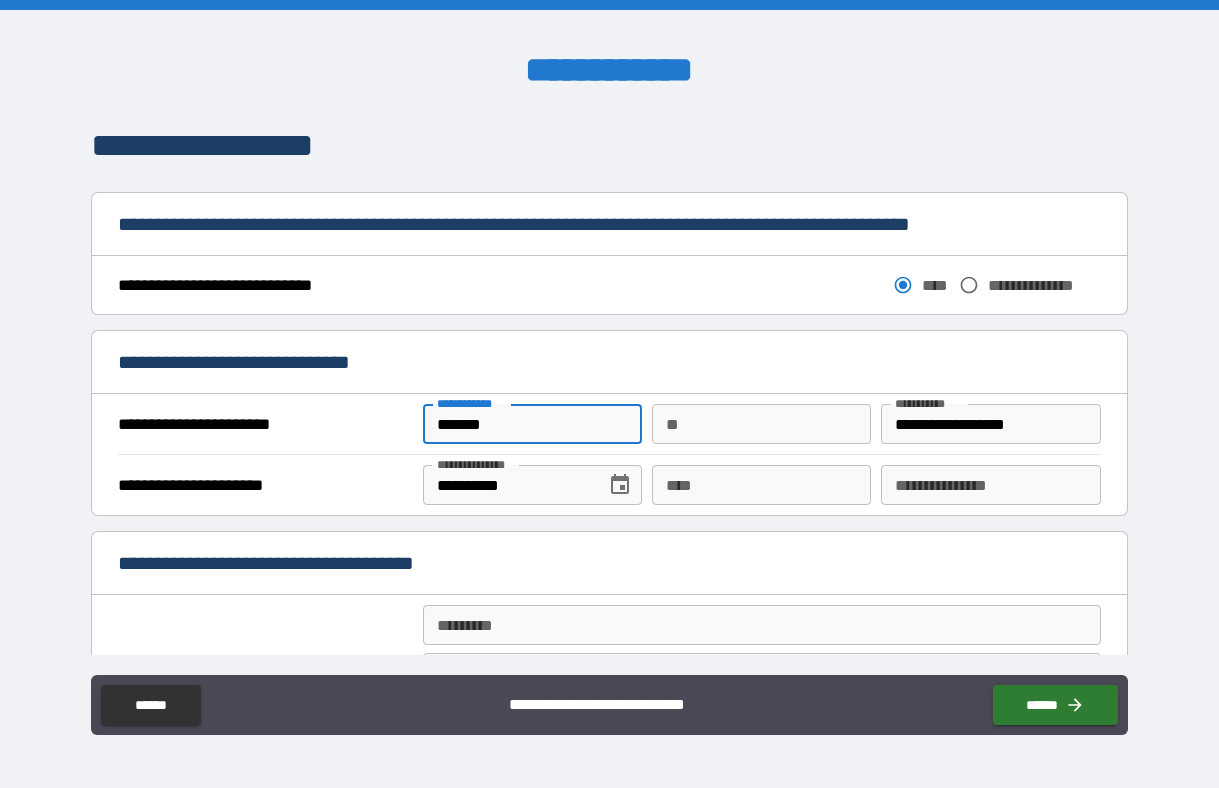 click on "*******" at bounding box center (532, 424) 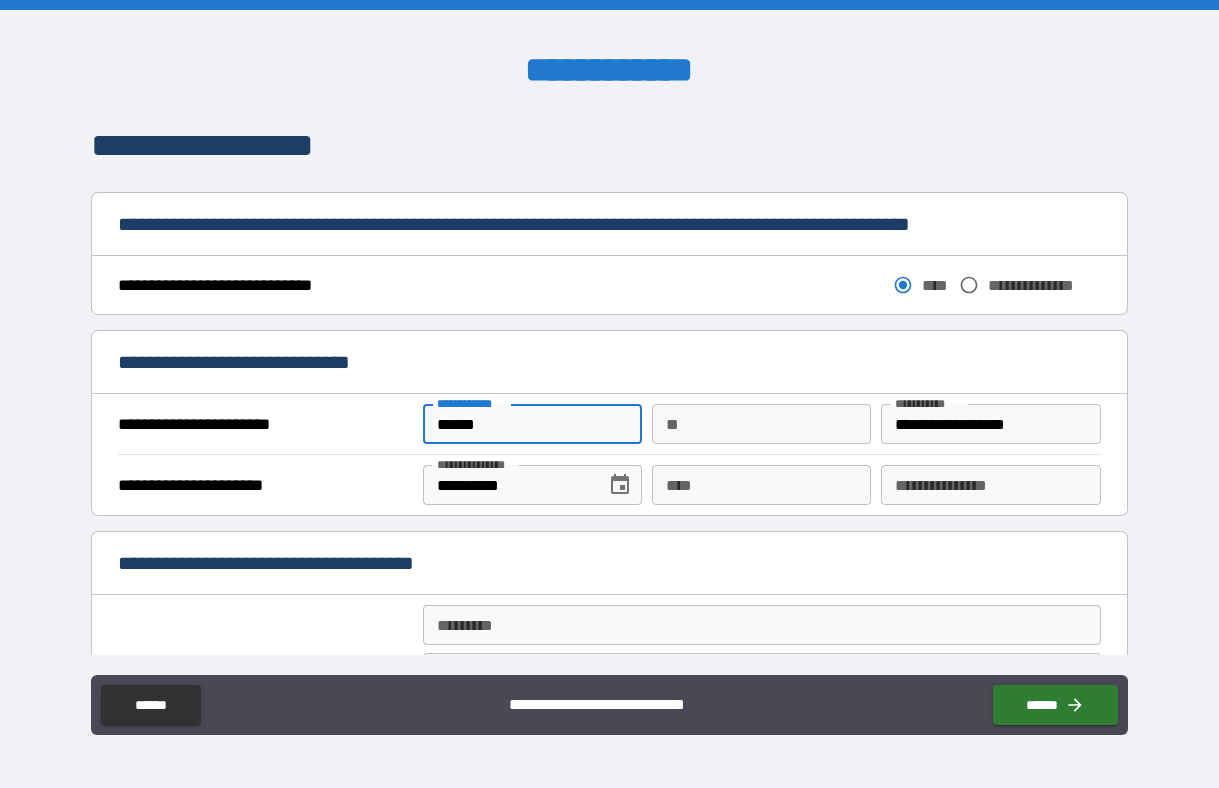 type on "******" 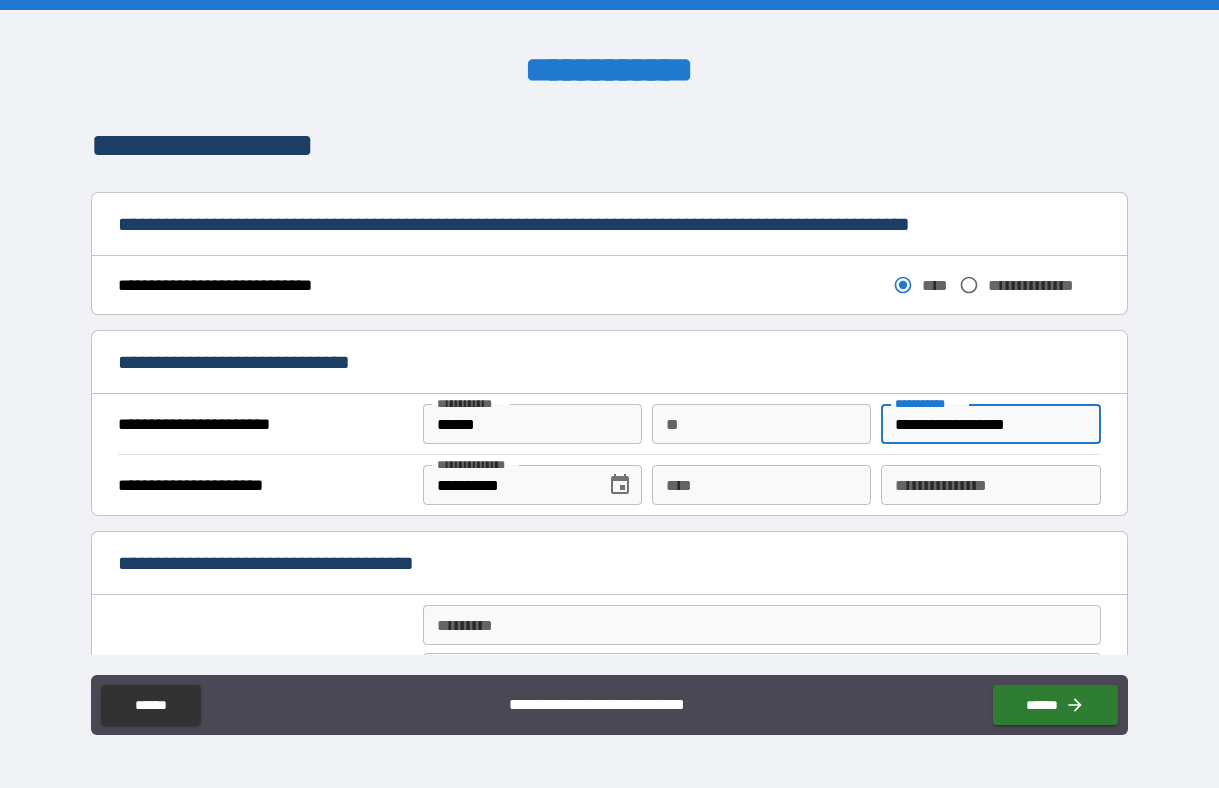 type on "**********" 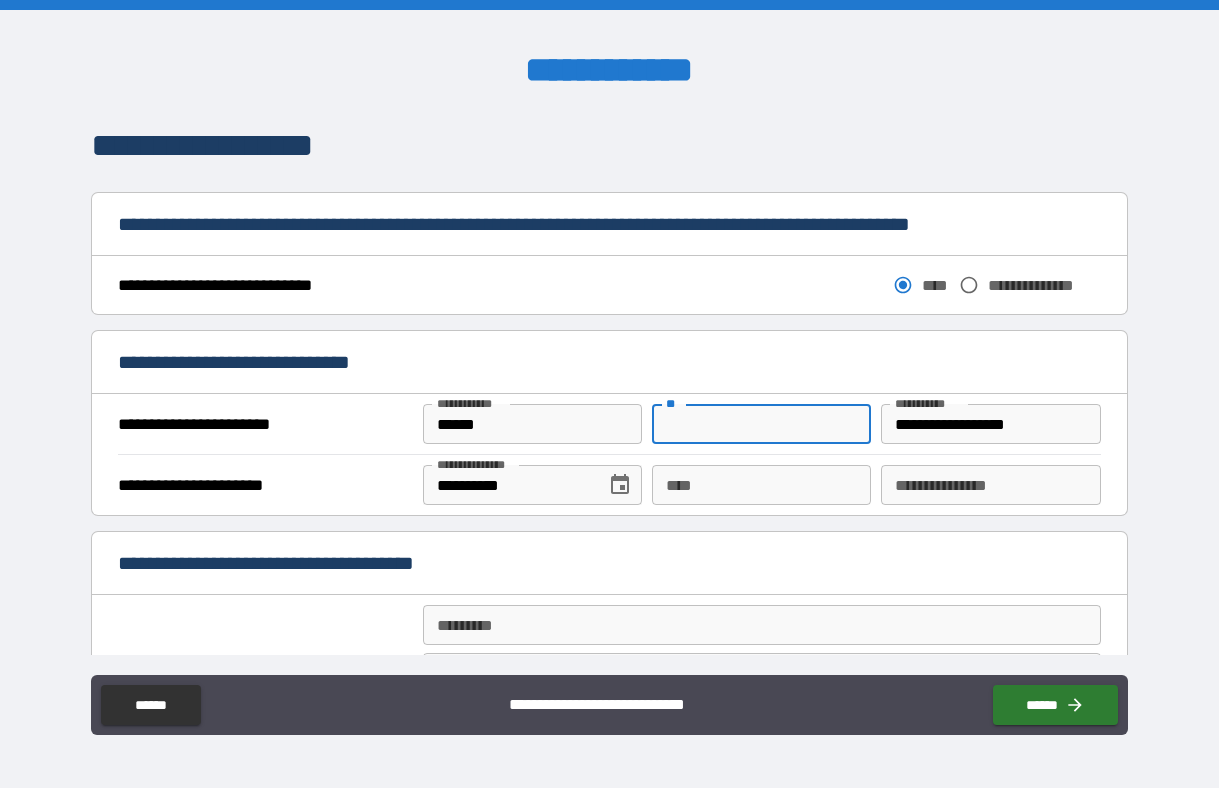 type on "*" 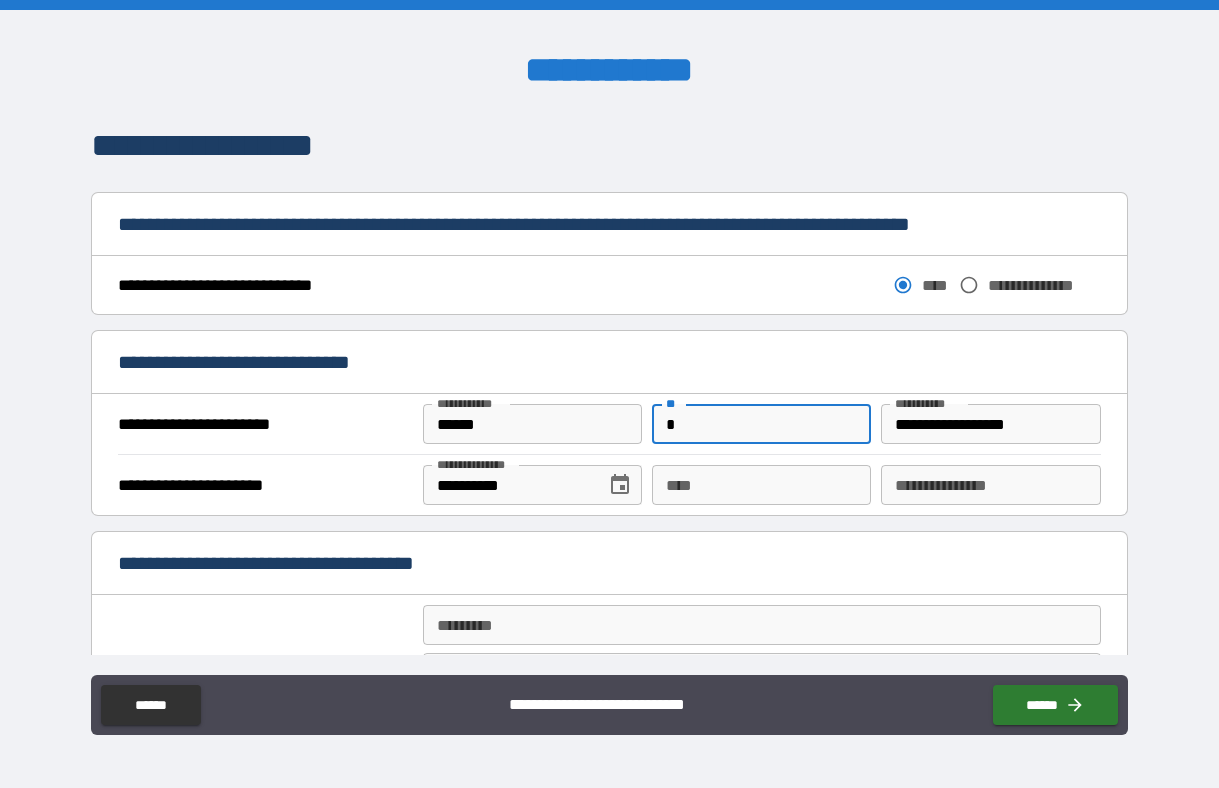 click on "****" at bounding box center (761, 485) 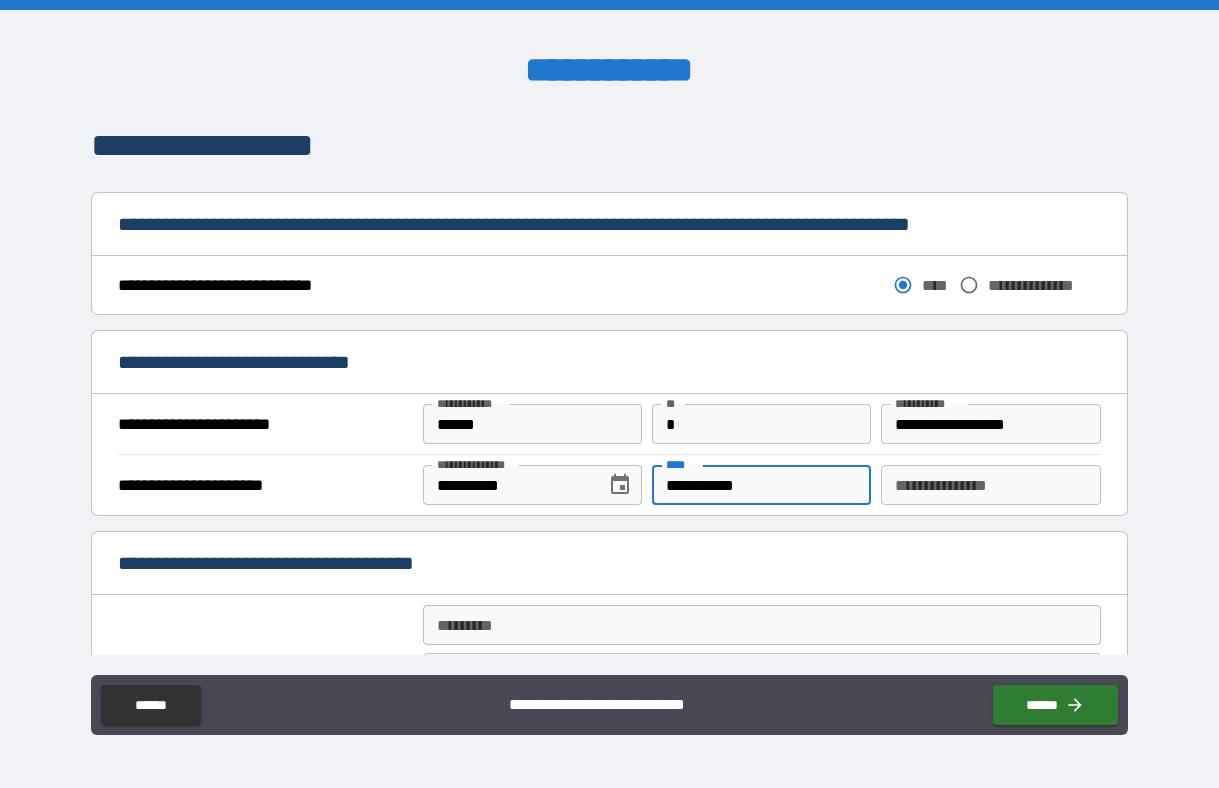 type on "**********" 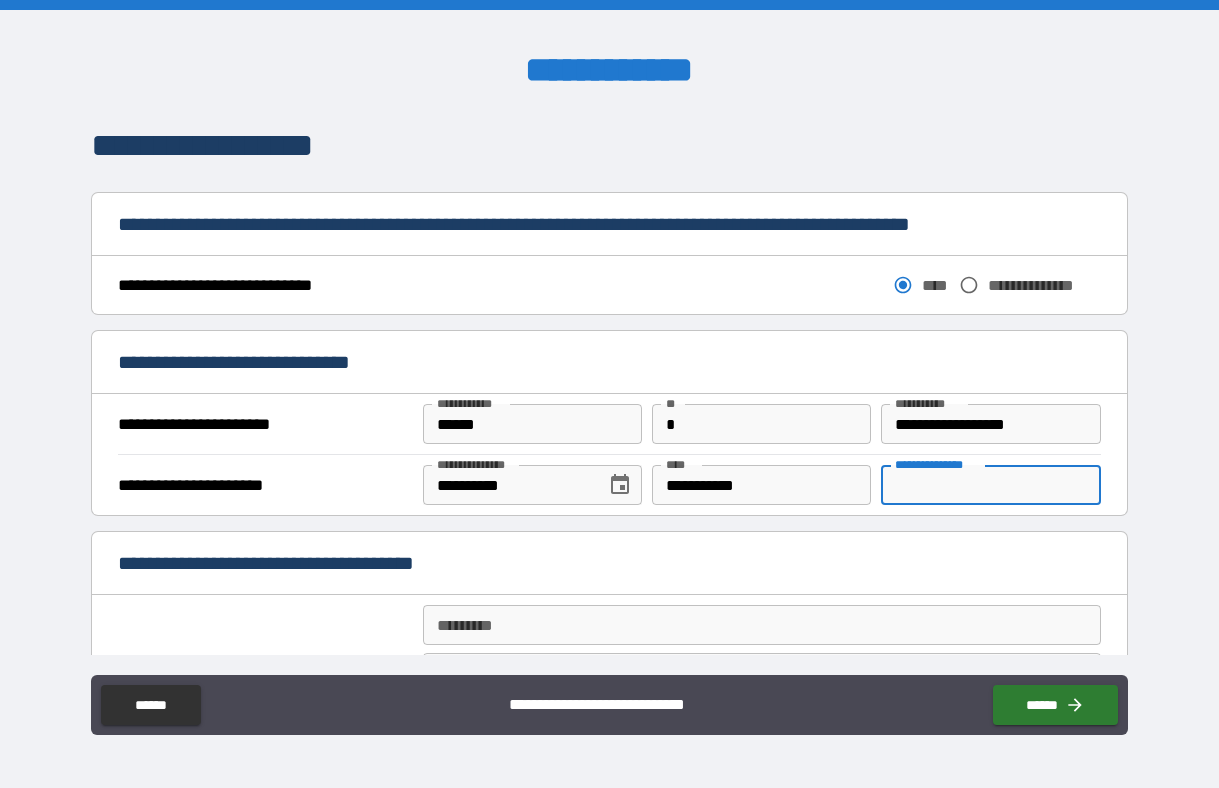 type on "********" 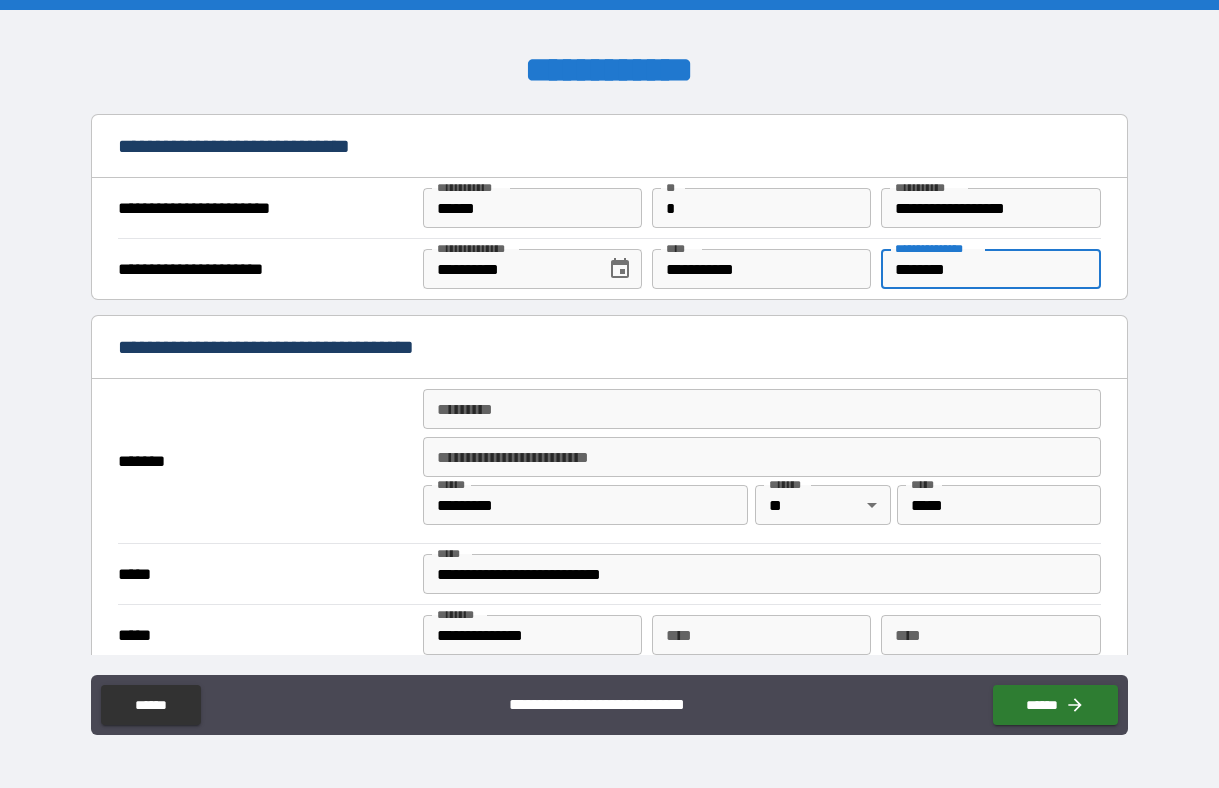 scroll, scrollTop: 1278, scrollLeft: 0, axis: vertical 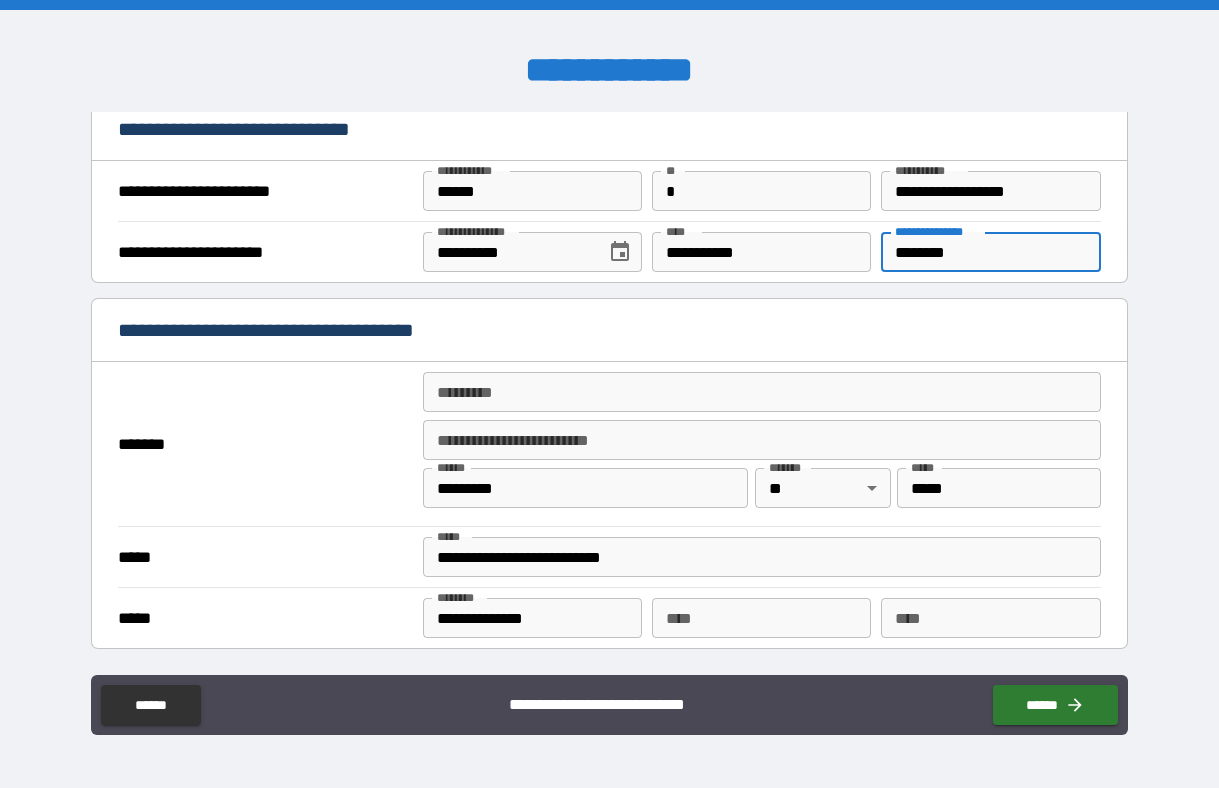 click on "*******   *" at bounding box center (762, 392) 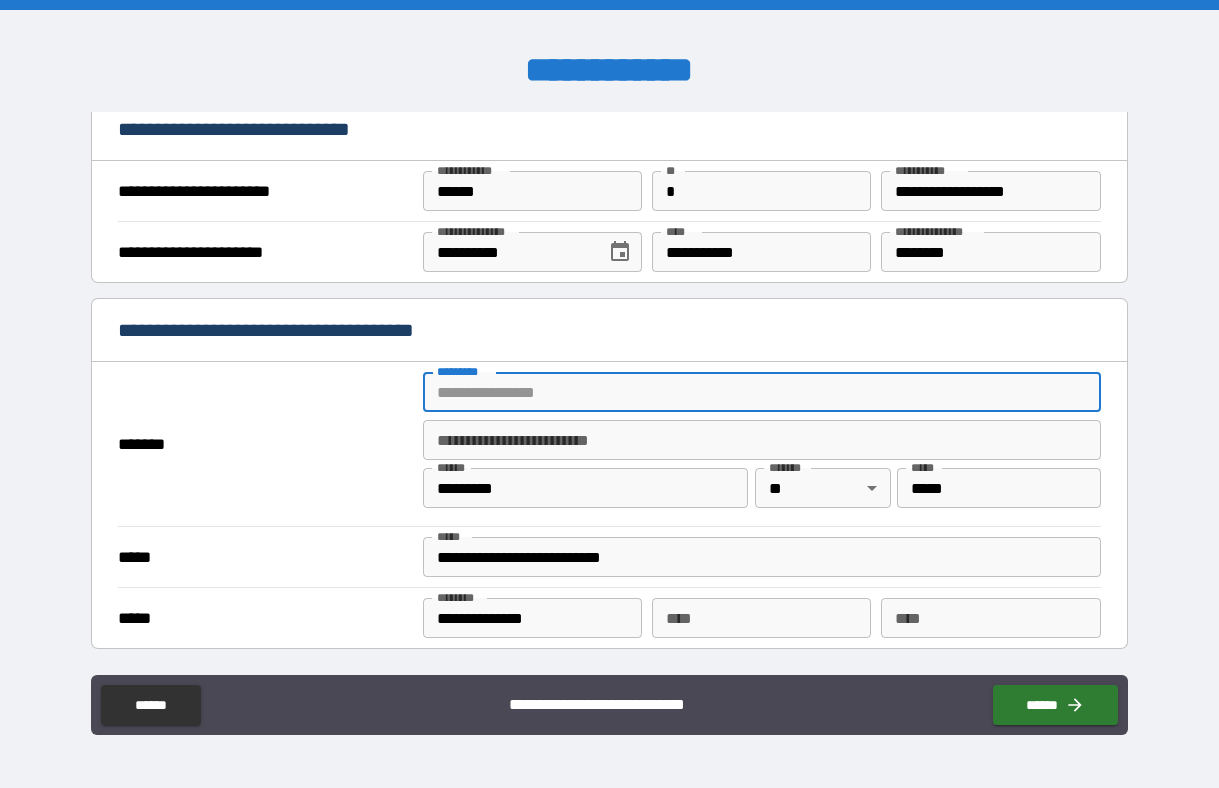 type on "**********" 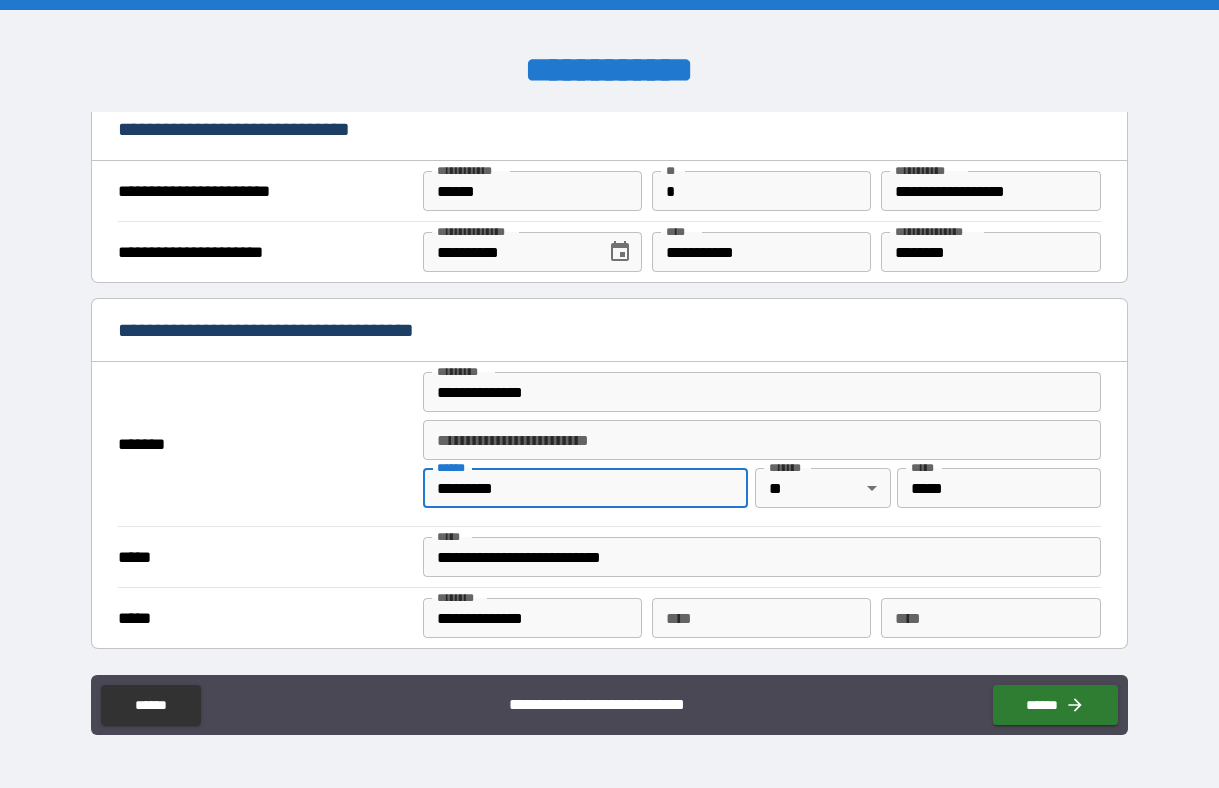 click on "*********" at bounding box center (585, 488) 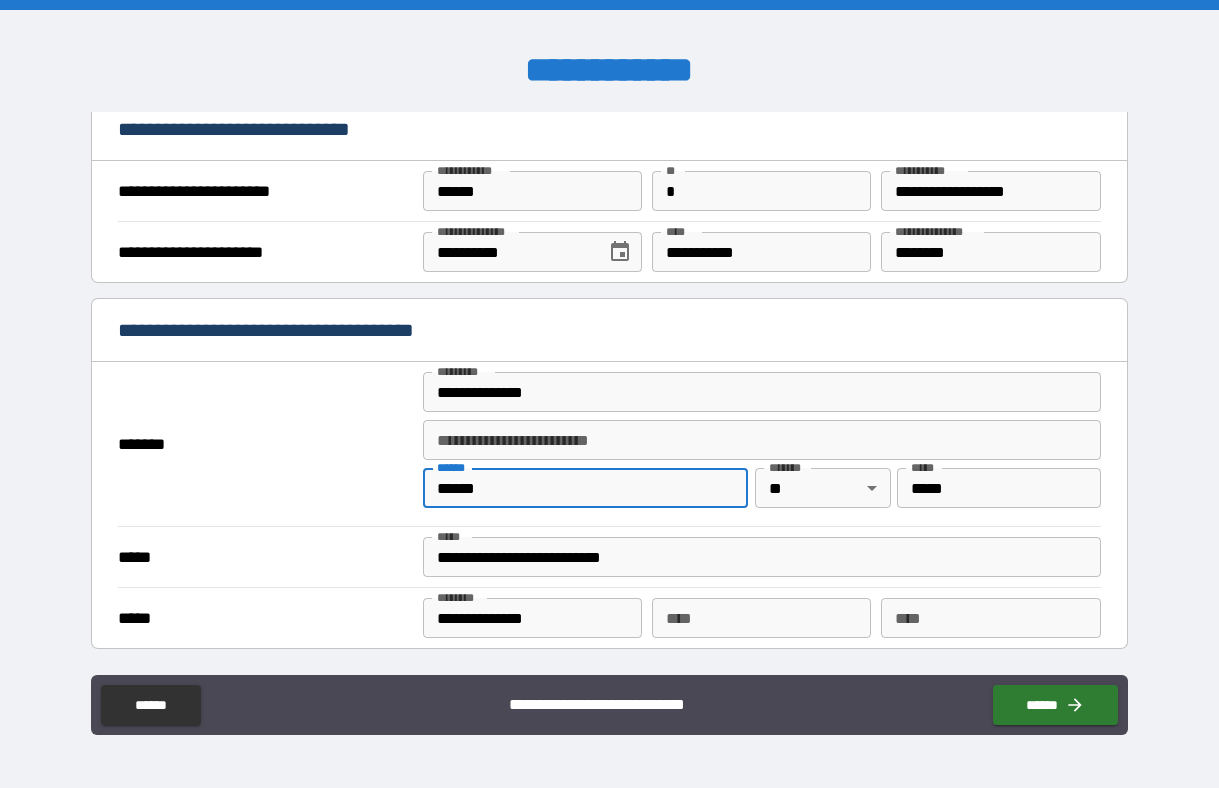 type on "**********" 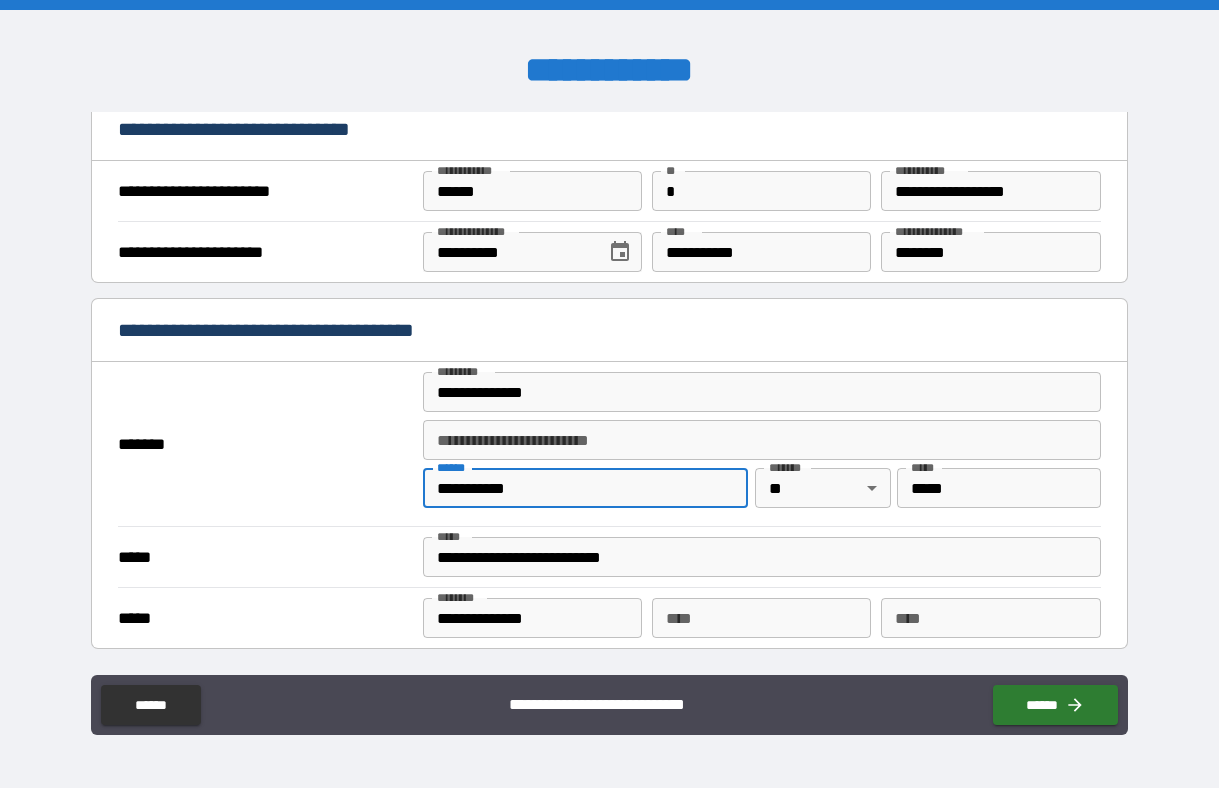click on "*****" at bounding box center (998, 488) 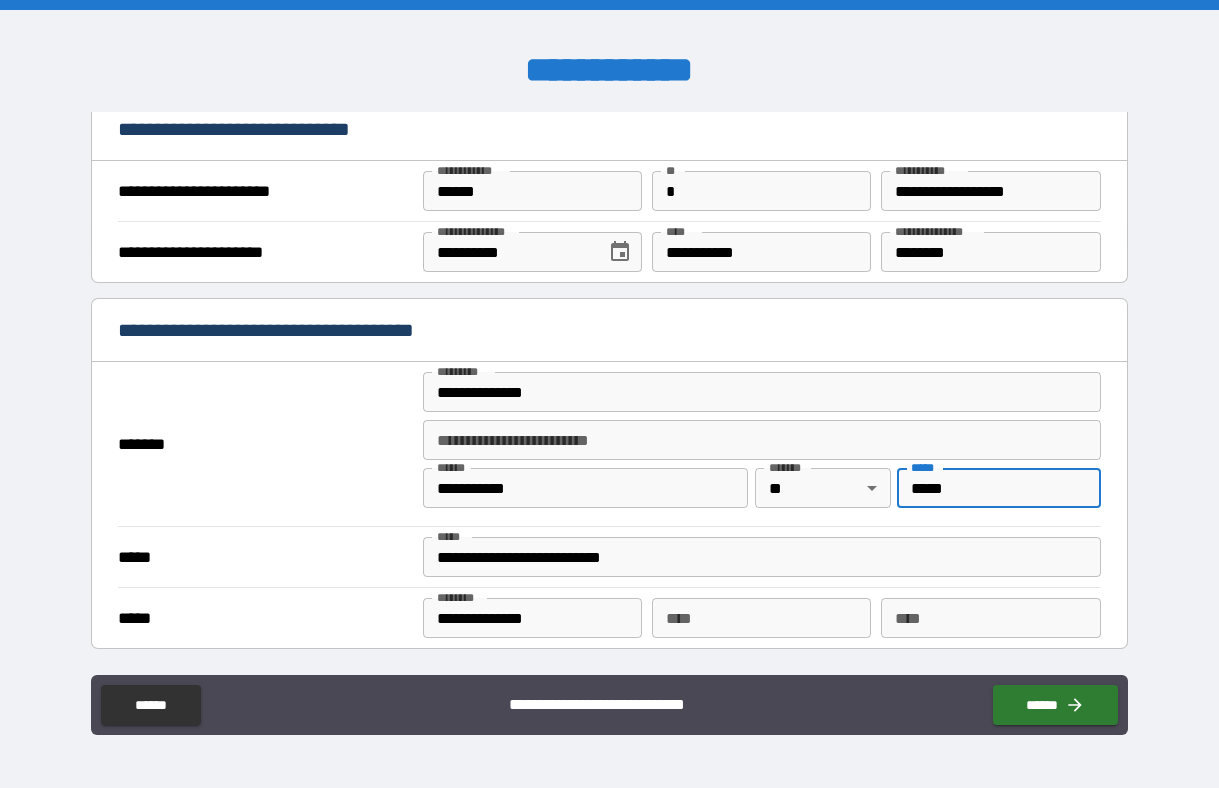 click on "*****" at bounding box center [998, 488] 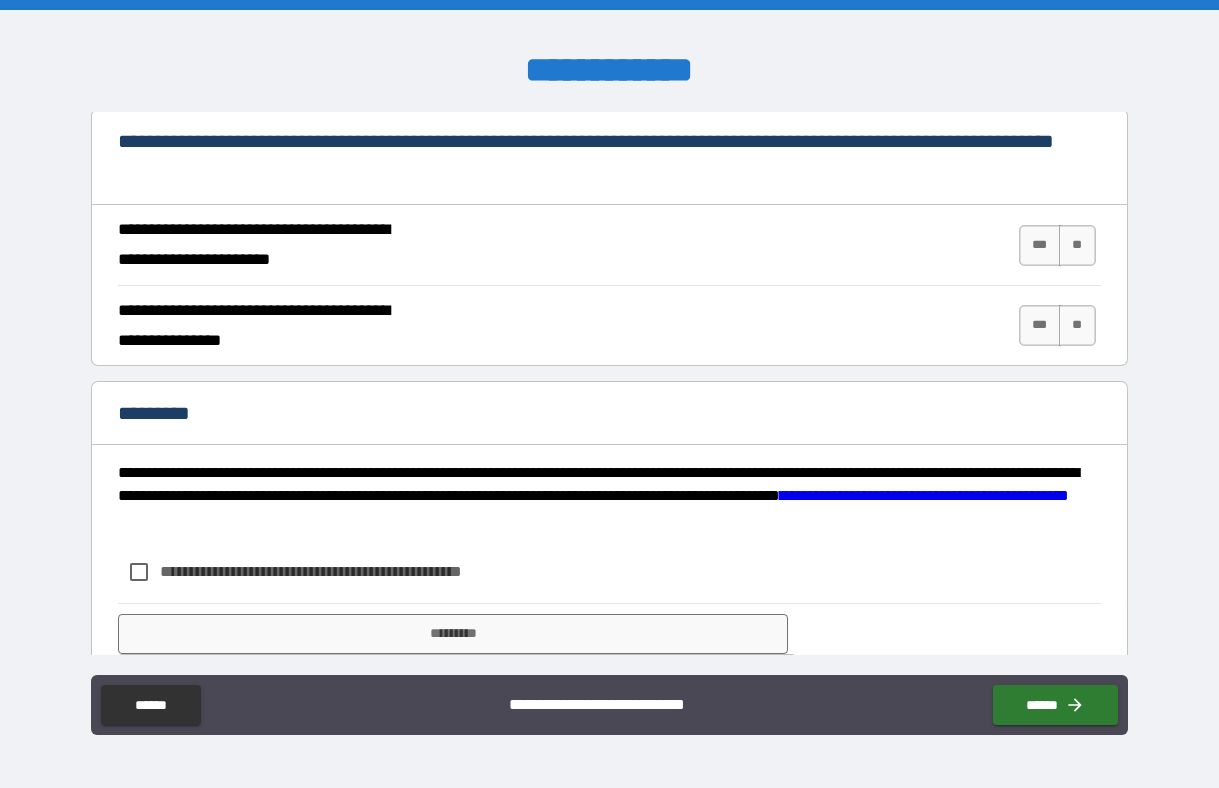 scroll, scrollTop: 1893, scrollLeft: 0, axis: vertical 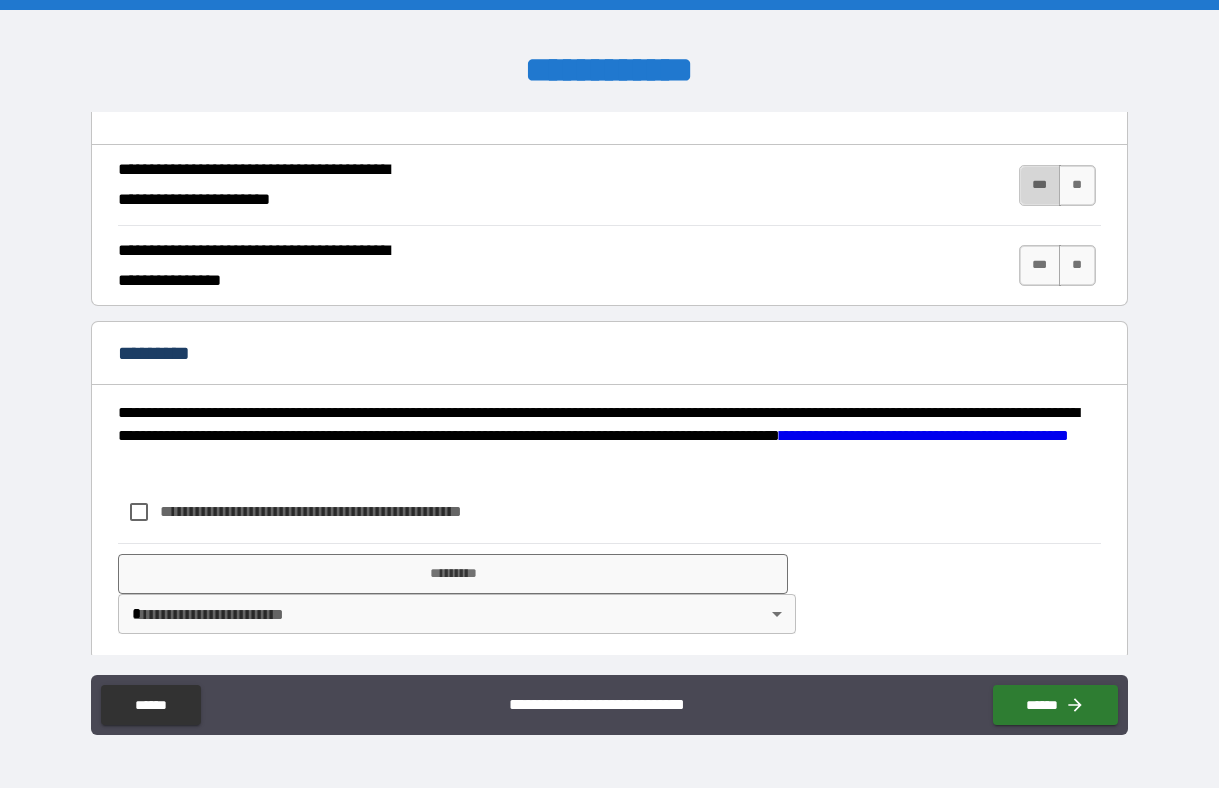 click on "***" at bounding box center [1040, 185] 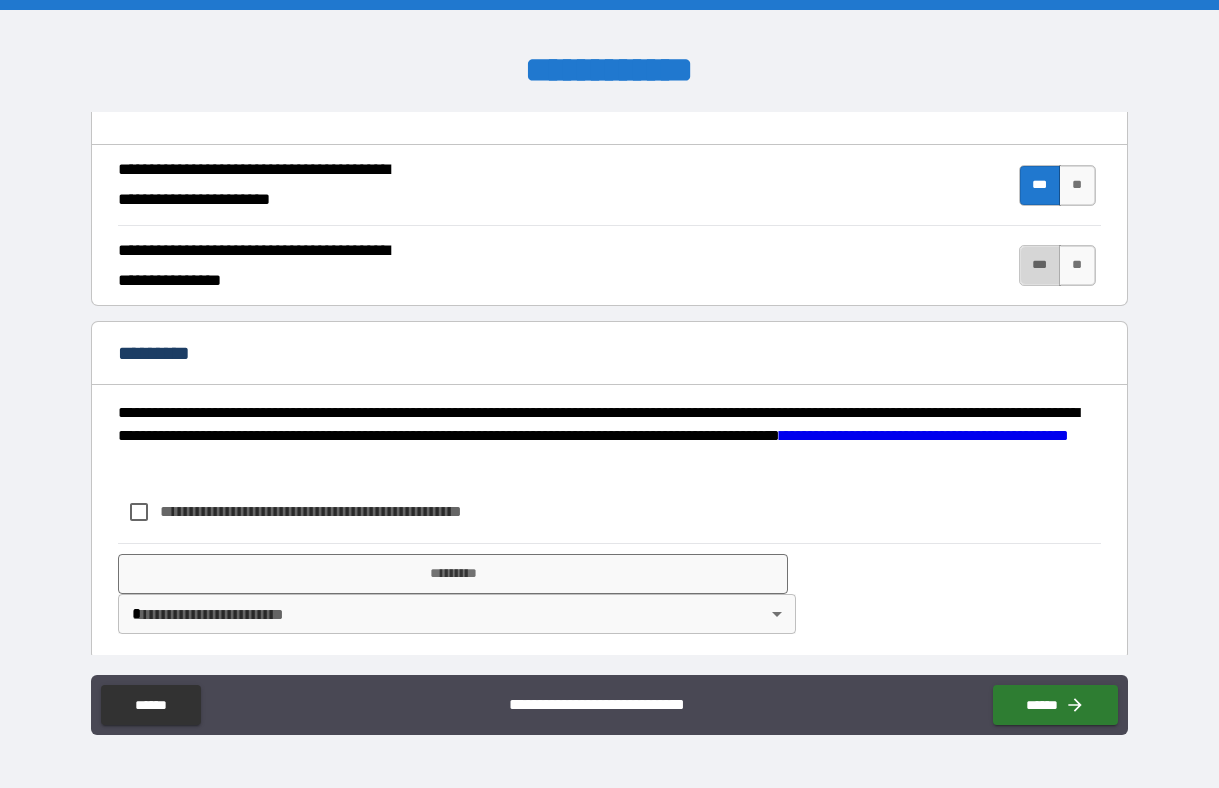 click on "***" at bounding box center [1040, 265] 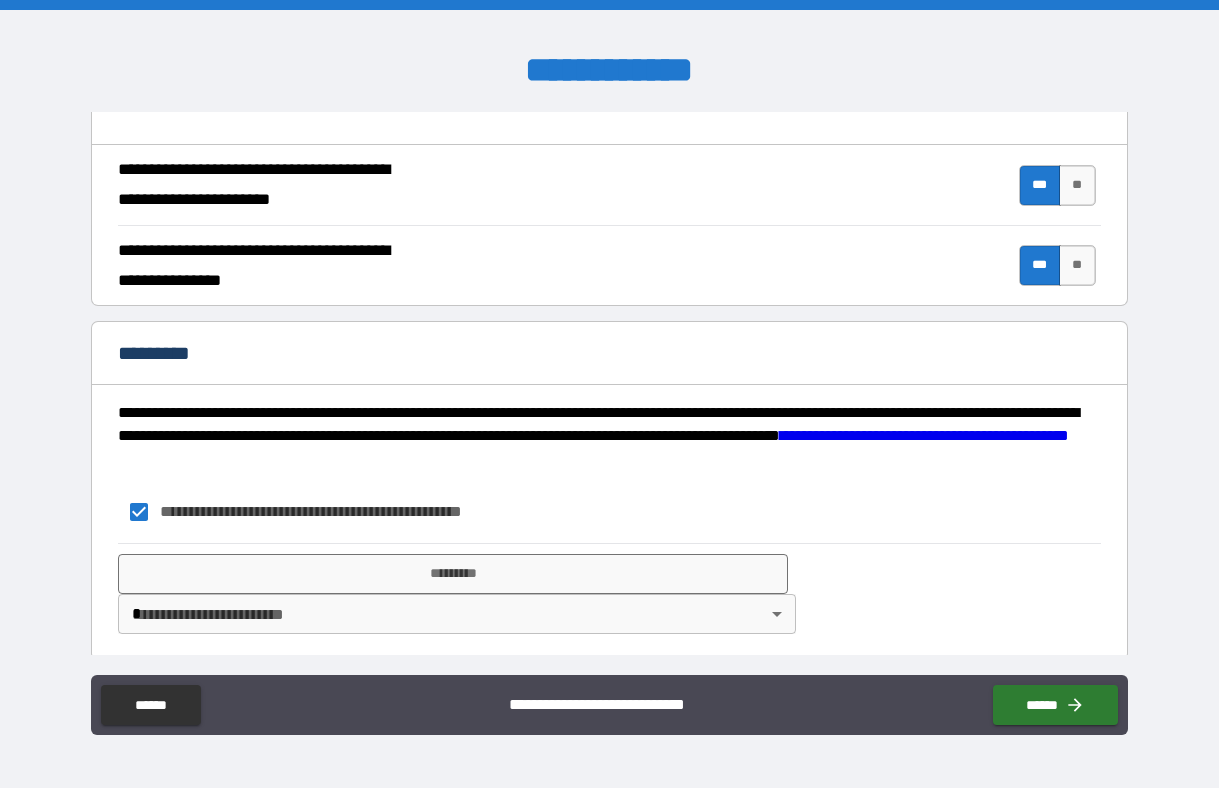 click on "**********" at bounding box center (609, 593) 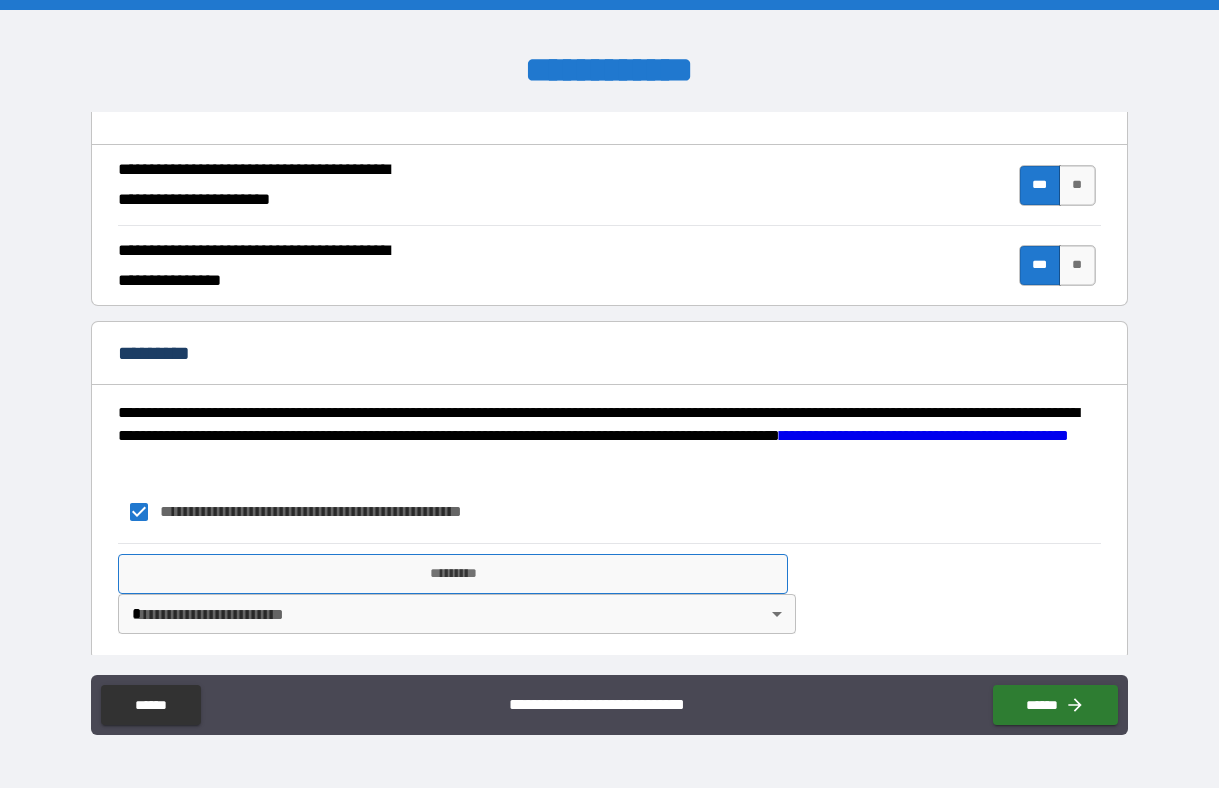 click on "*********" at bounding box center (453, 574) 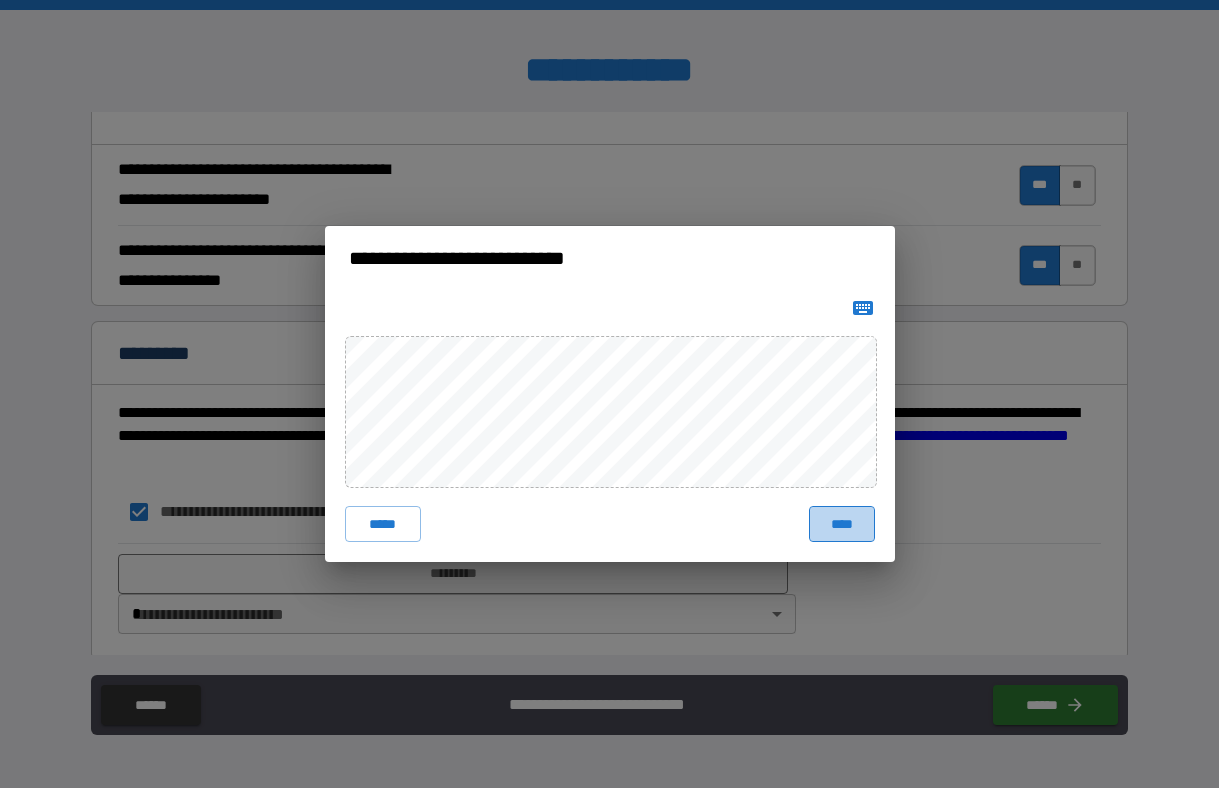 click on "****" at bounding box center [842, 524] 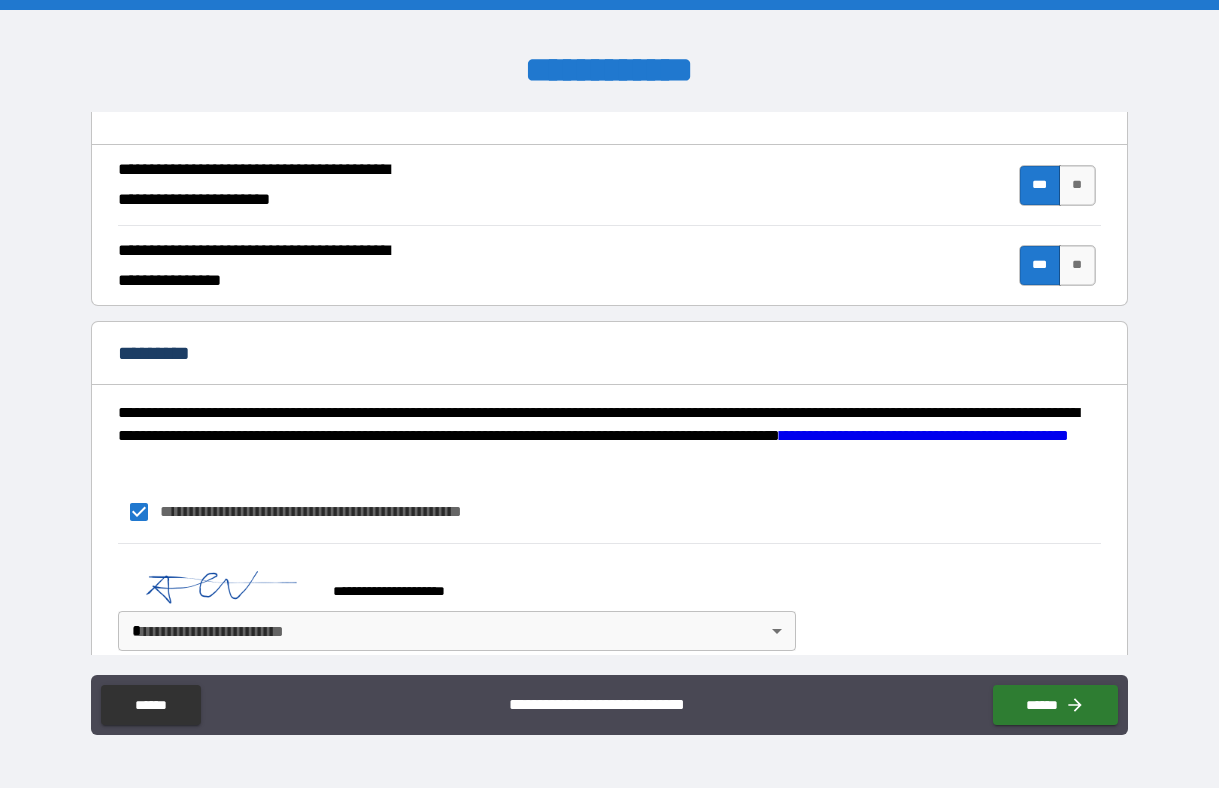 scroll, scrollTop: 1920, scrollLeft: 0, axis: vertical 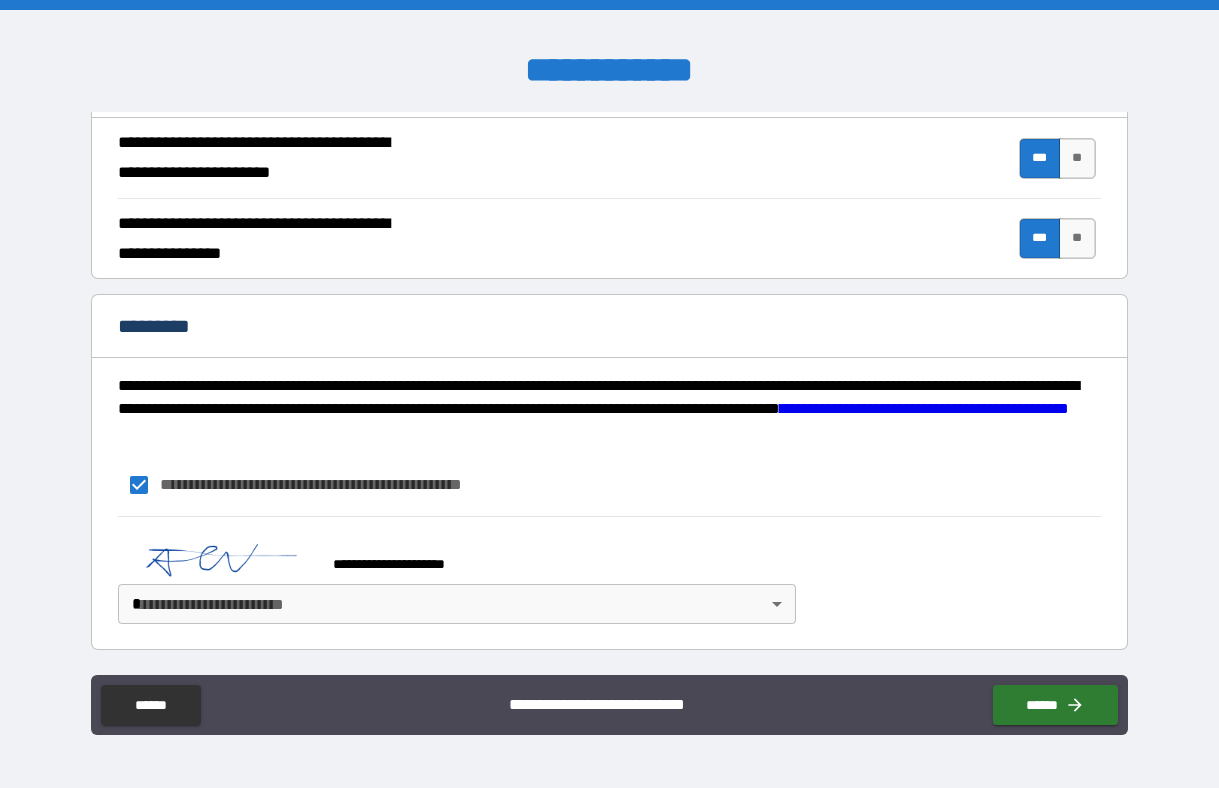 click on "**********" at bounding box center [609, 394] 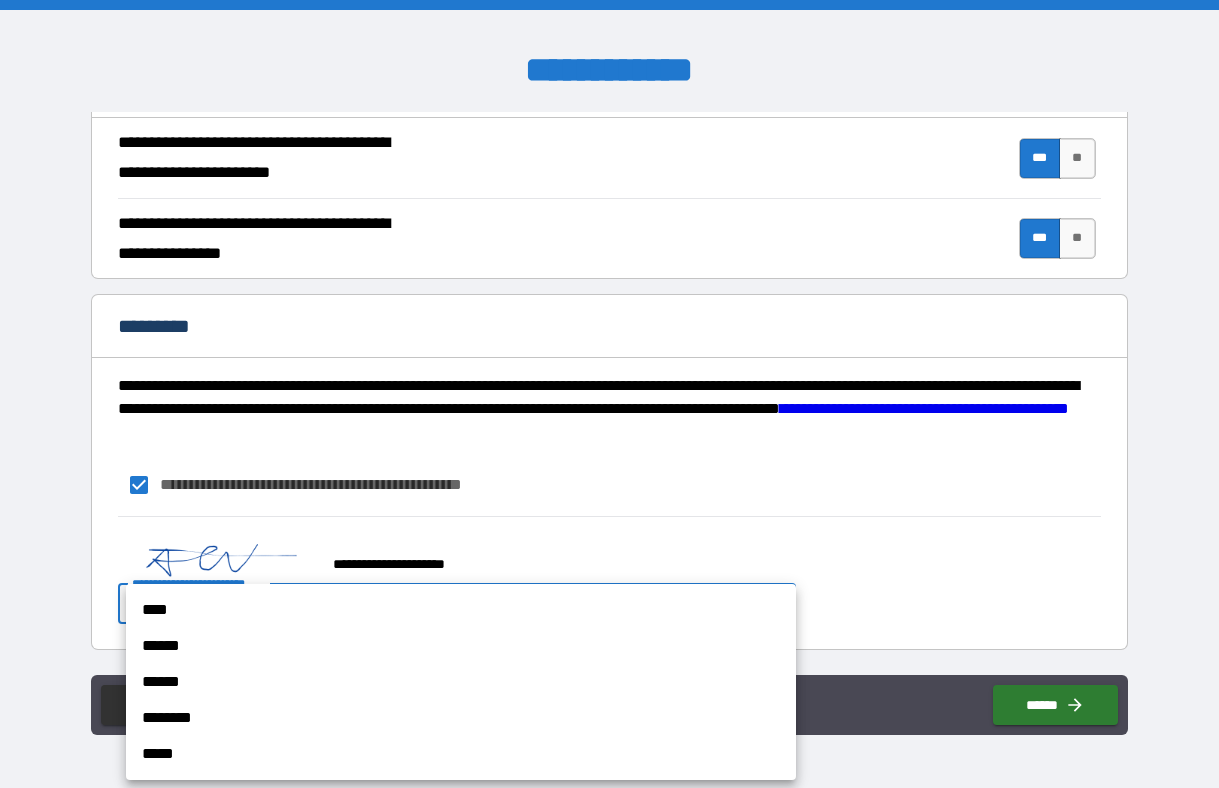click on "******" at bounding box center (461, 646) 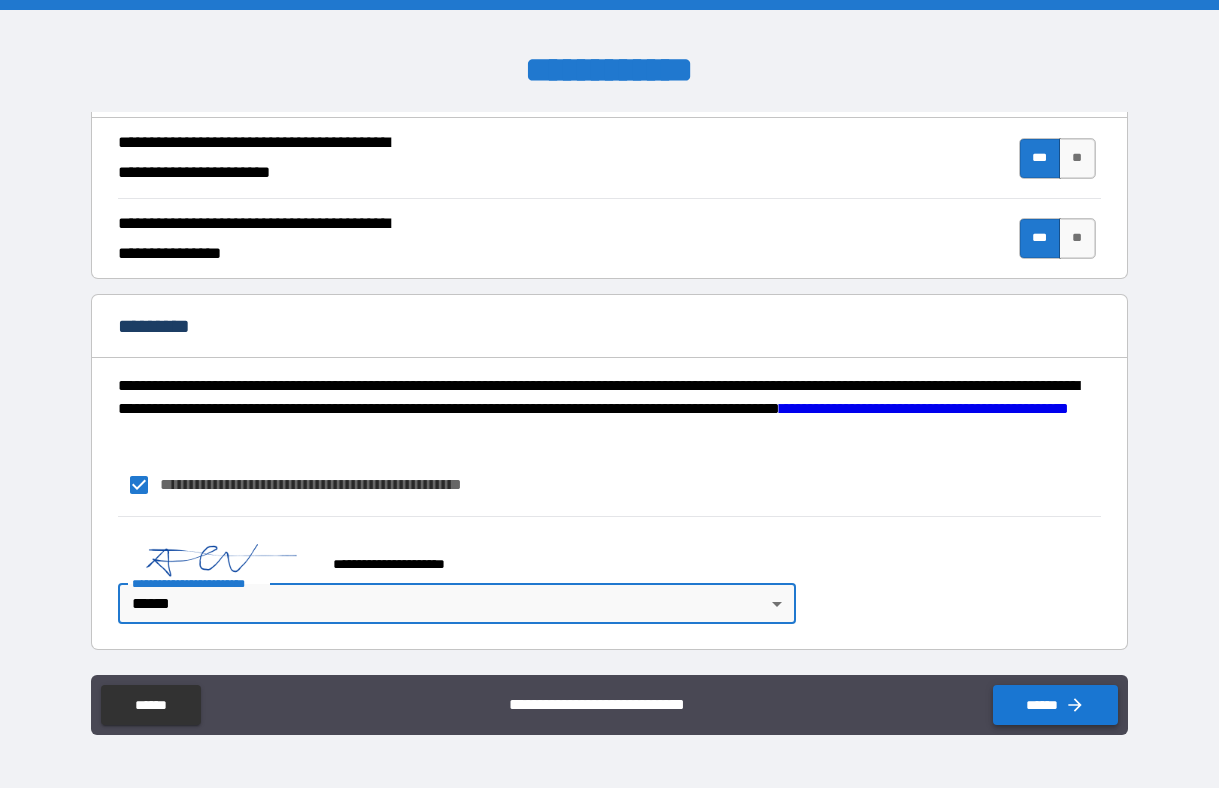 click on "******" at bounding box center [1055, 705] 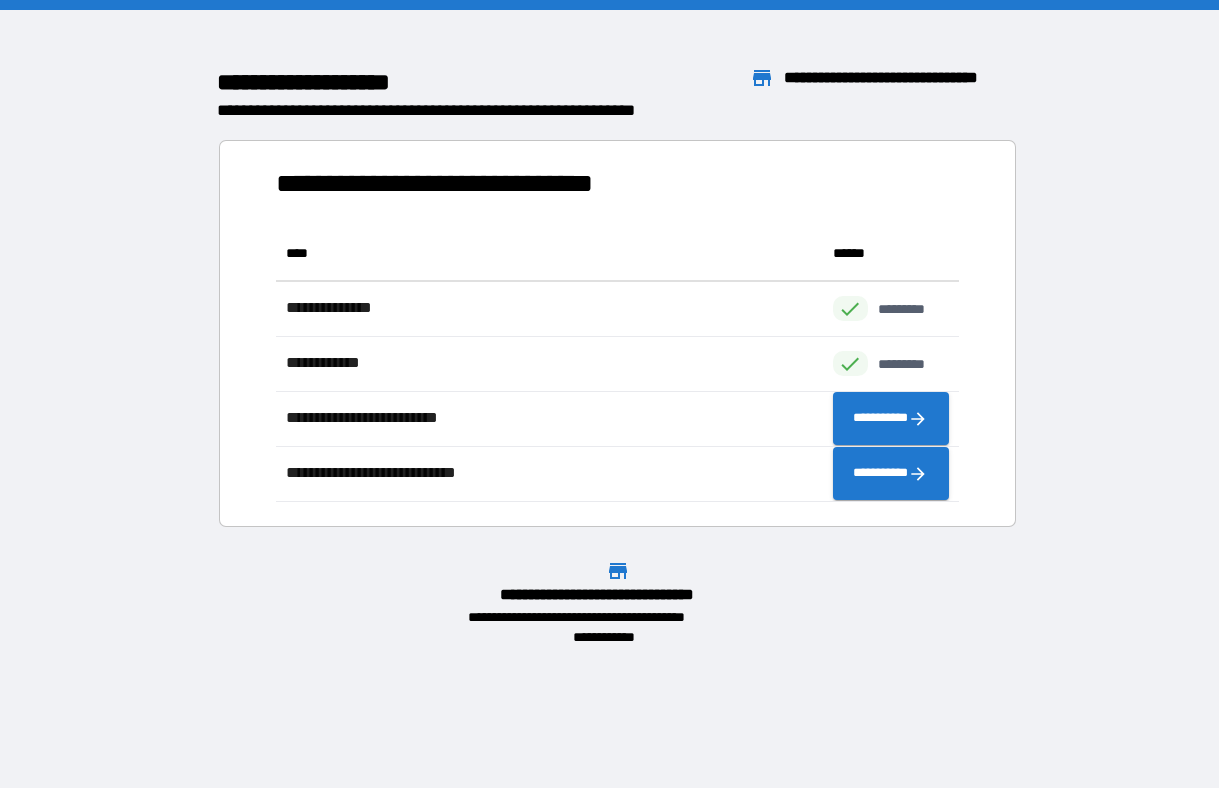 scroll, scrollTop: 1, scrollLeft: 1, axis: both 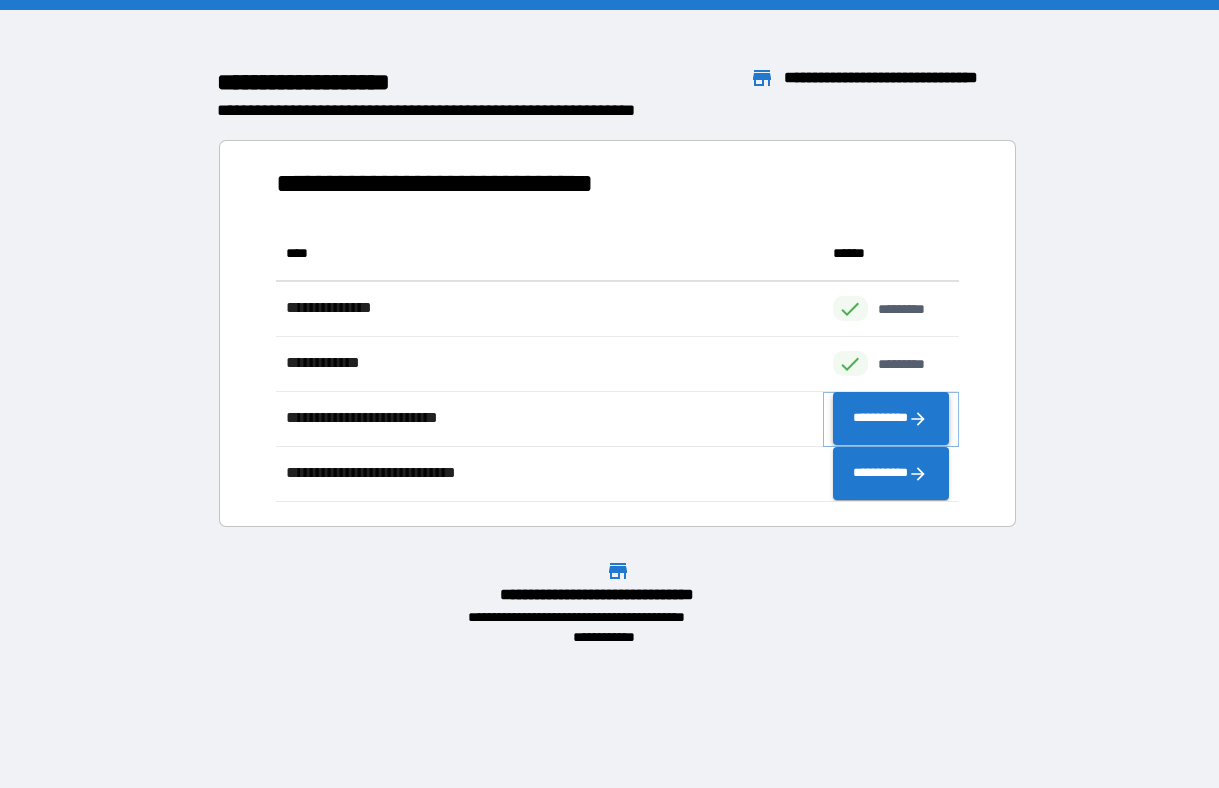click on "**********" at bounding box center (891, 419) 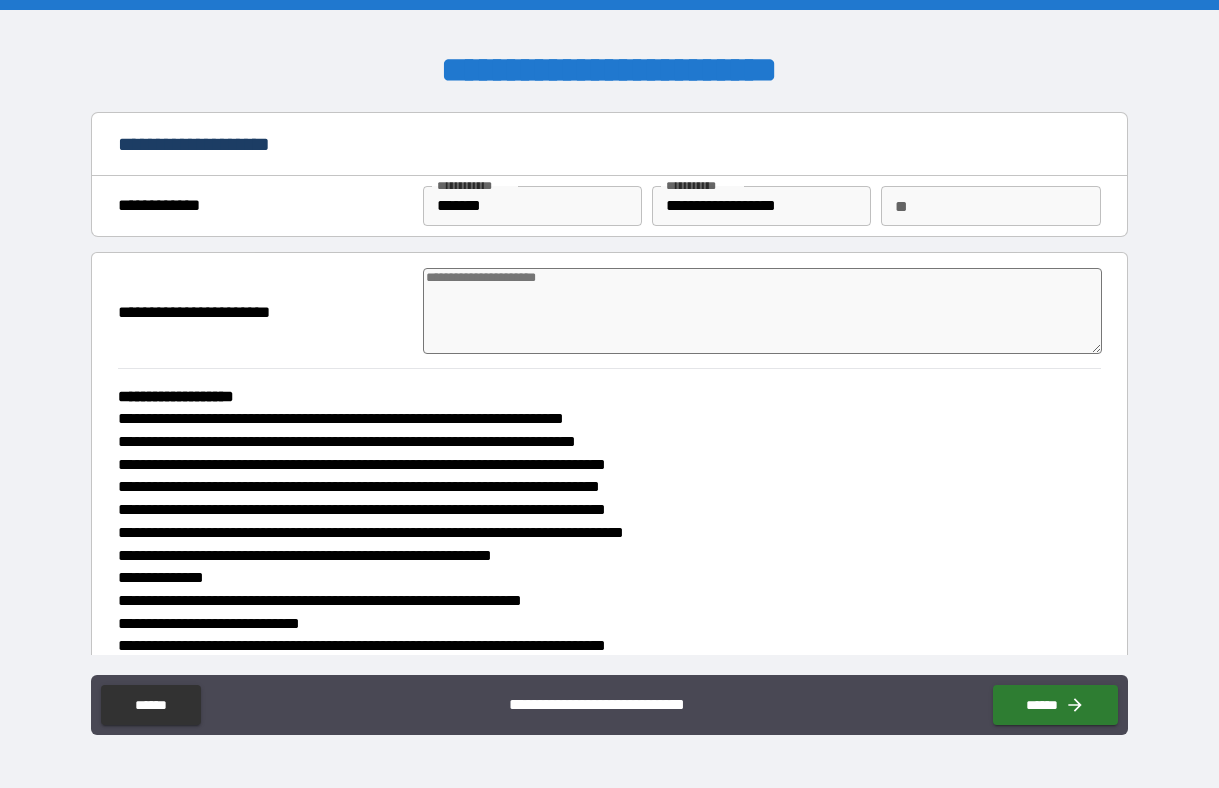 type on "*" 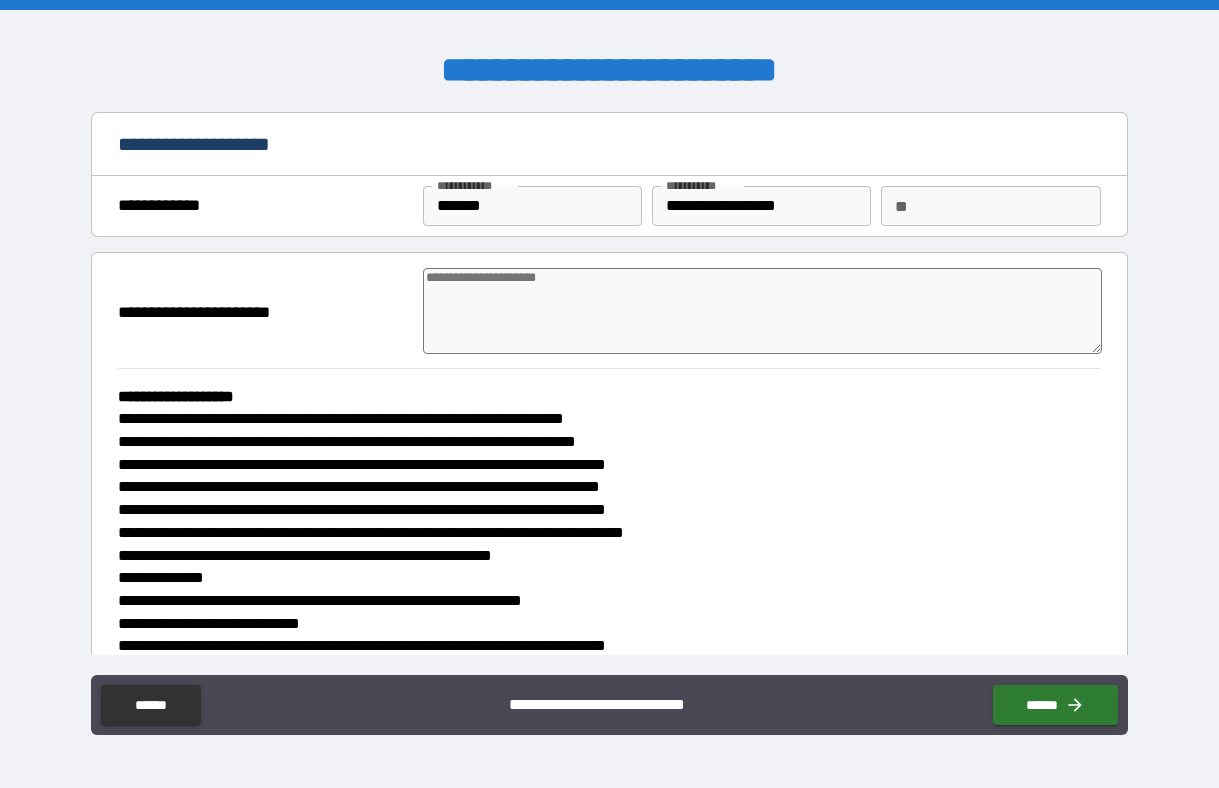 click at bounding box center (762, 311) 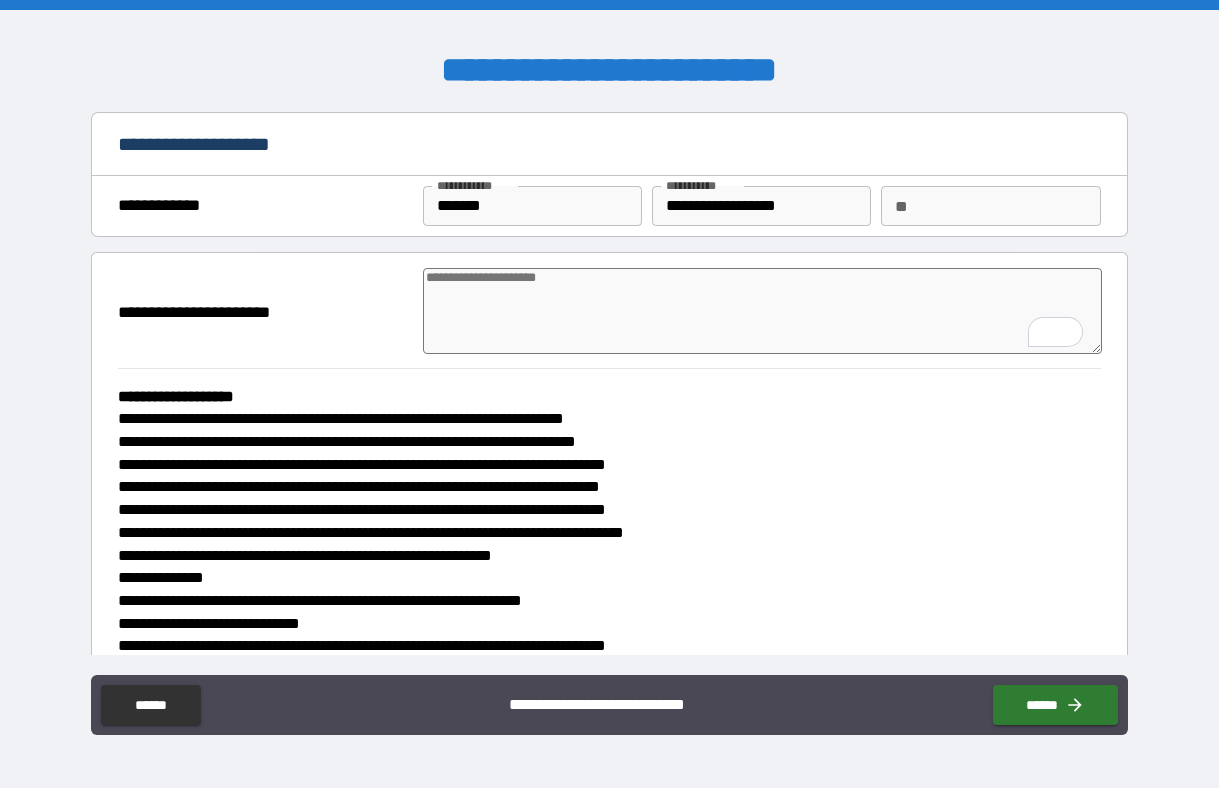 click on "**********" at bounding box center [761, 206] 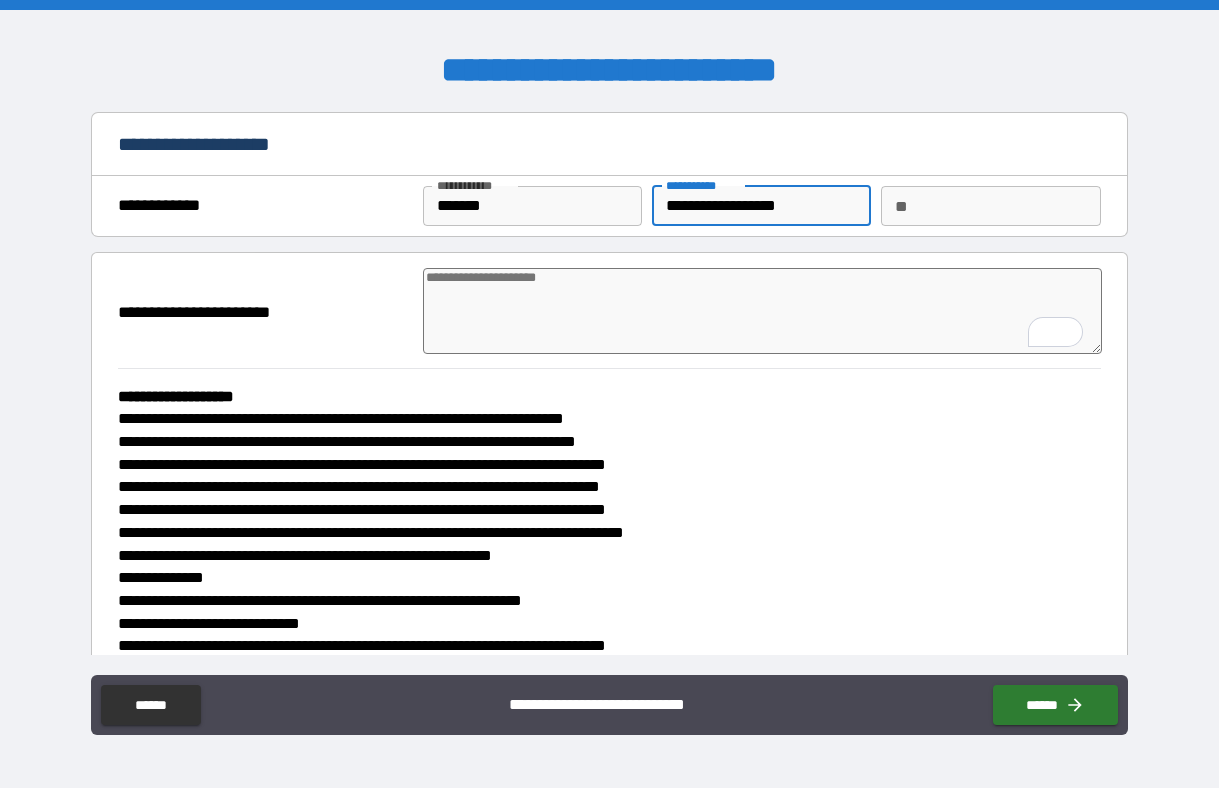 type on "**********" 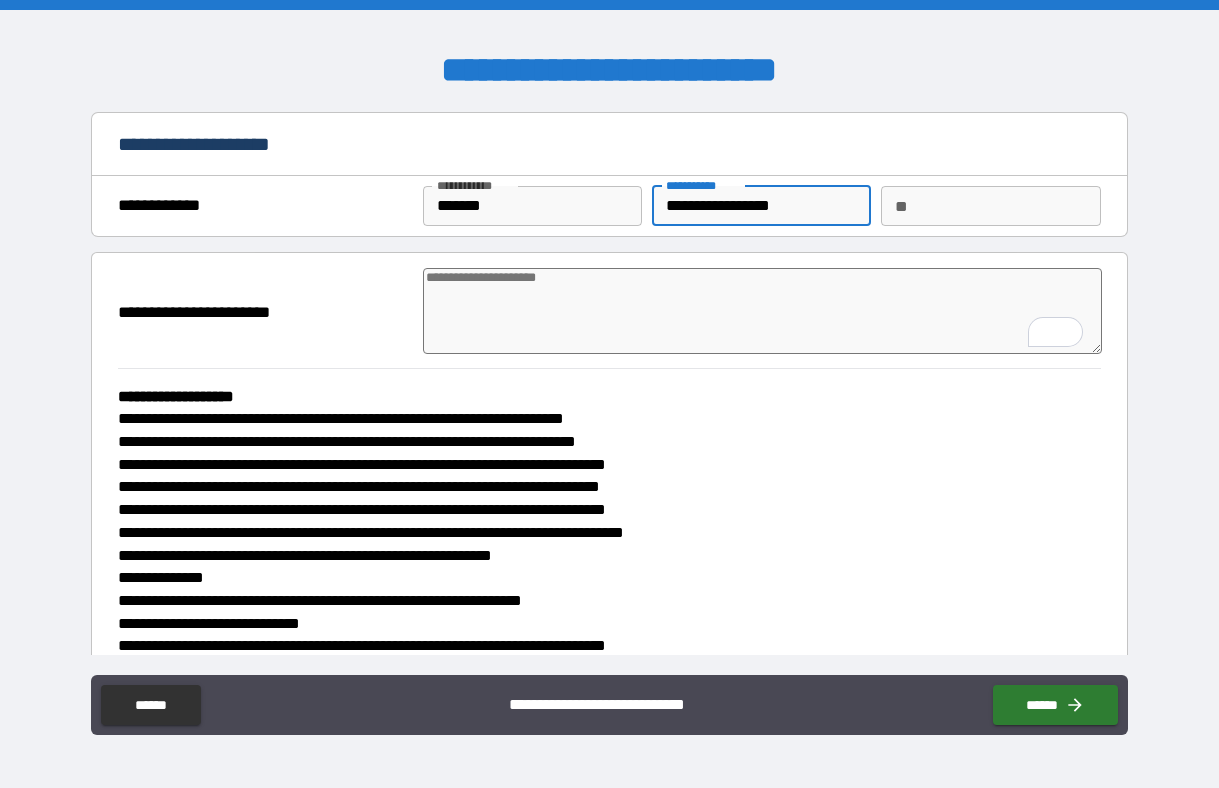 type on "*" 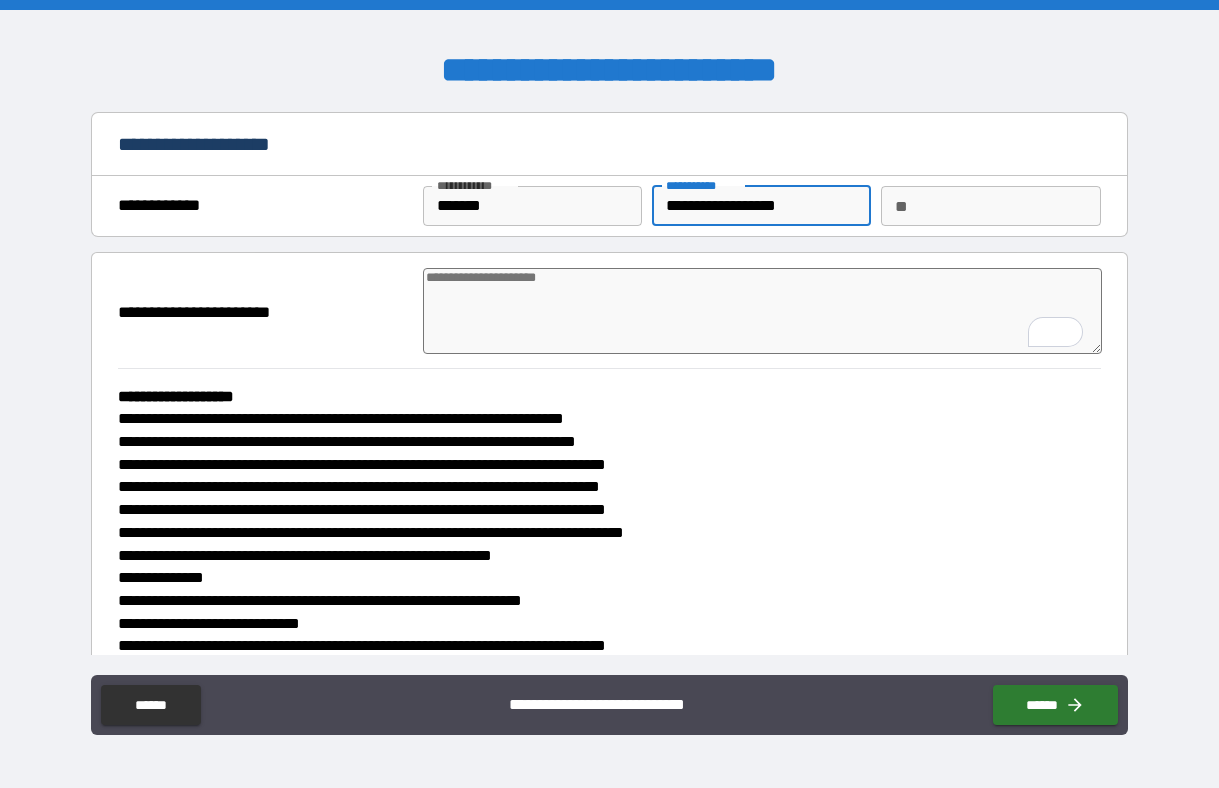 type on "*" 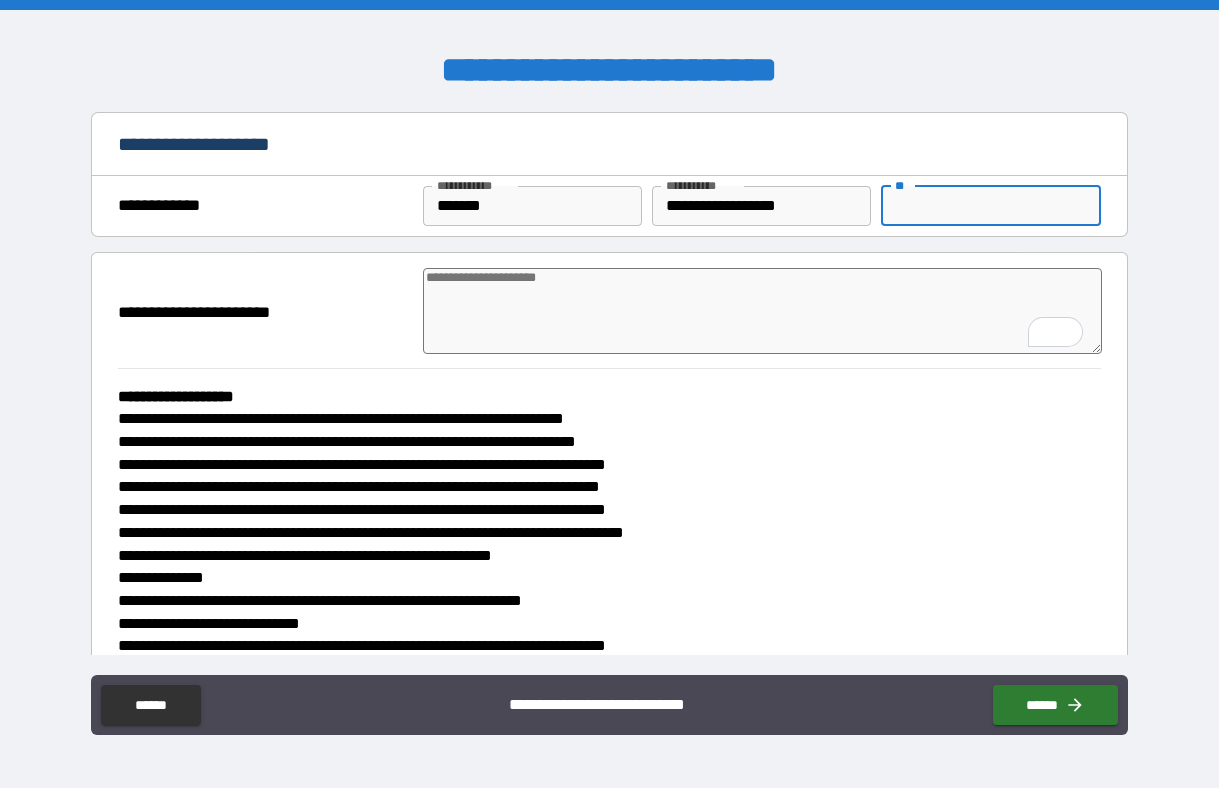 click on "**" at bounding box center [990, 206] 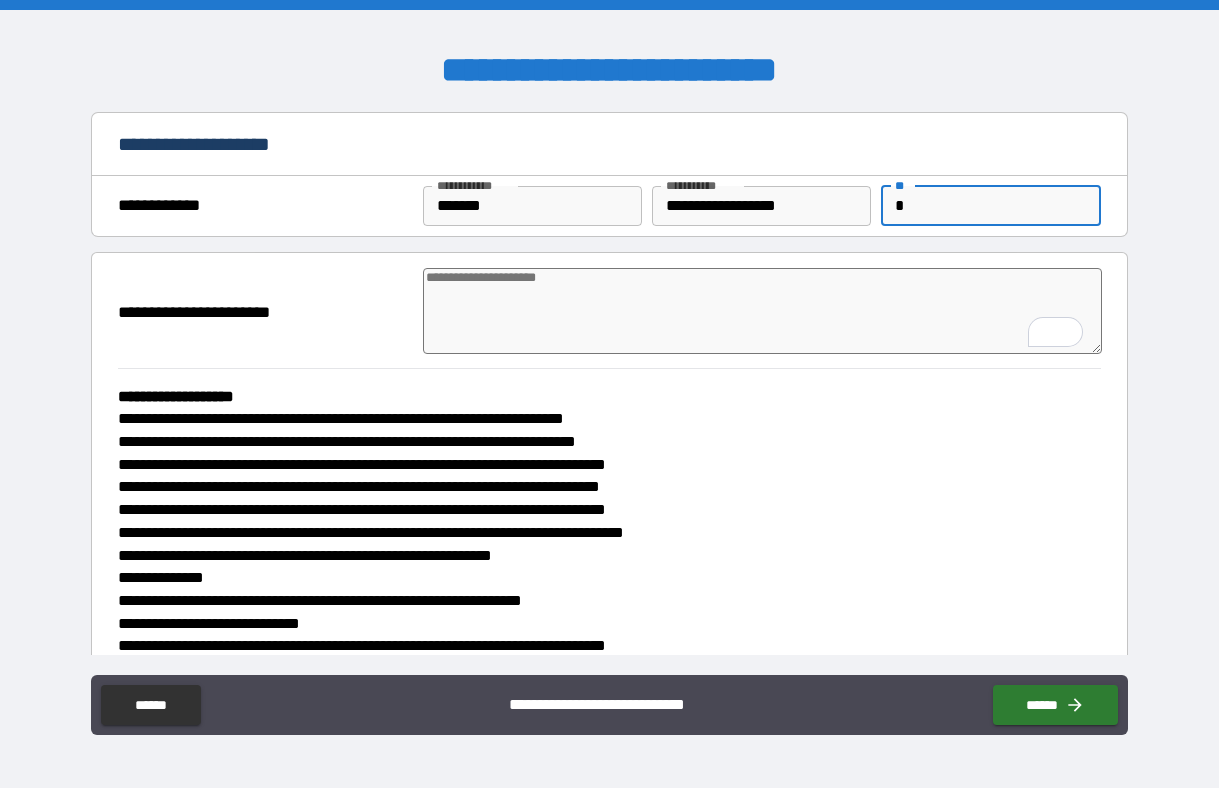 type on "*" 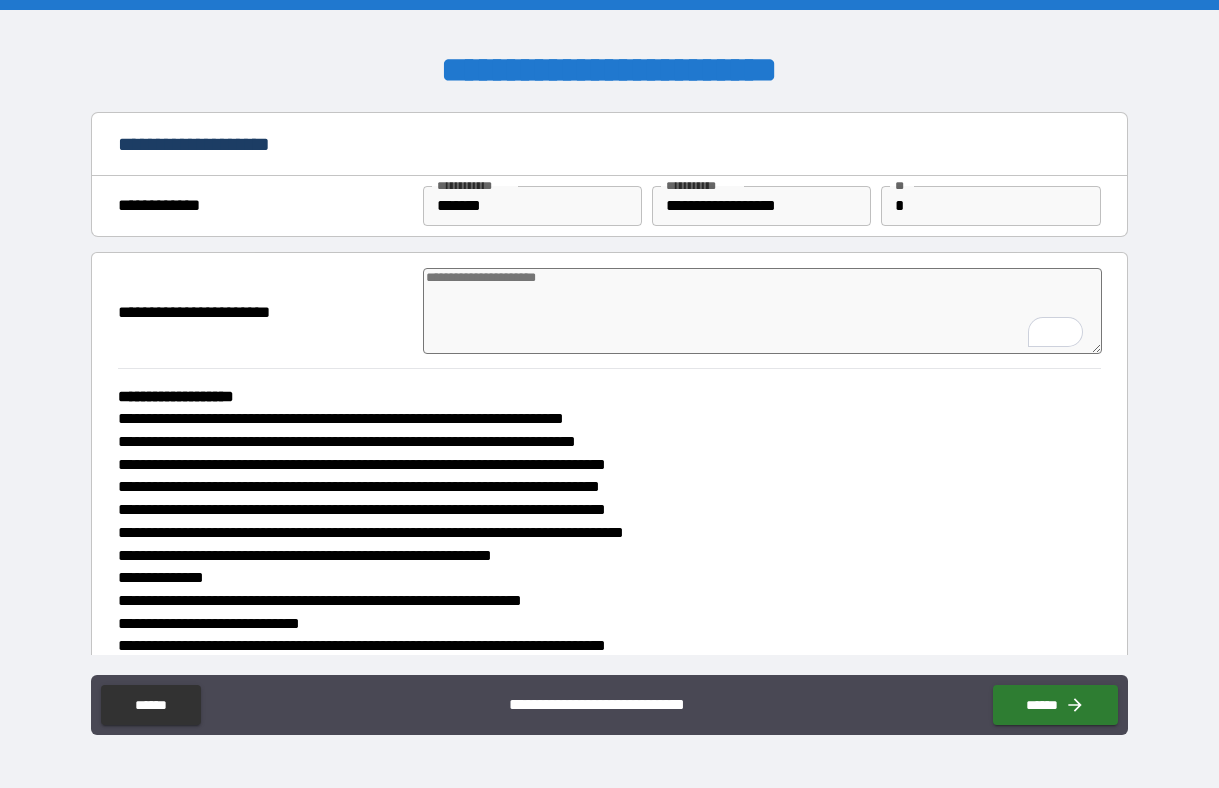 type on "*" 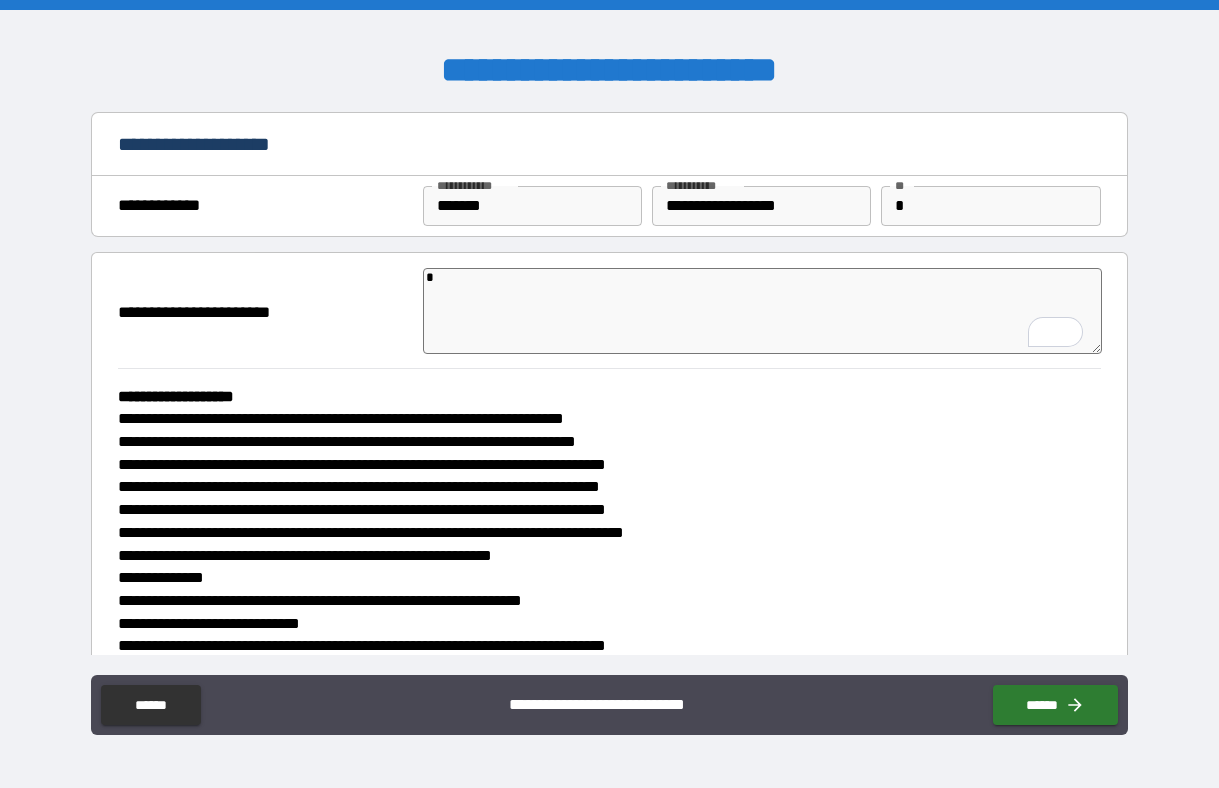 type on "*" 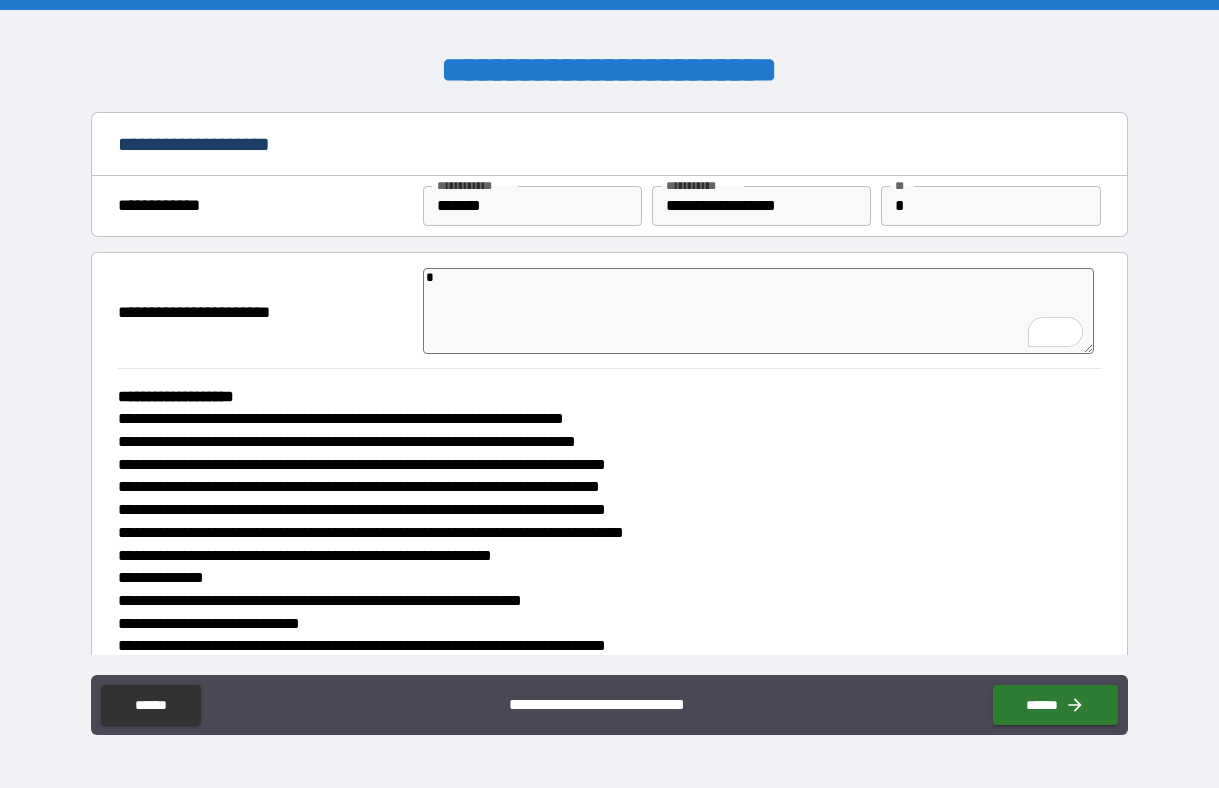 type on "**" 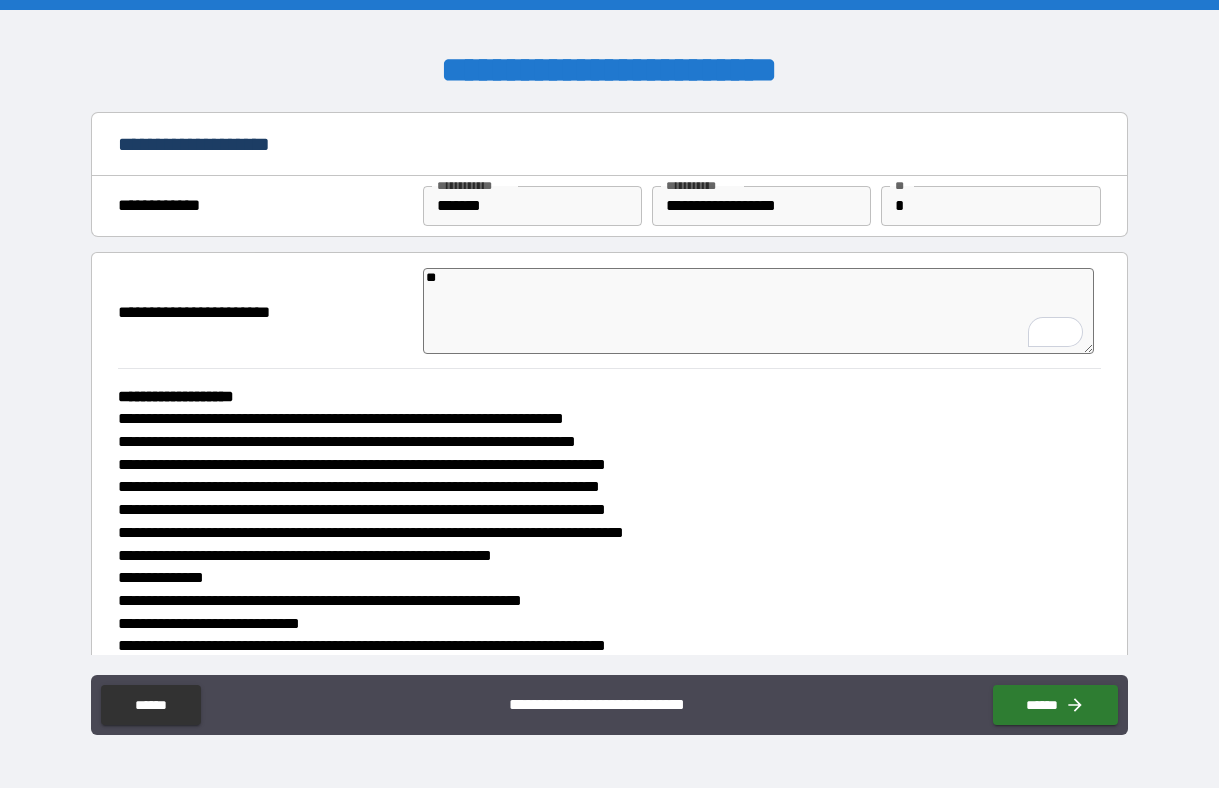 type on "*" 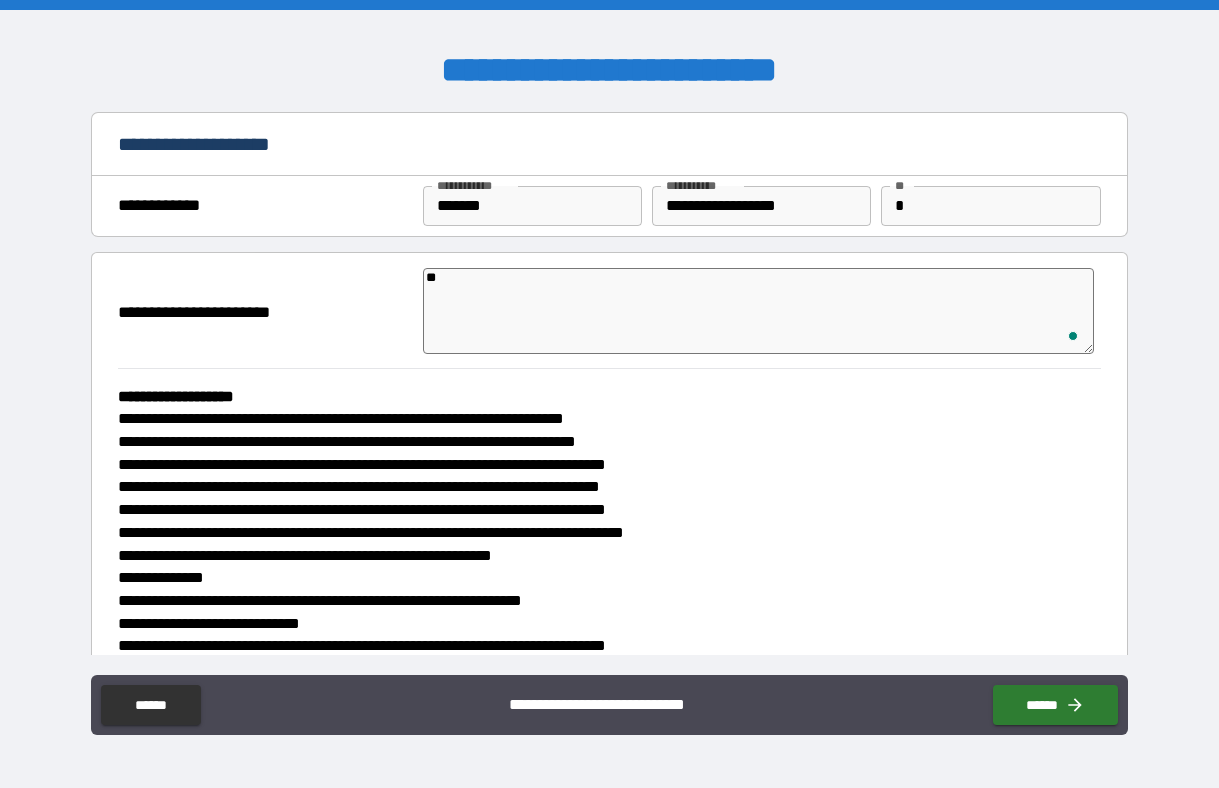 type on "***" 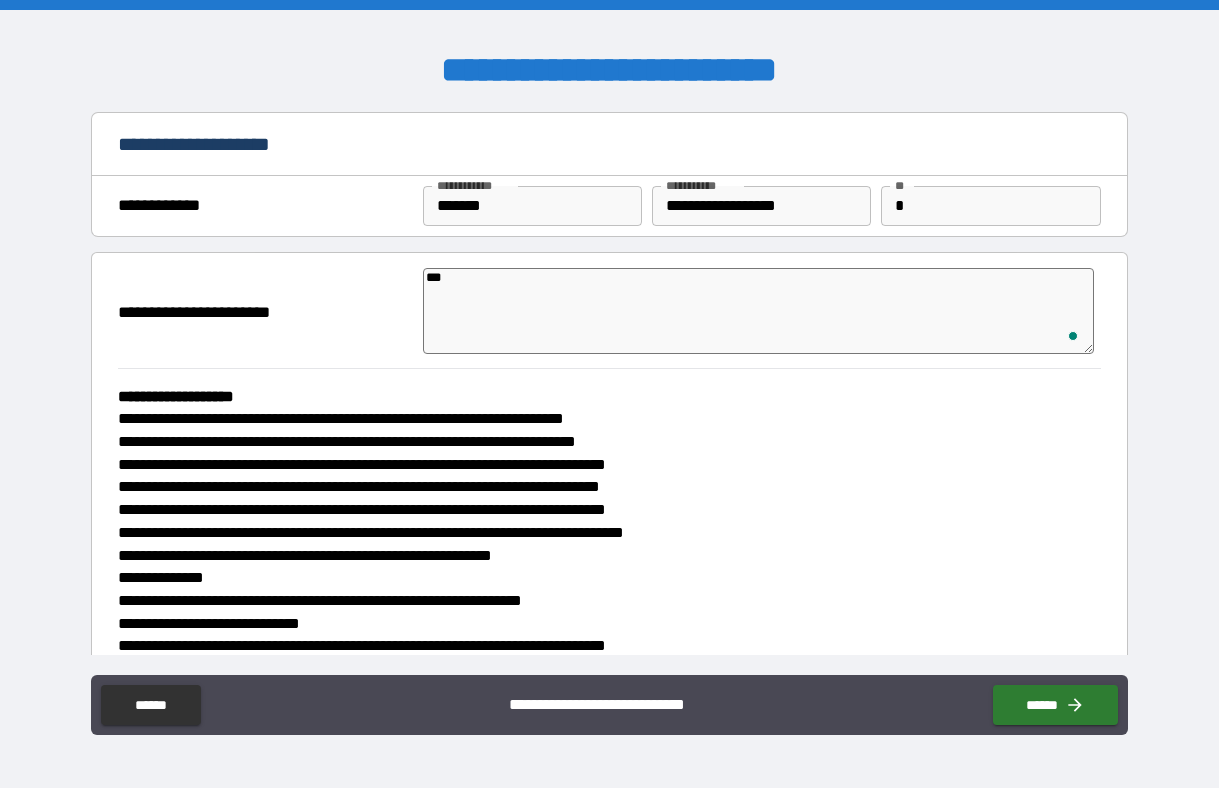 type on "*" 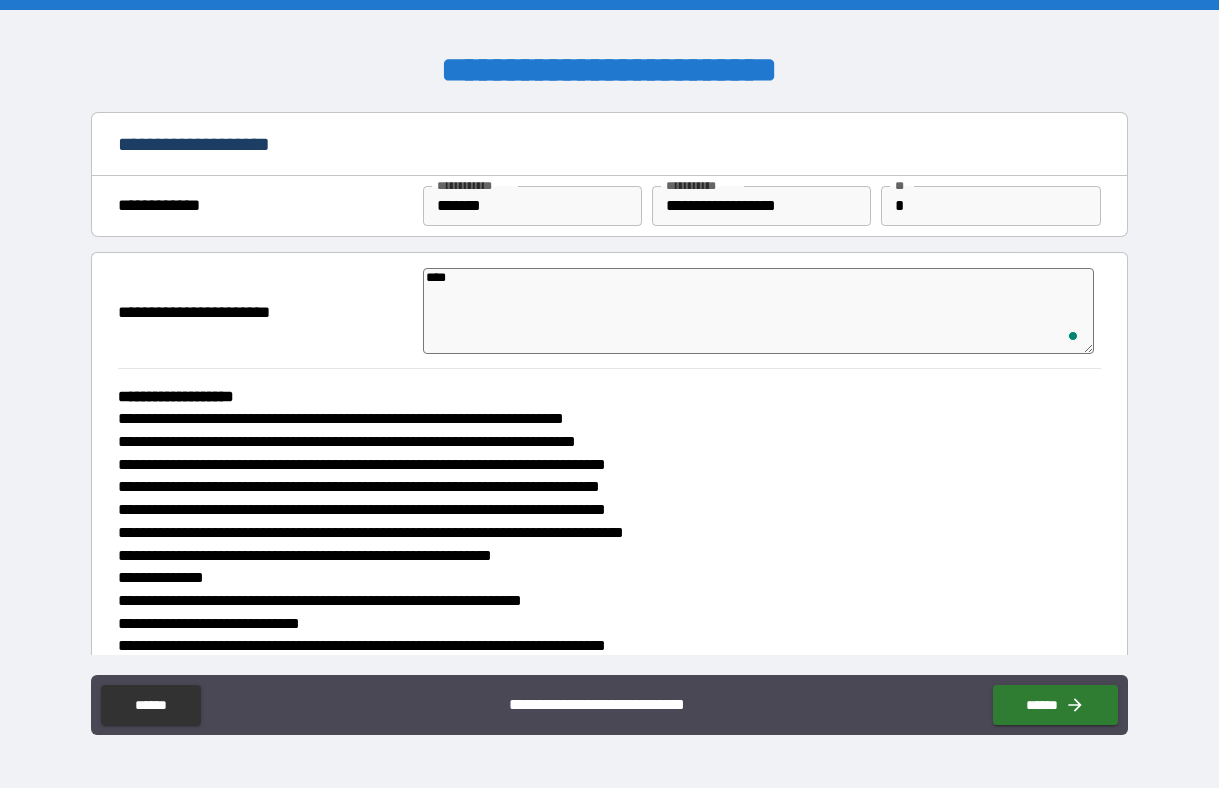 type on "*" 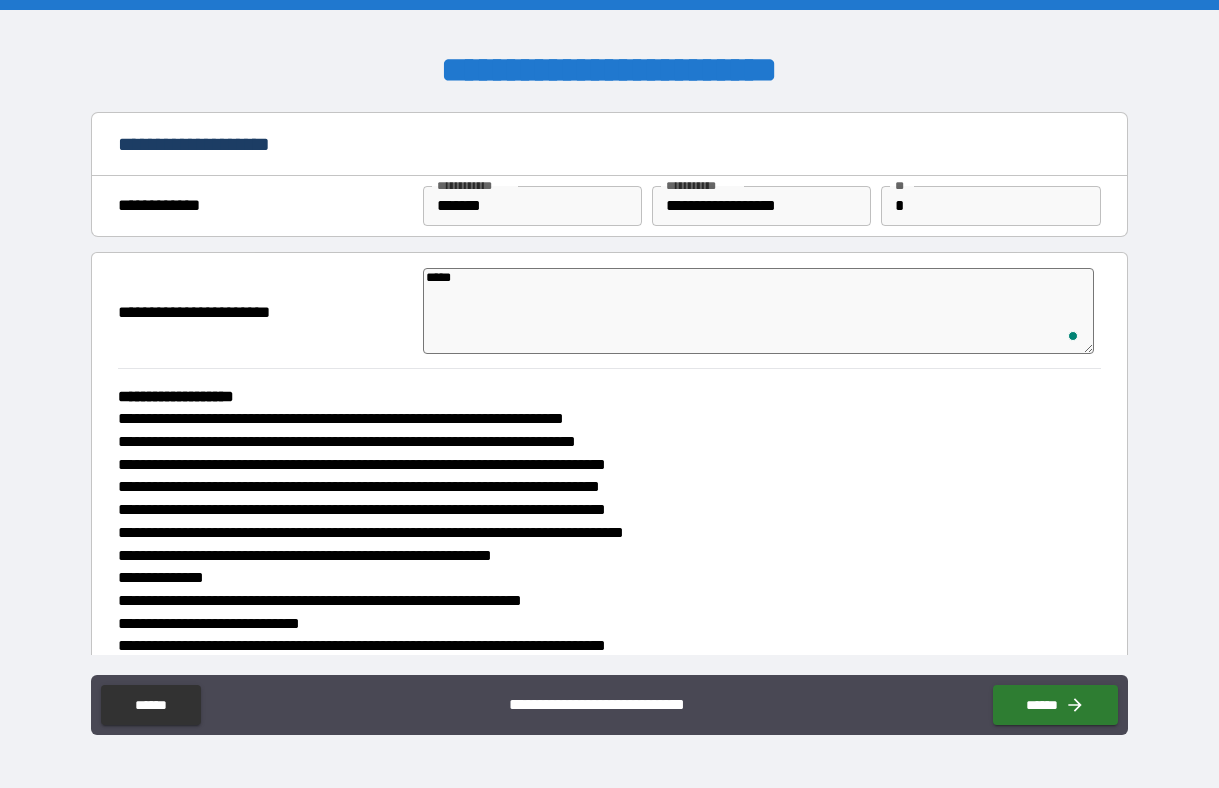 type on "*" 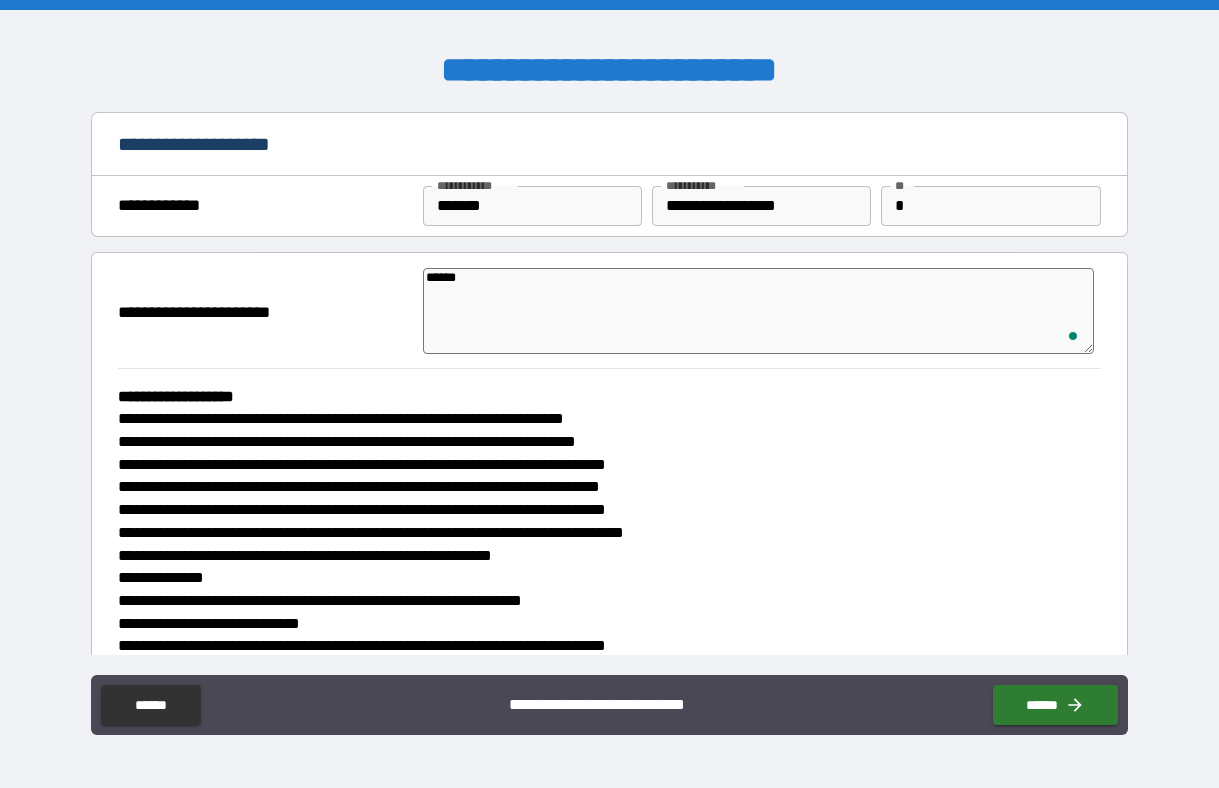 type on "*" 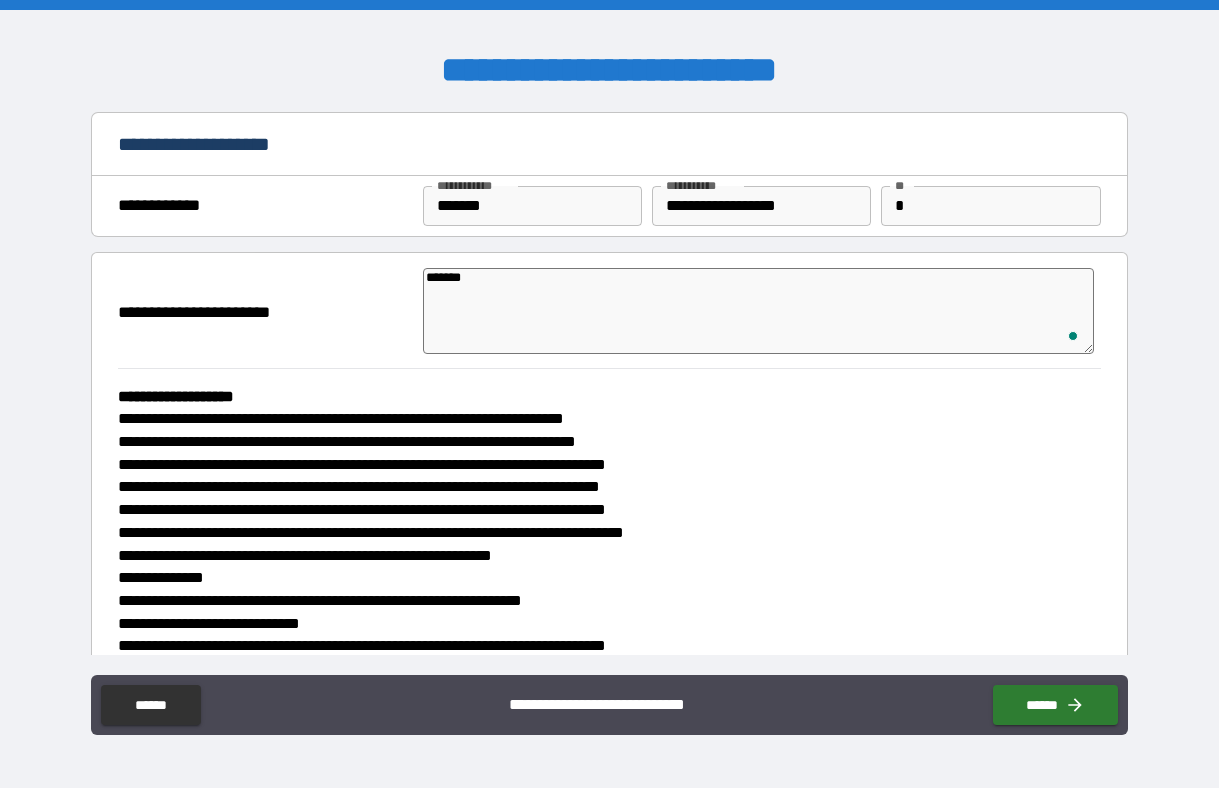 type on "*" 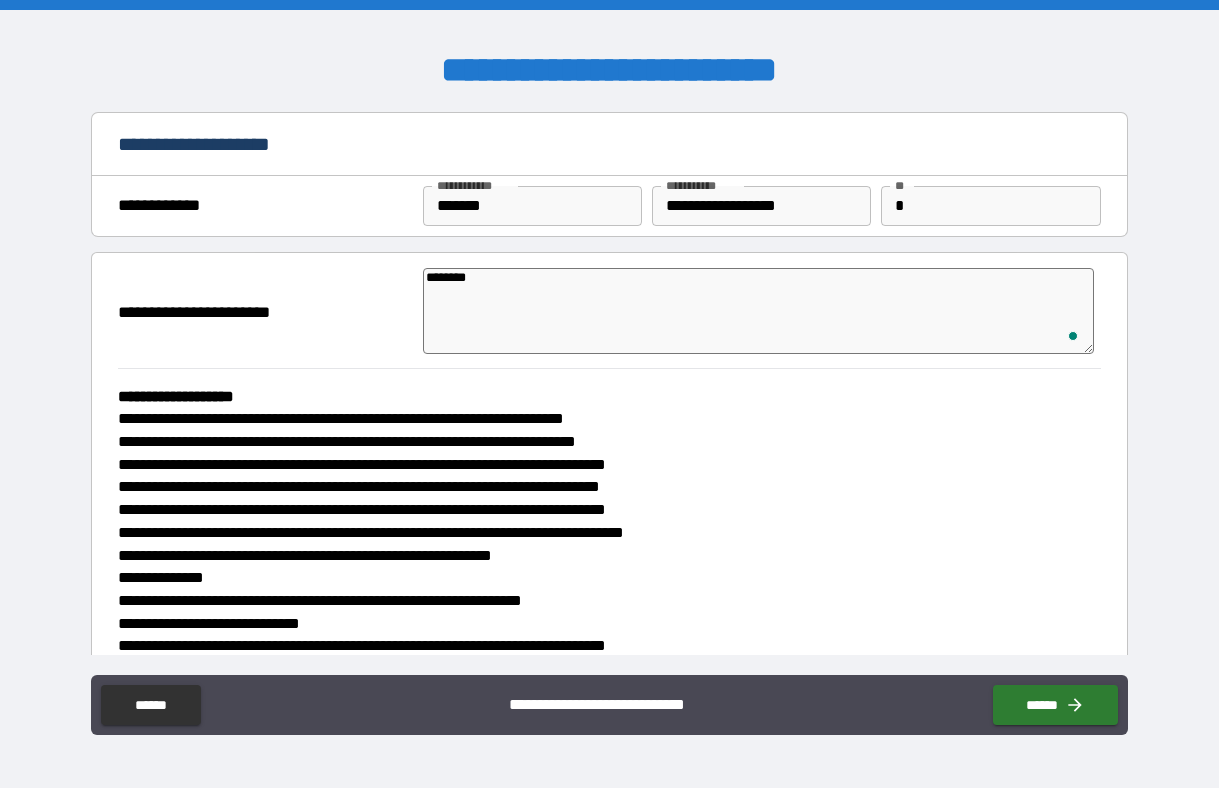 type on "*" 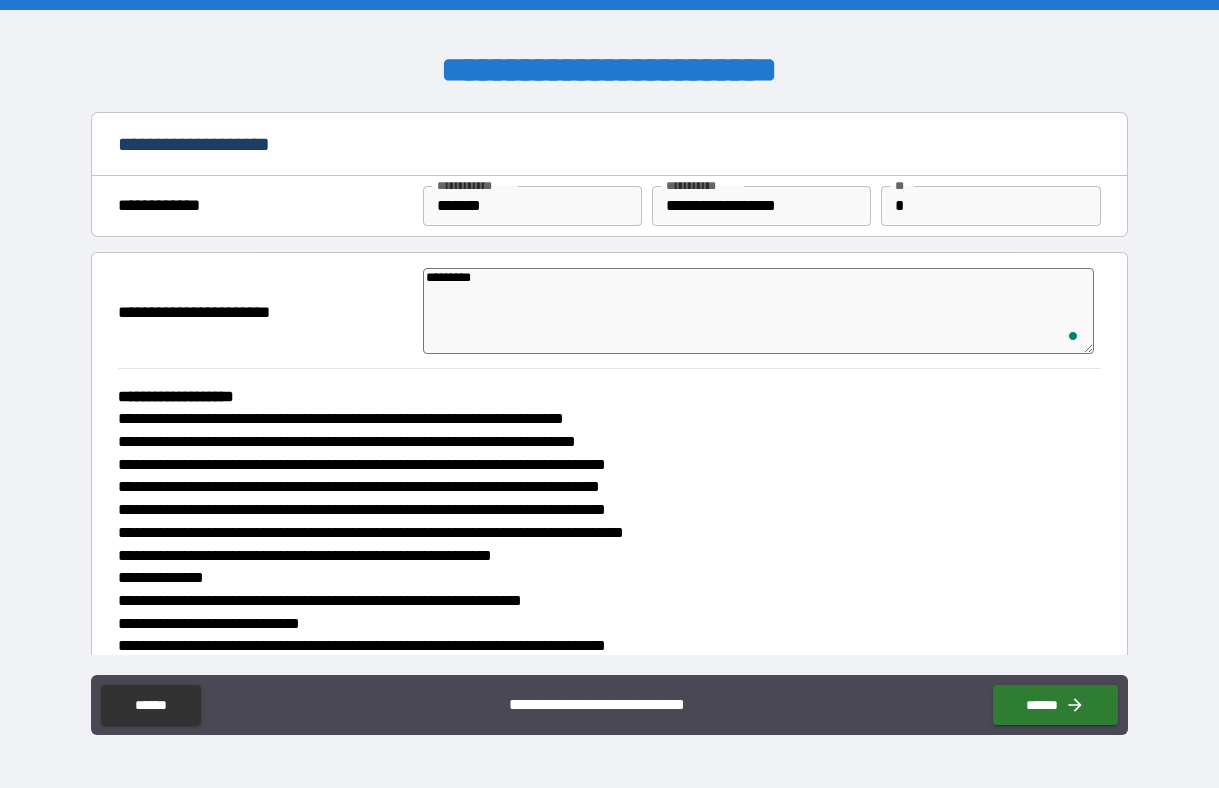 type on "*" 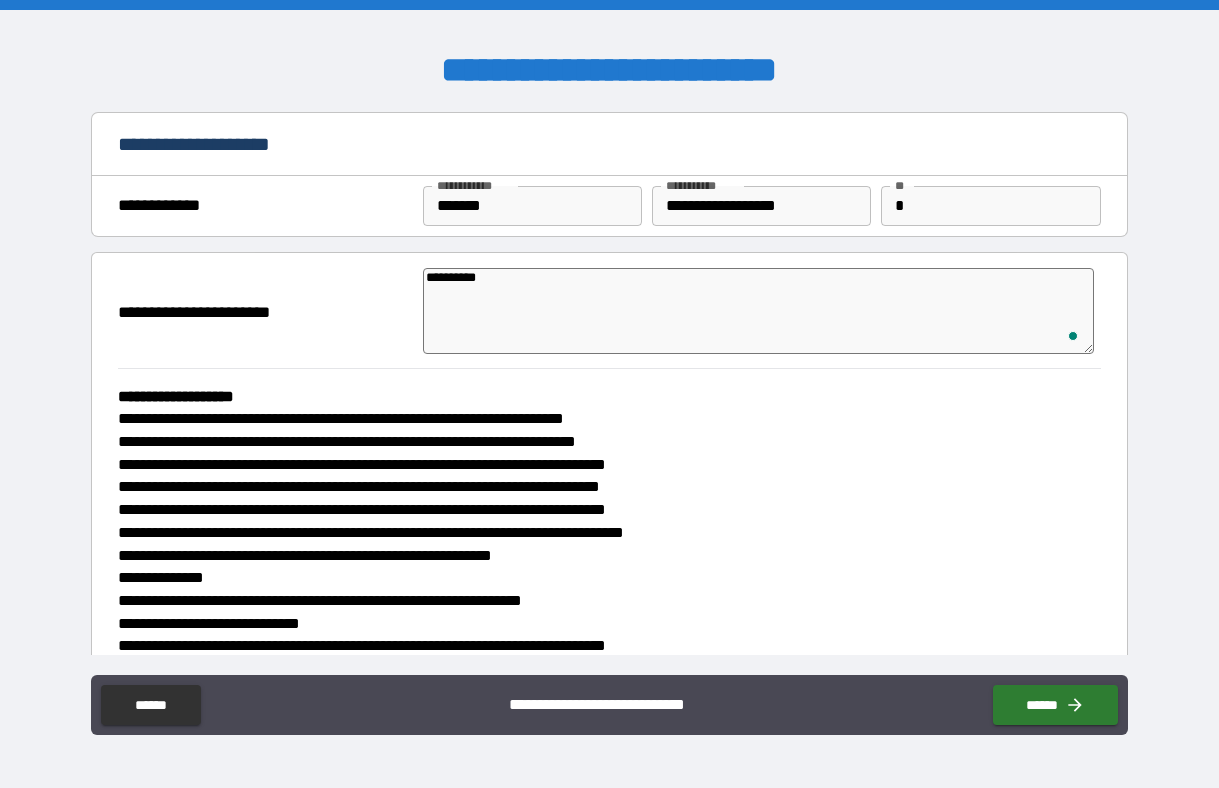 type on "*" 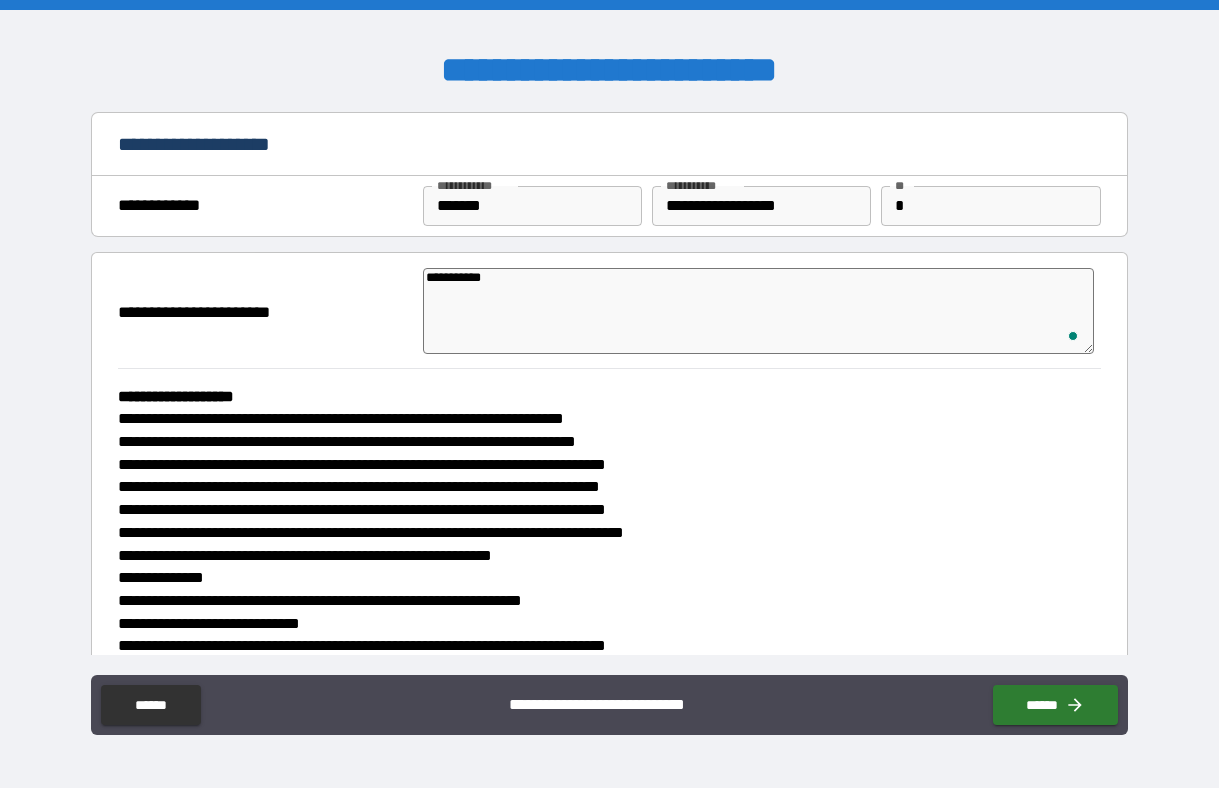 type on "*" 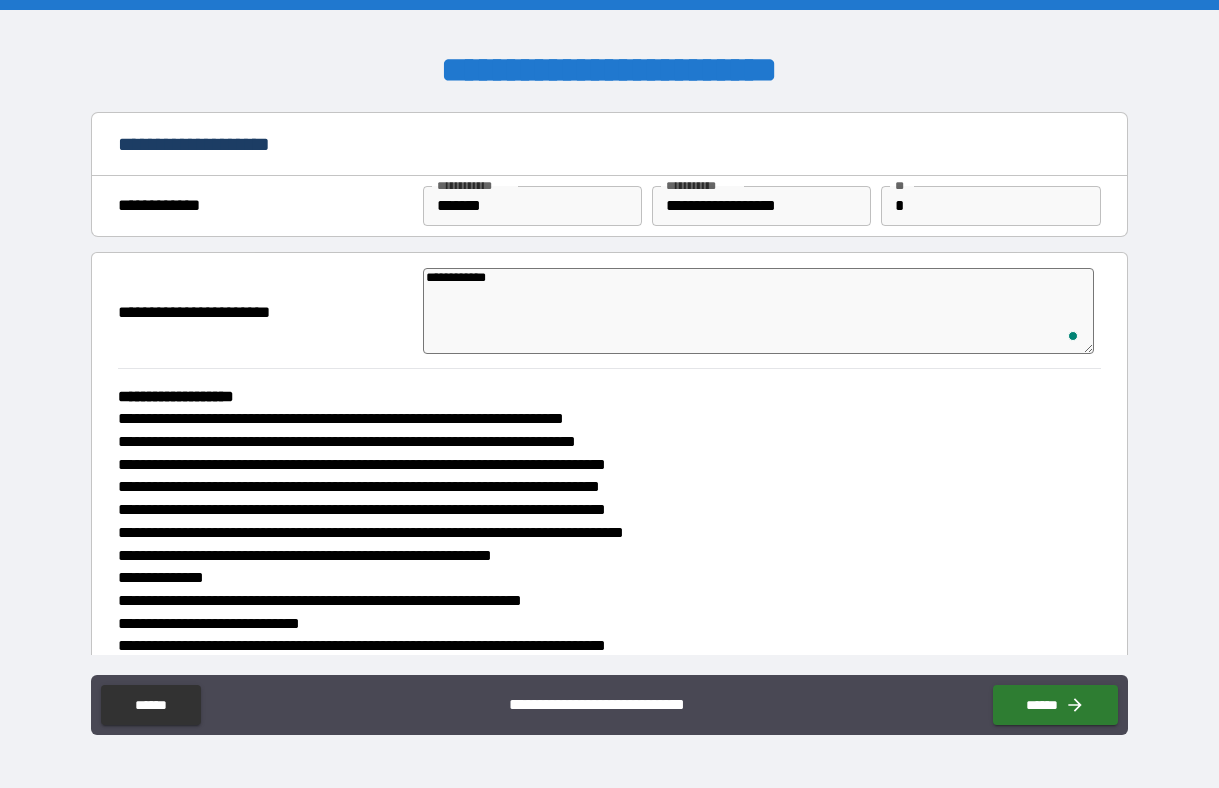 type on "*" 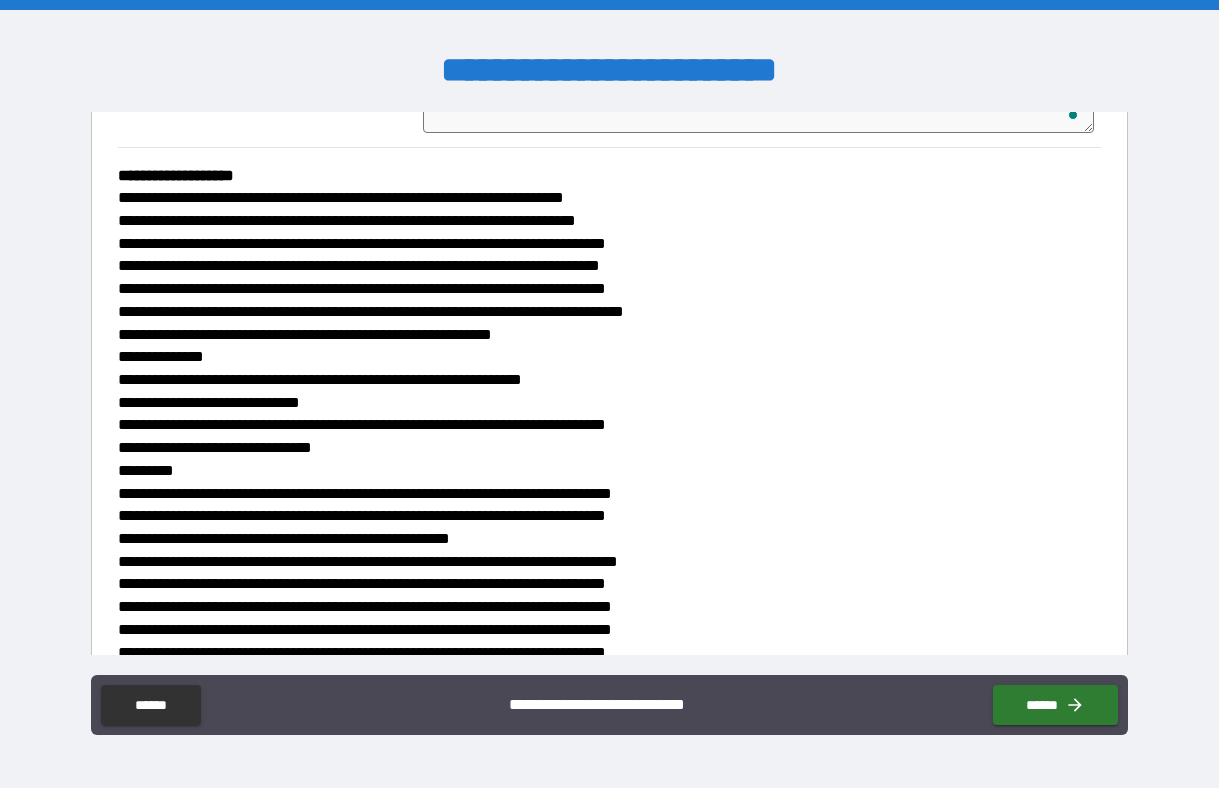 scroll, scrollTop: 333, scrollLeft: 0, axis: vertical 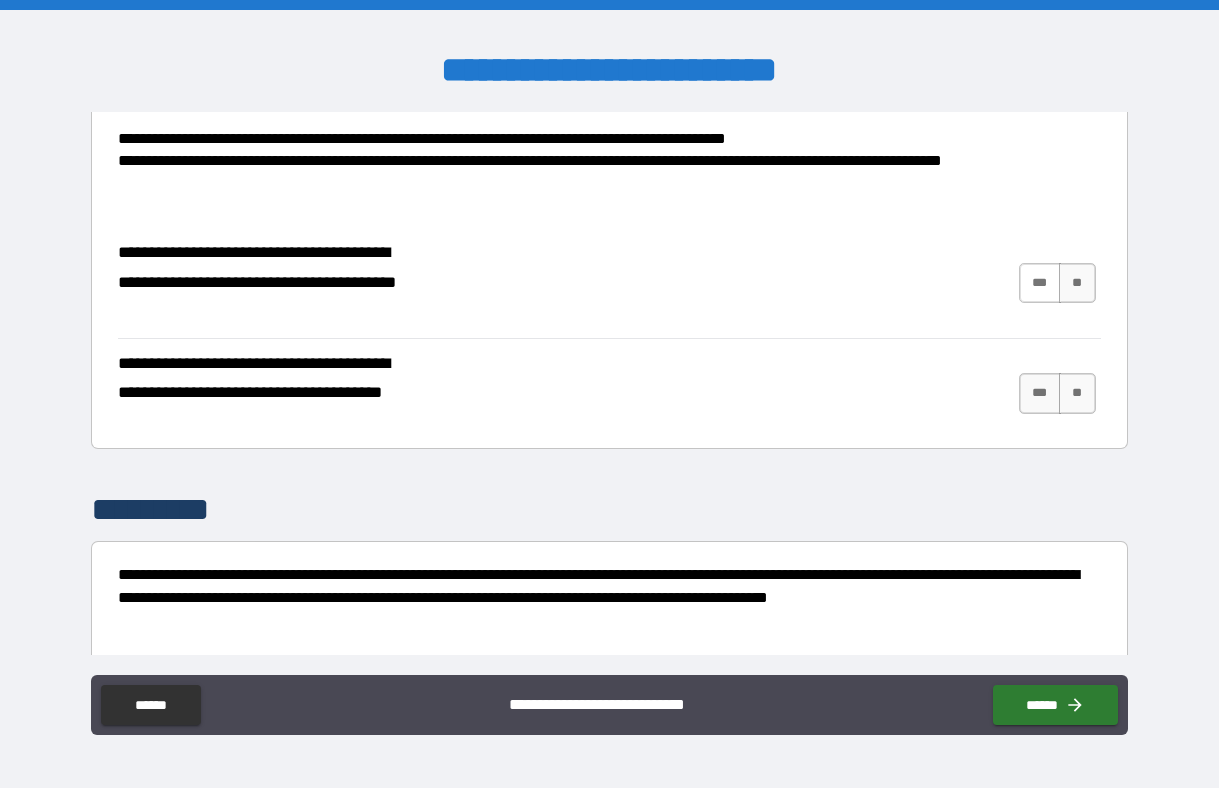 type on "**********" 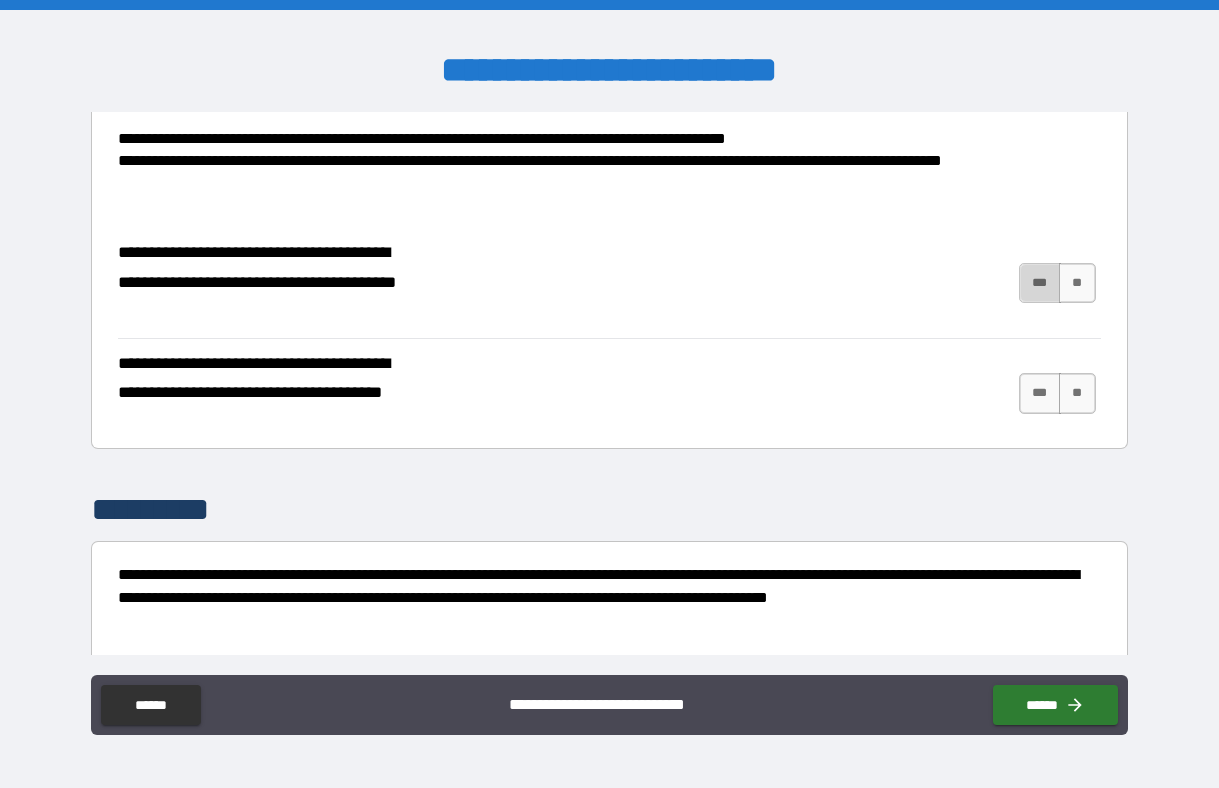 click on "***" at bounding box center [1040, 283] 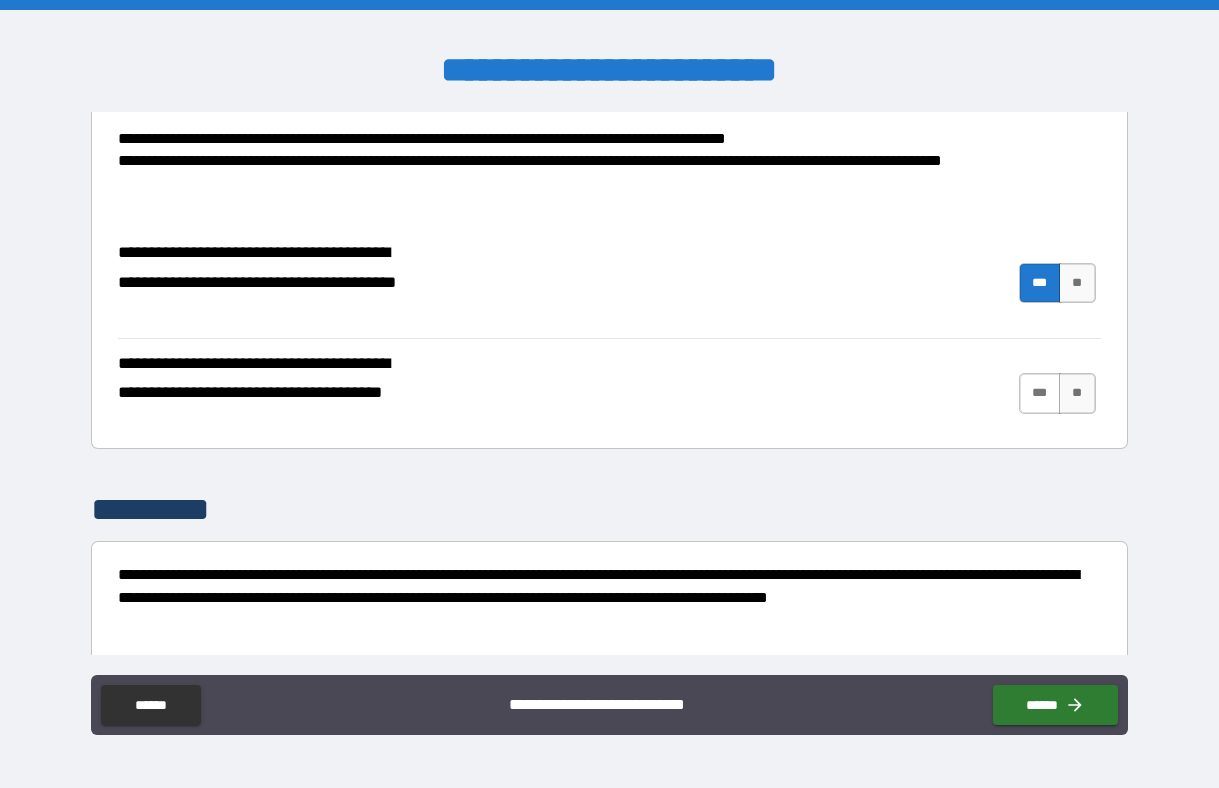click on "***" at bounding box center (1040, 393) 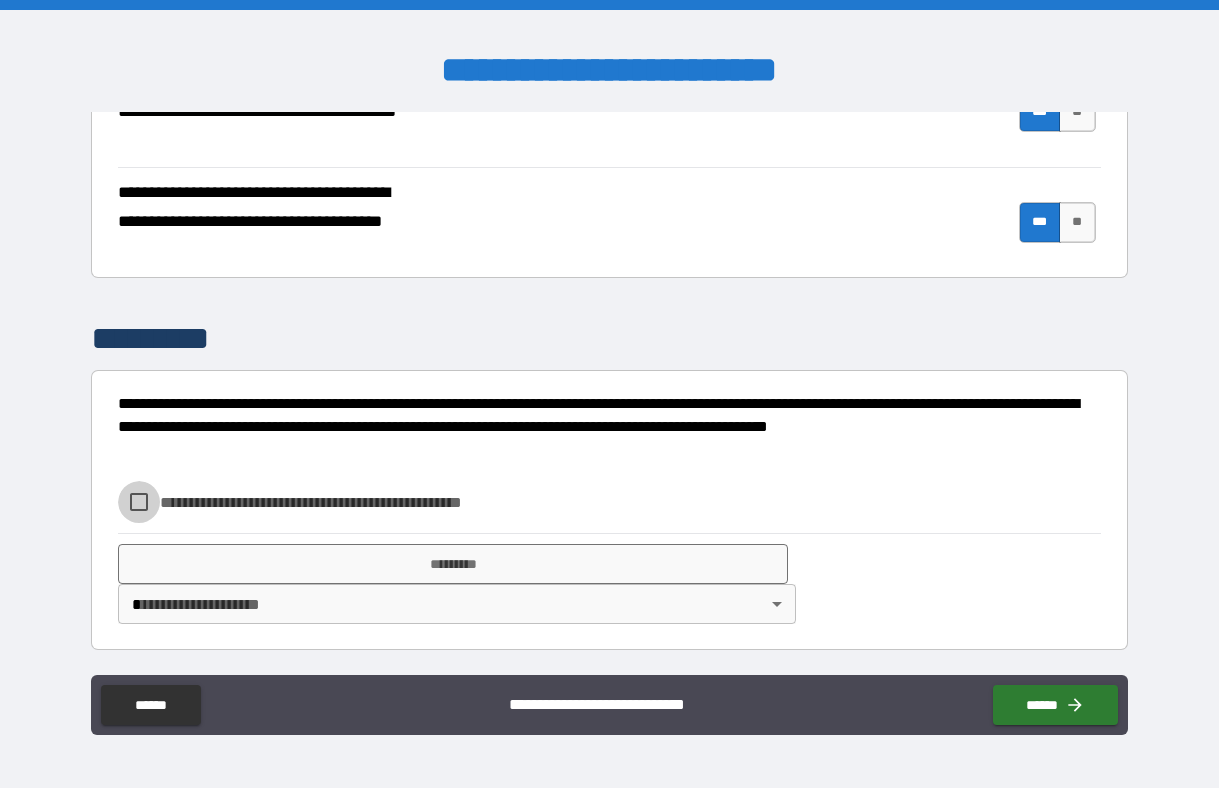 type on "*" 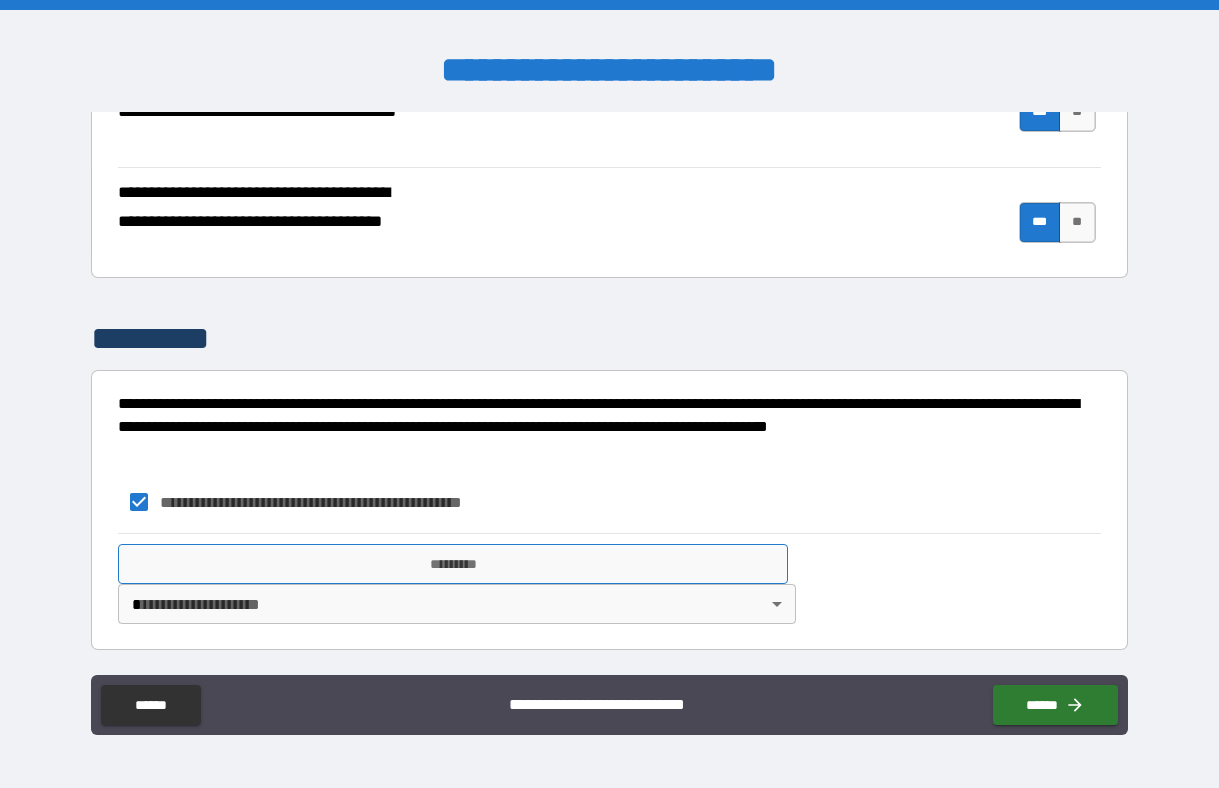click on "*********" at bounding box center (453, 564) 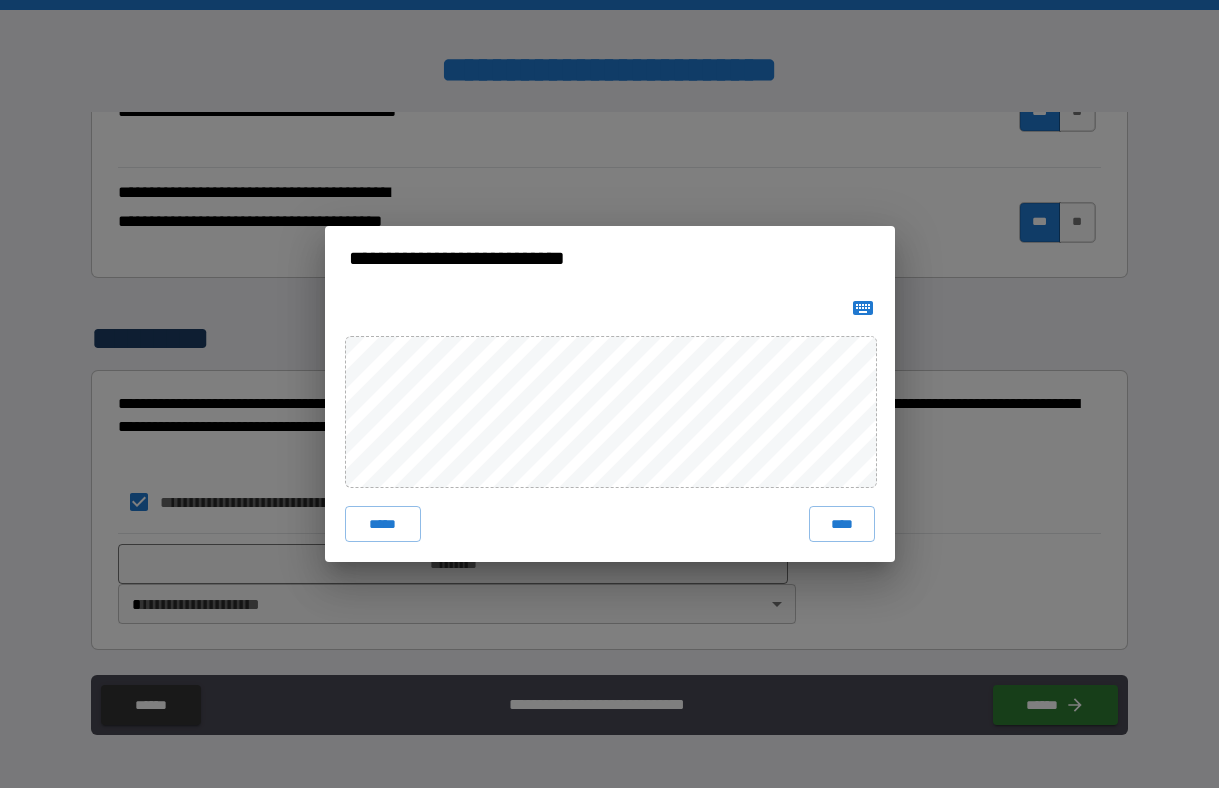 click 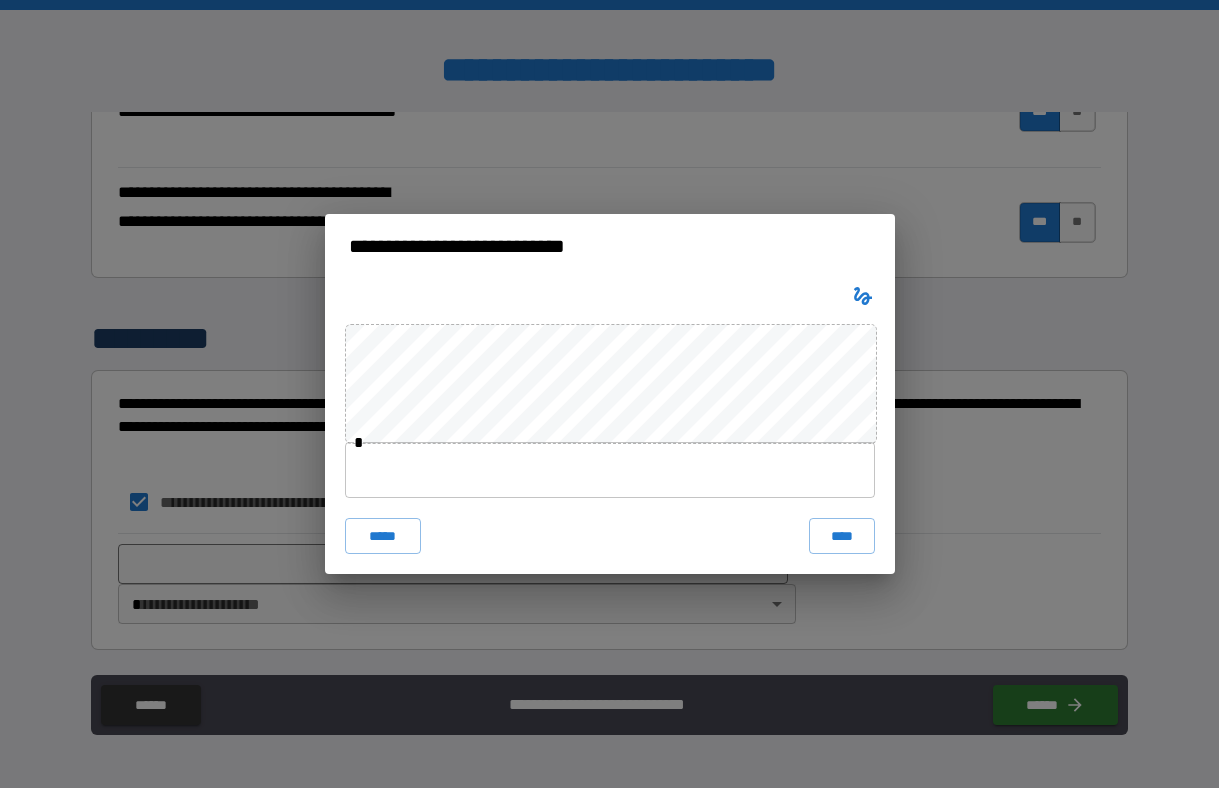 click at bounding box center [610, 470] 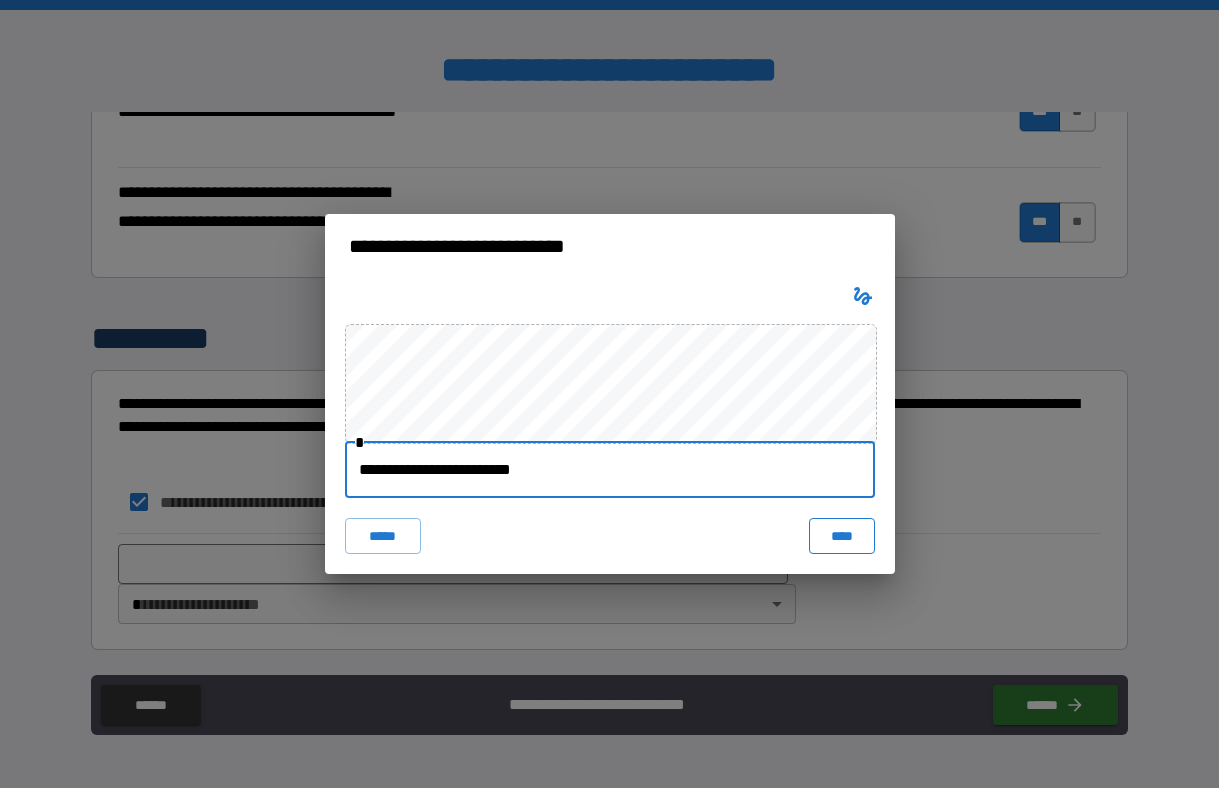 type on "**********" 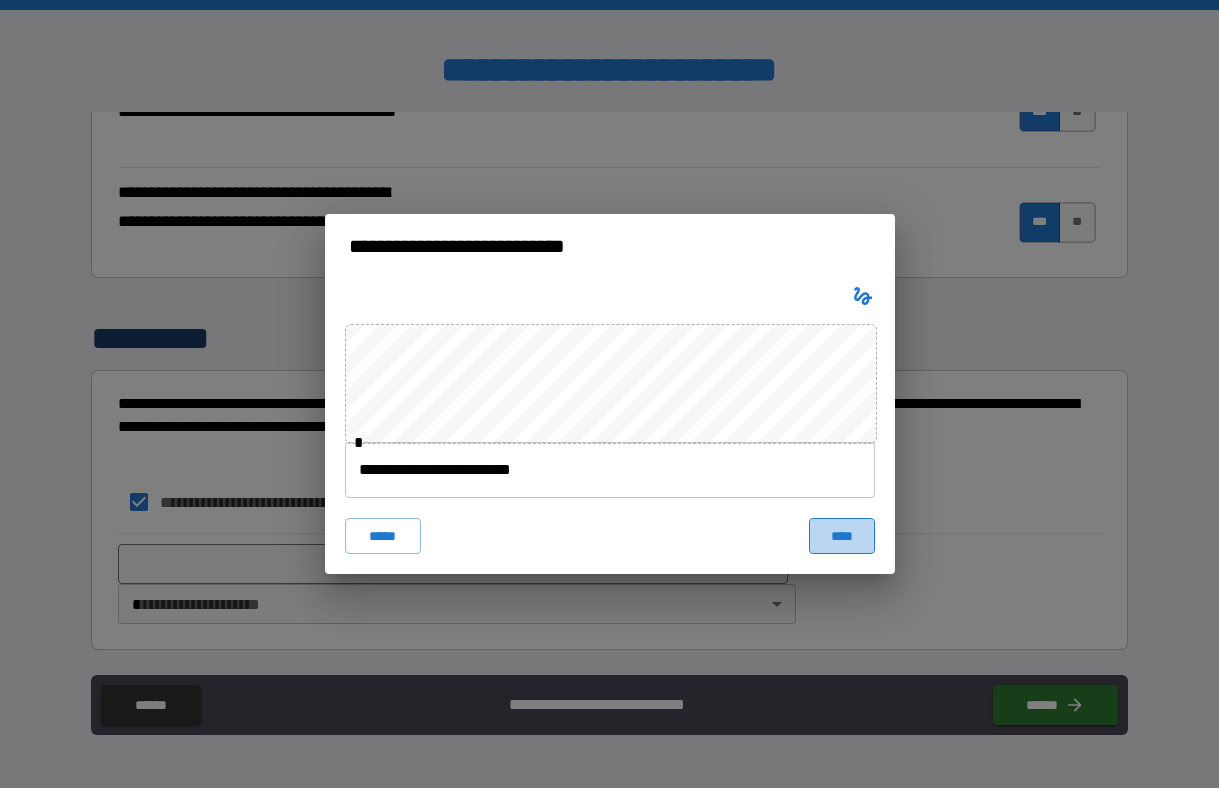 click on "****" at bounding box center [842, 536] 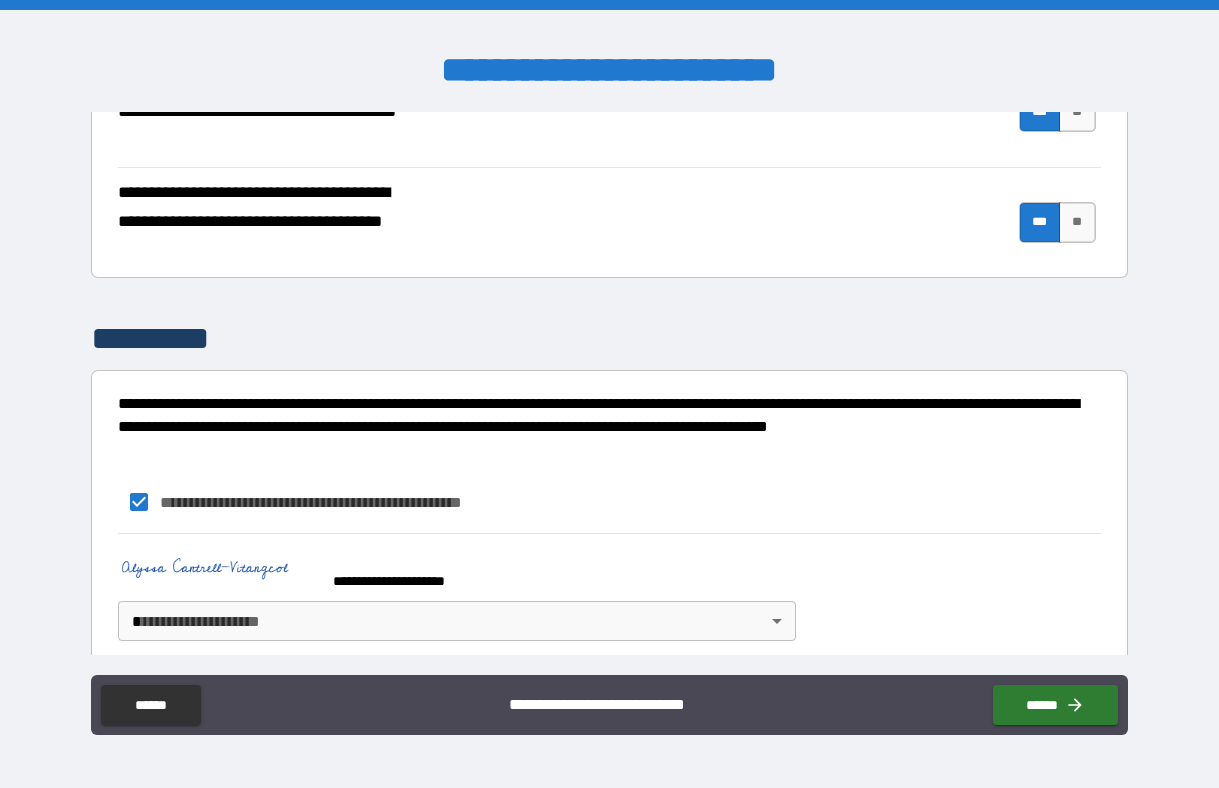 click on "**********" at bounding box center (609, 394) 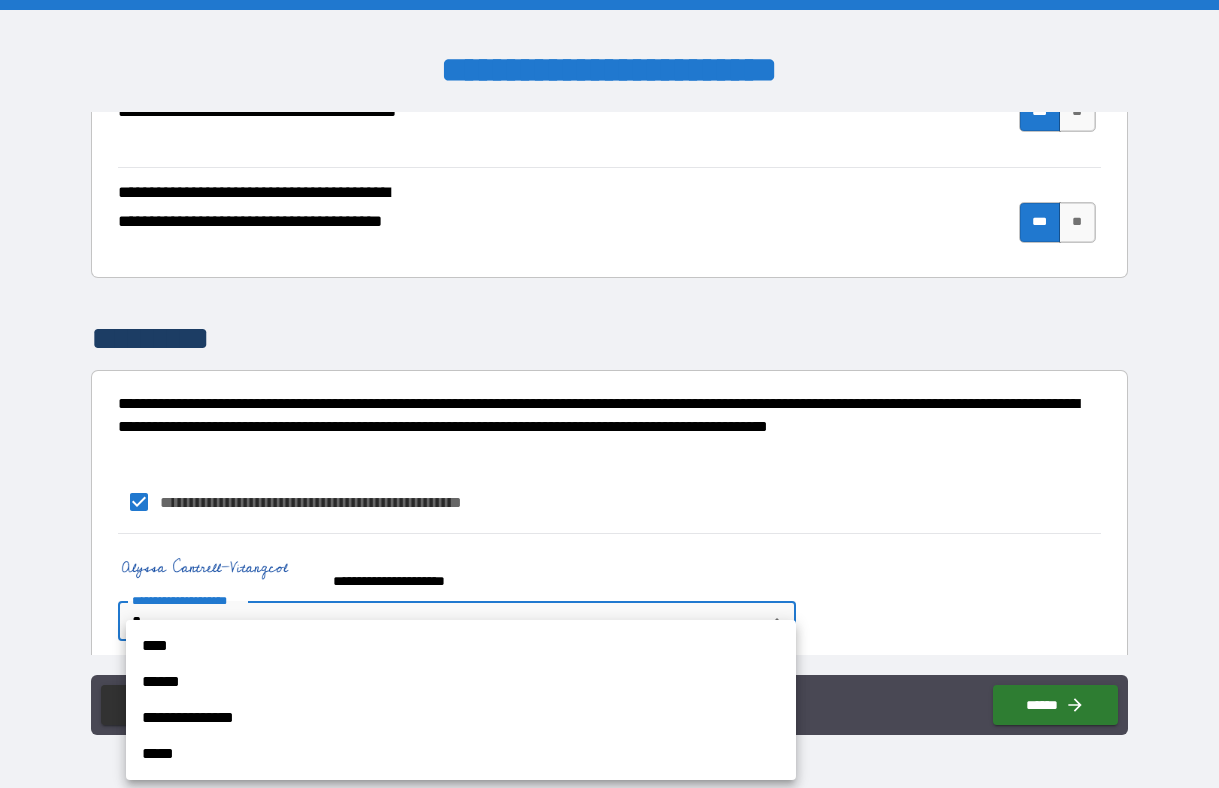 click on "******" at bounding box center [461, 682] 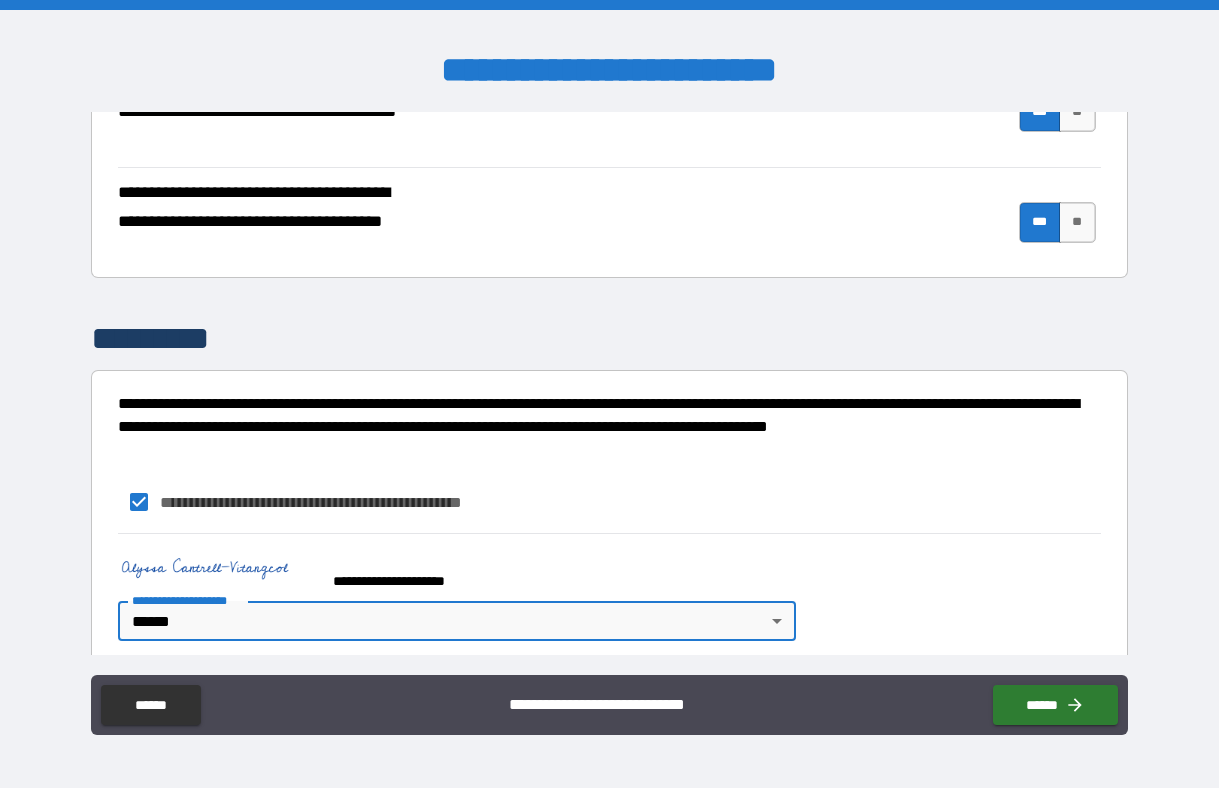 click on "**********" at bounding box center [609, 394] 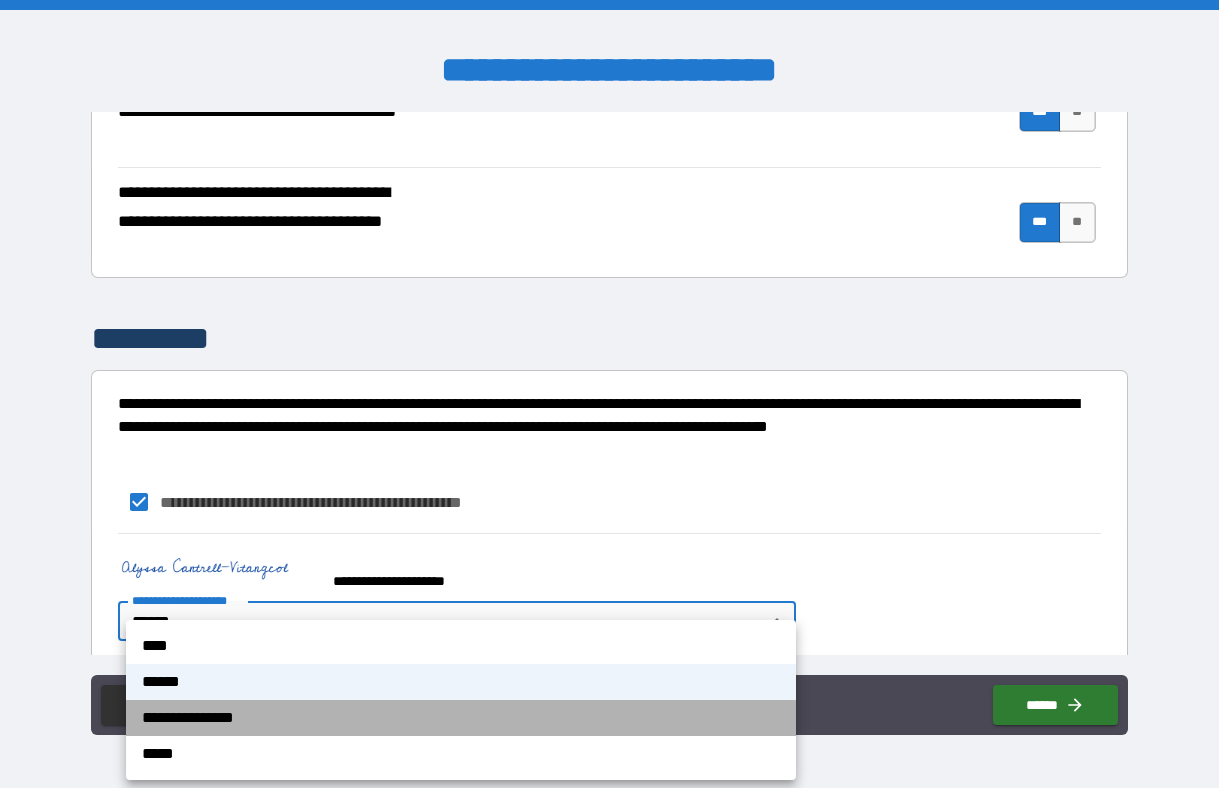 click on "**********" at bounding box center [461, 718] 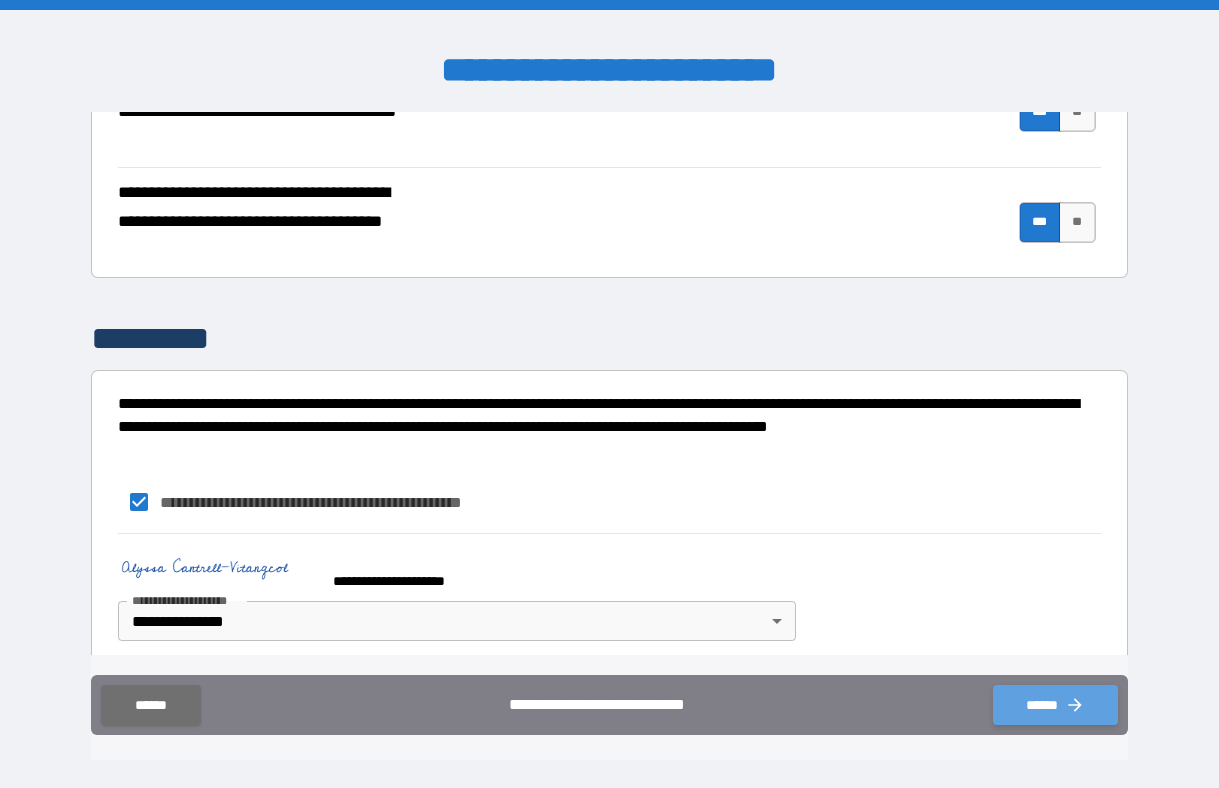 click on "******" at bounding box center [1055, 705] 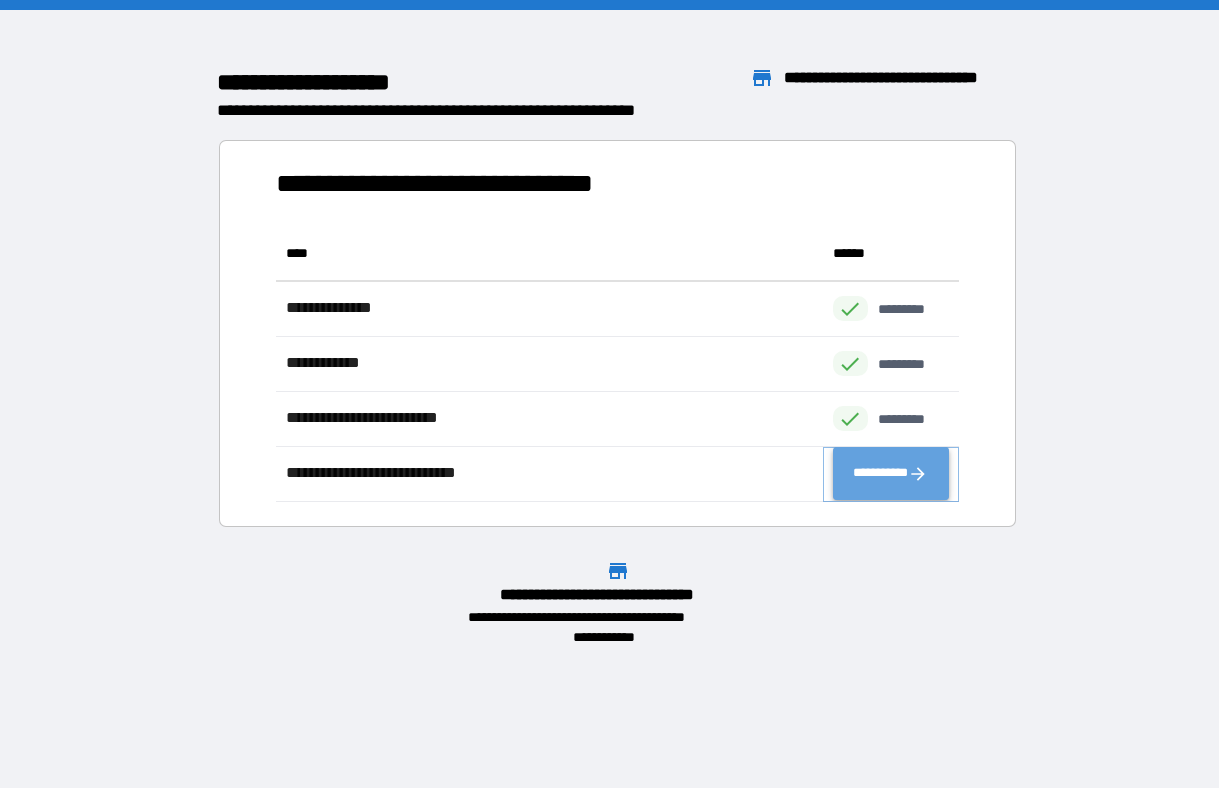 click on "**********" at bounding box center [891, 474] 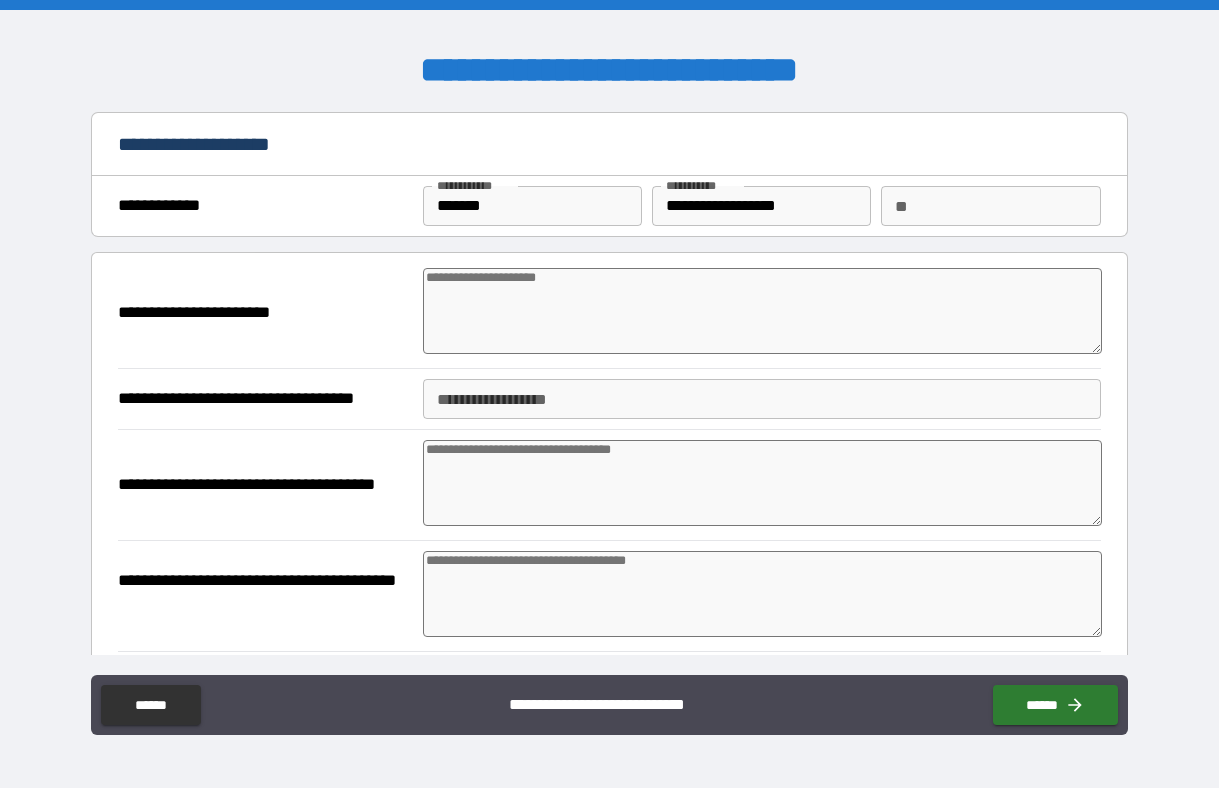 type on "*" 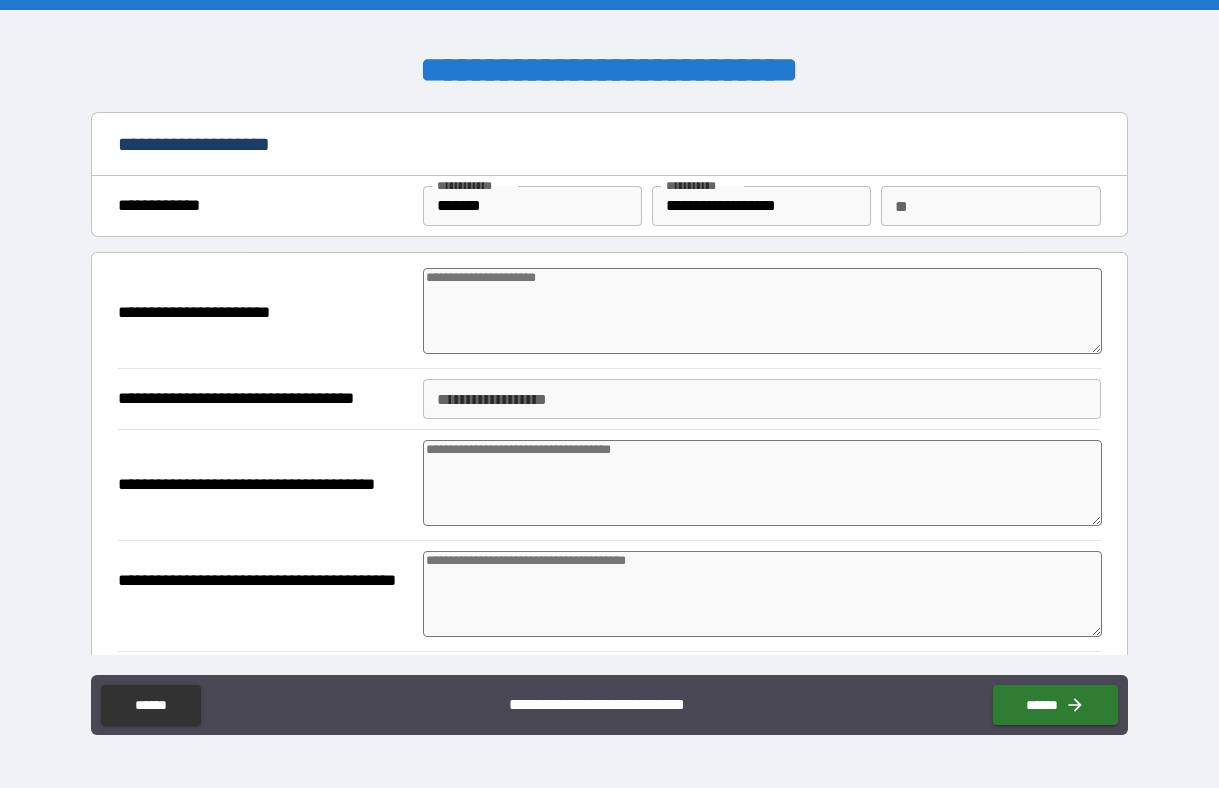 type on "*" 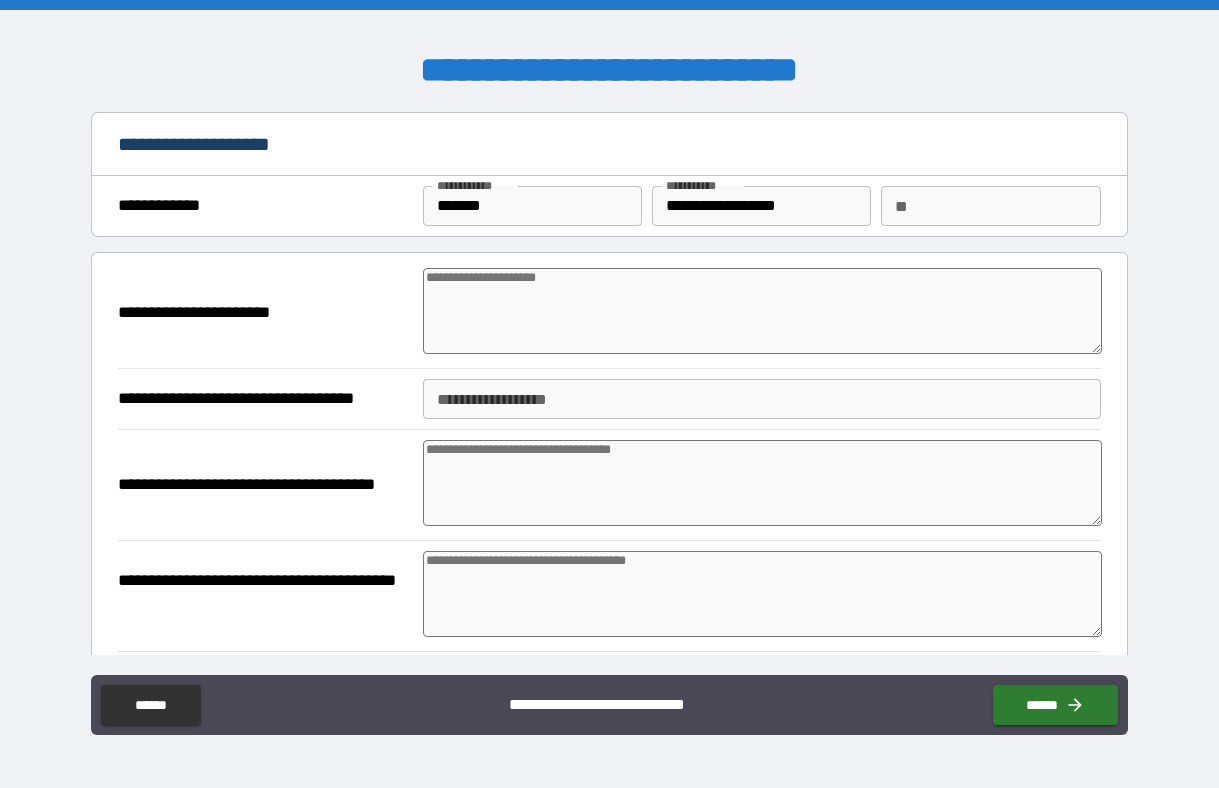 click at bounding box center [762, 311] 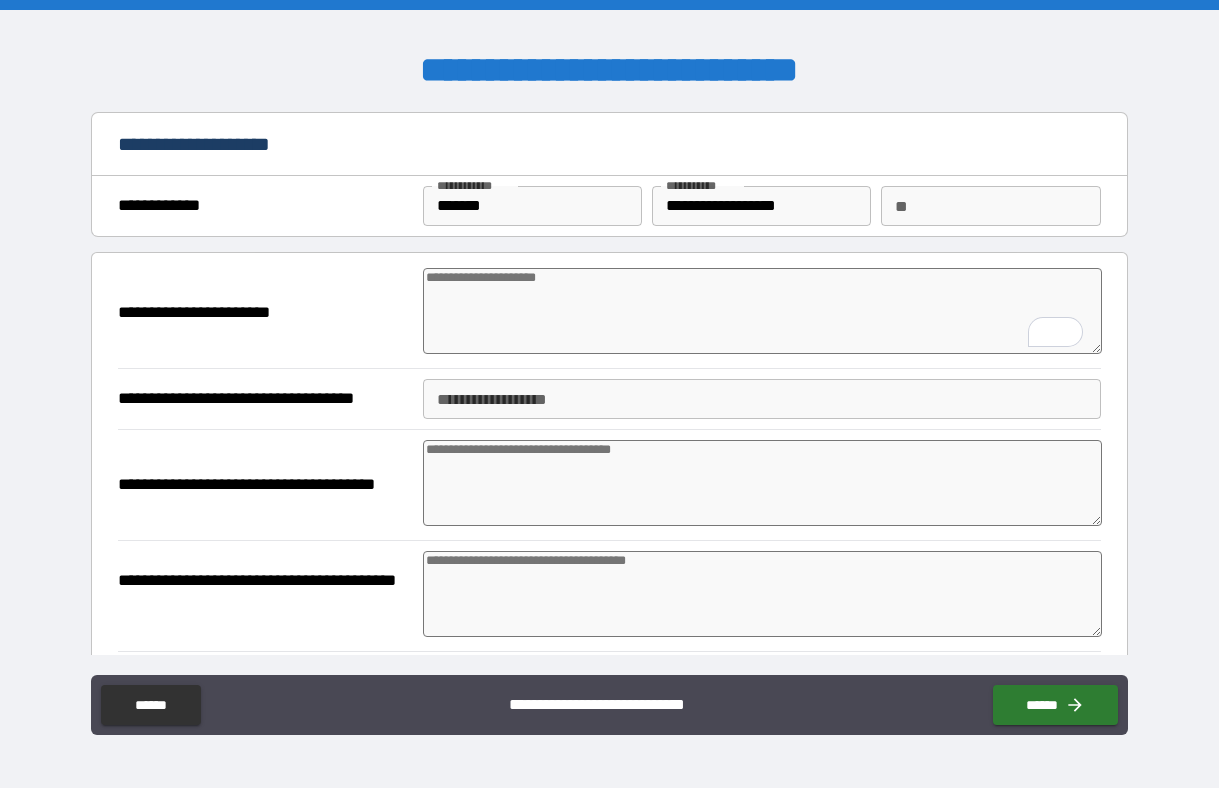 type on "*" 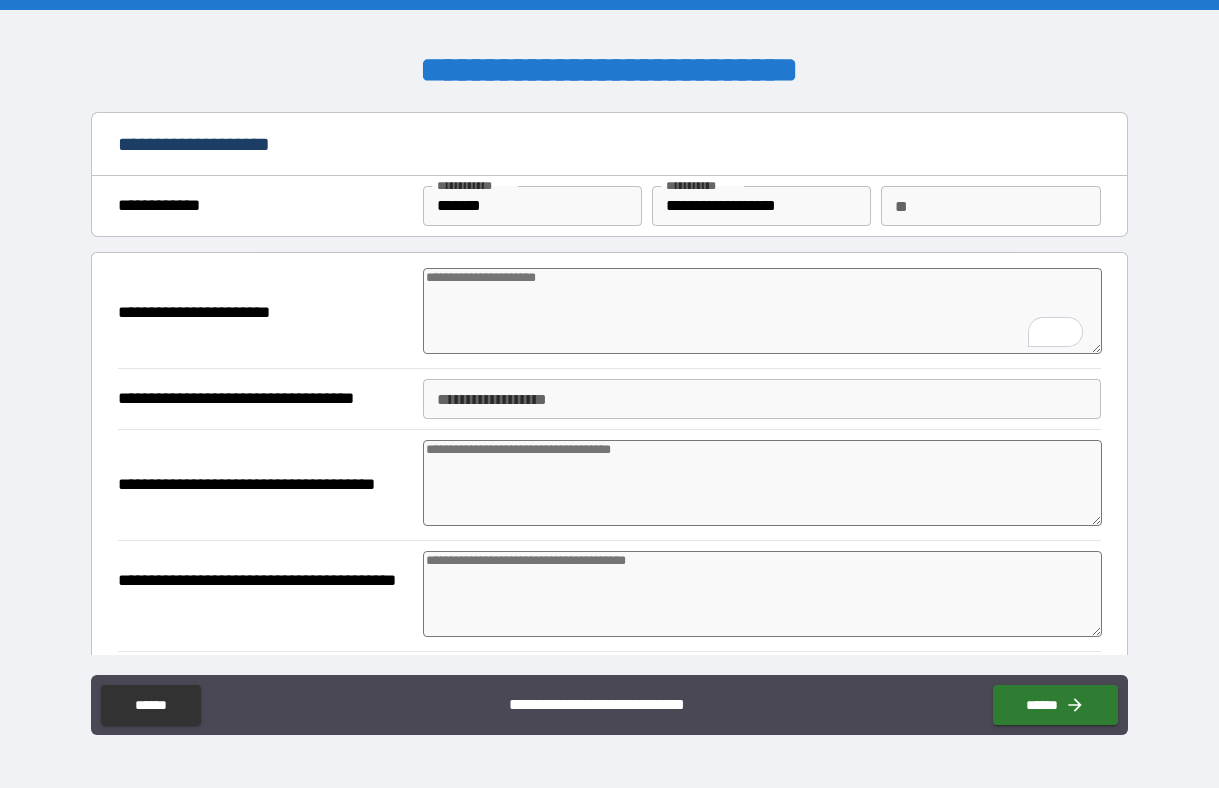 type on "*" 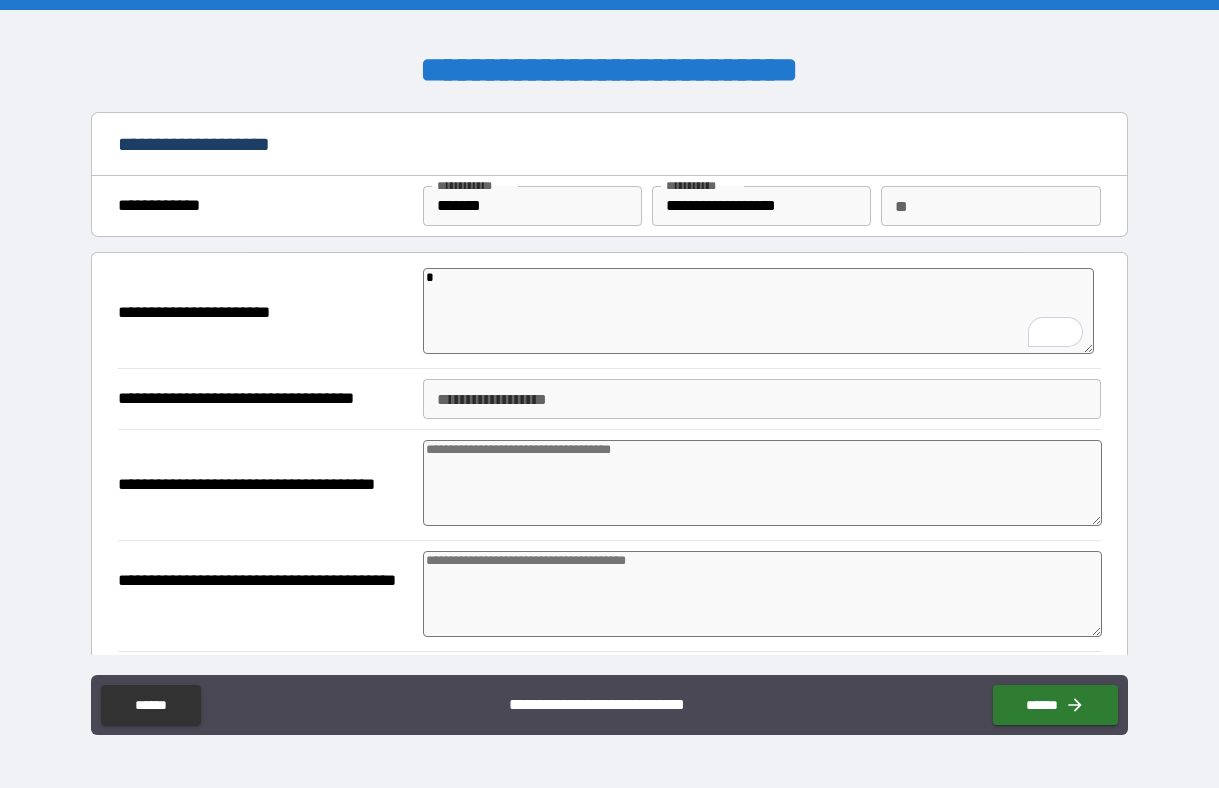 type on "*" 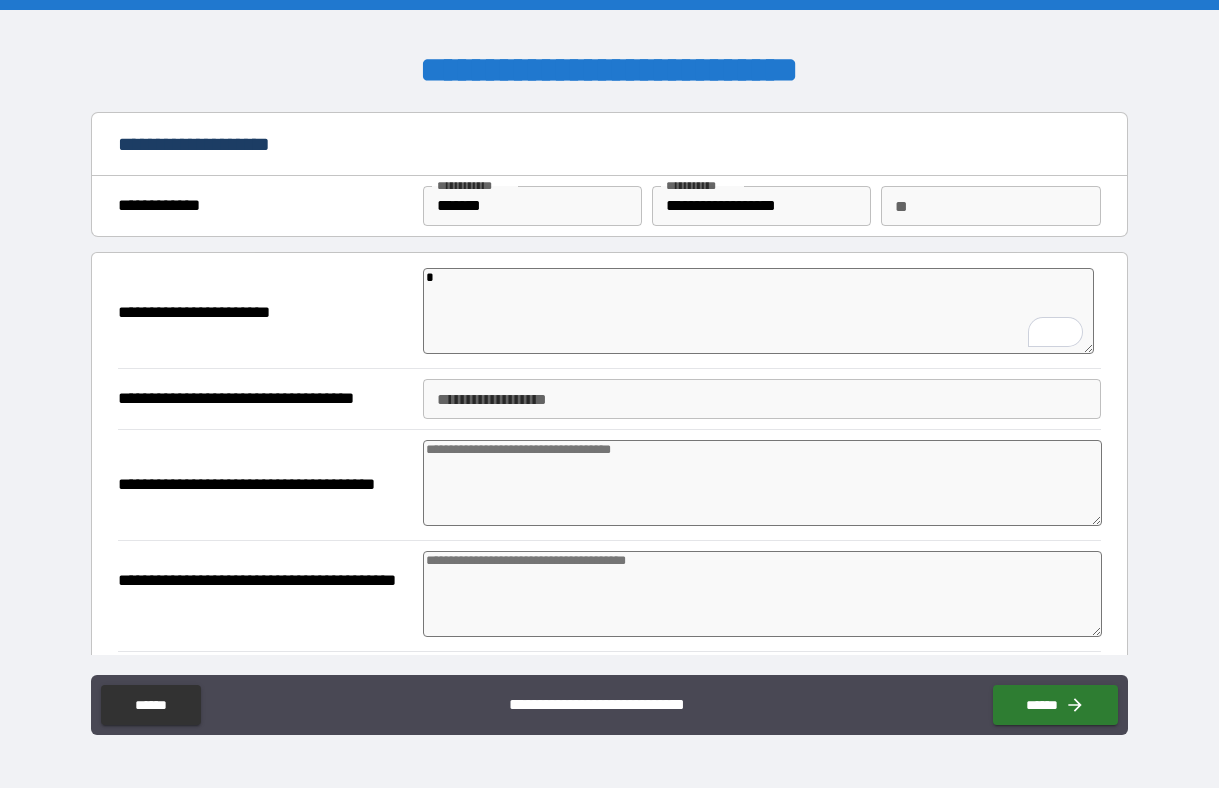 type on "*" 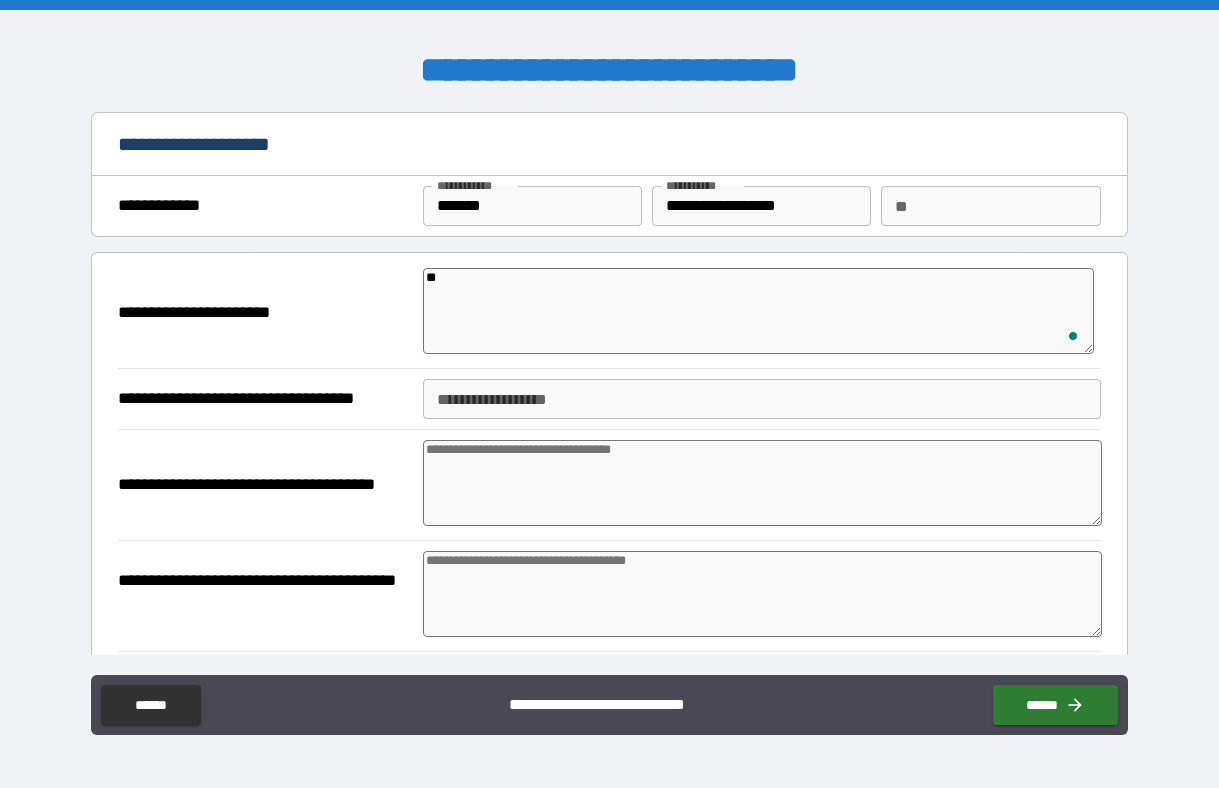 type on "*" 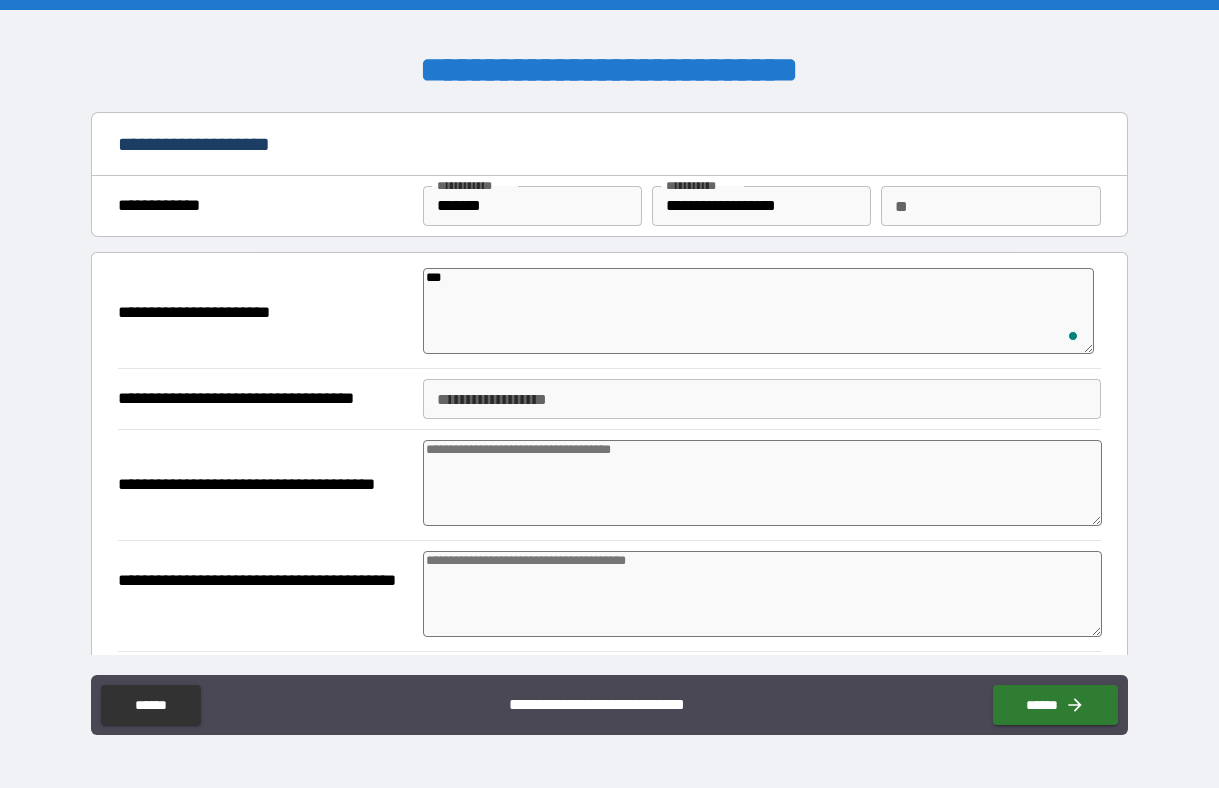 type on "****" 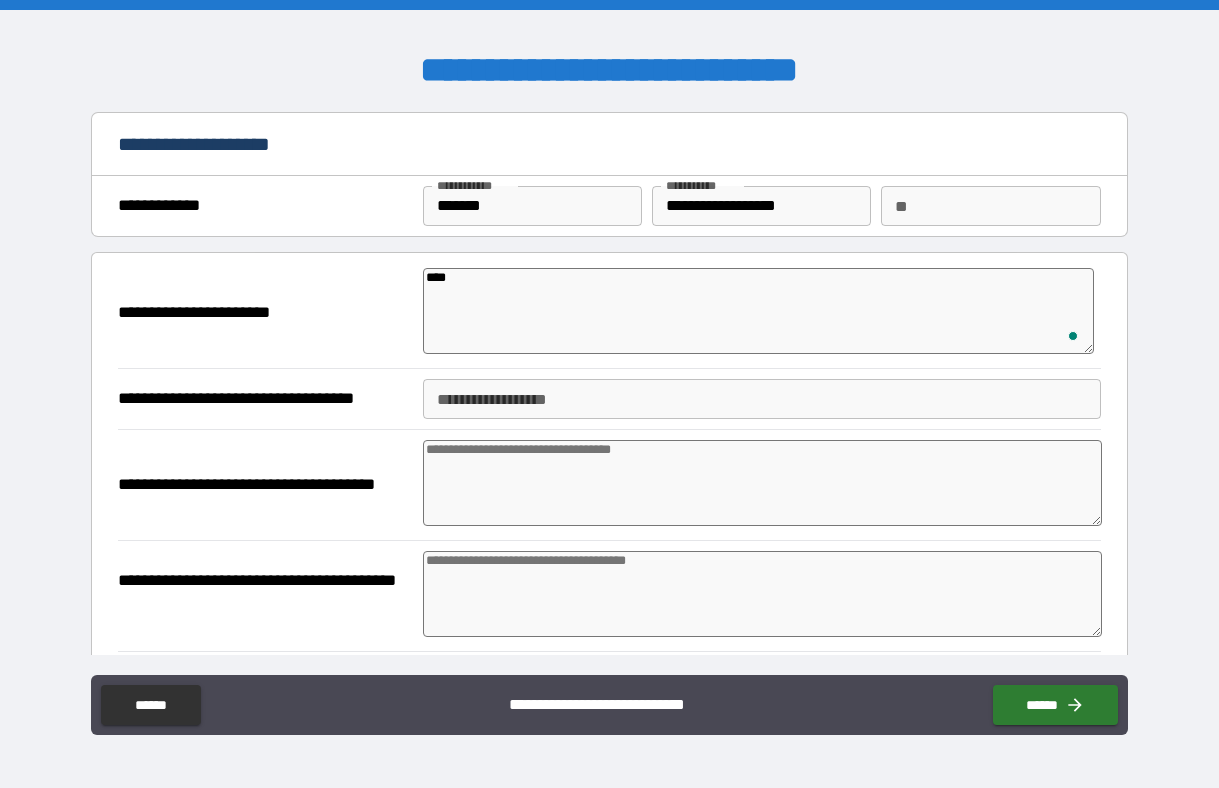 type on "*" 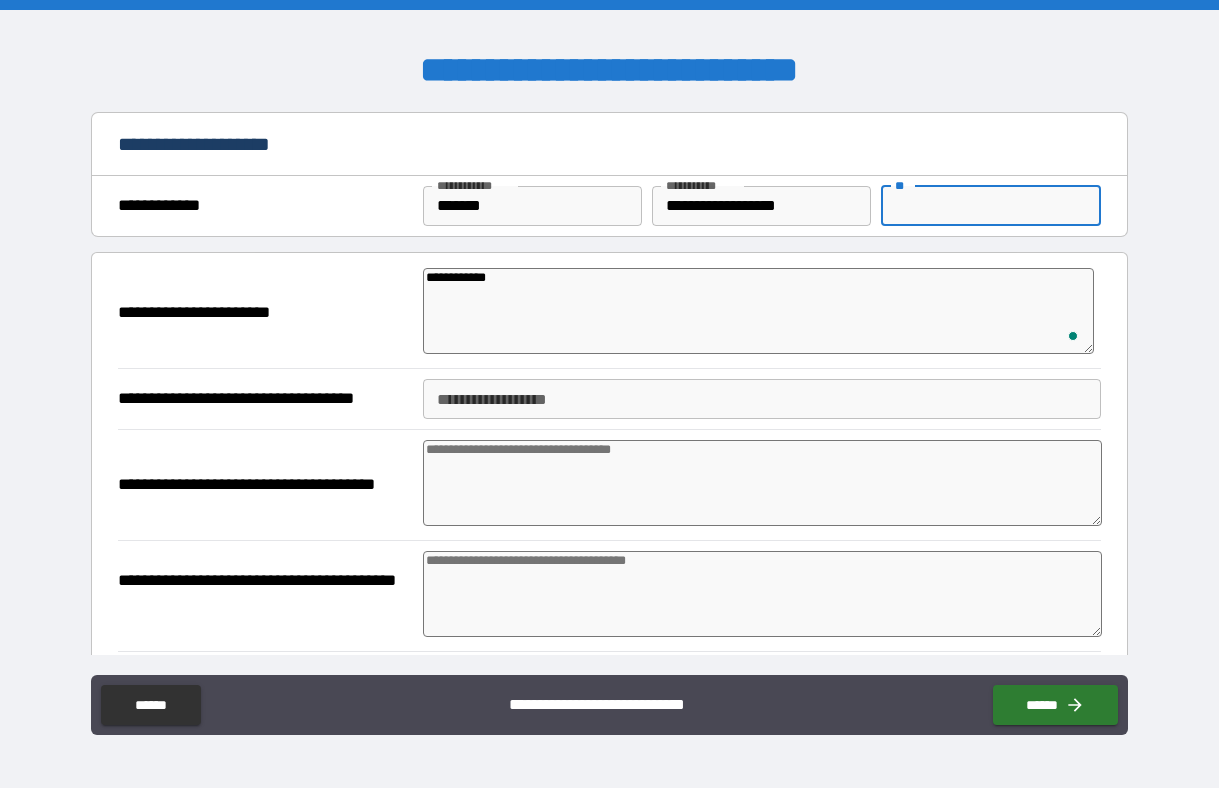 click on "**" at bounding box center [990, 206] 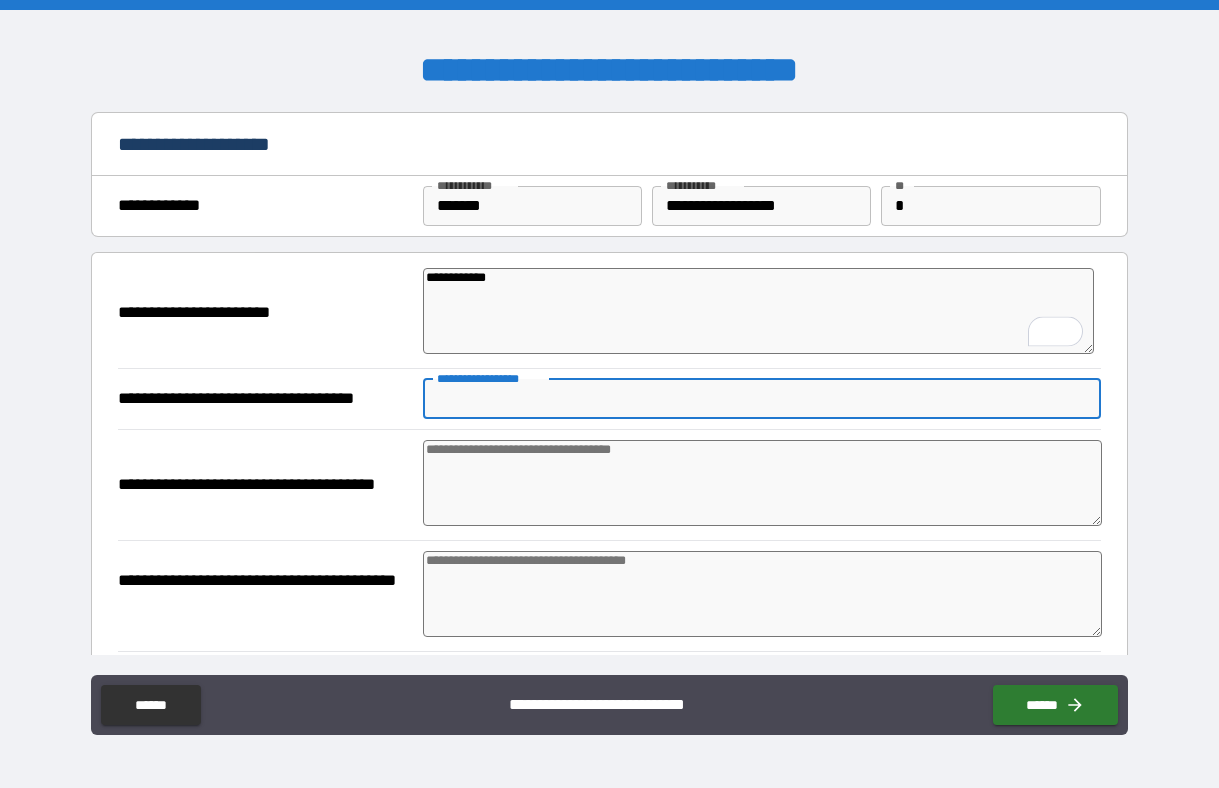 click on "**********" at bounding box center (762, 399) 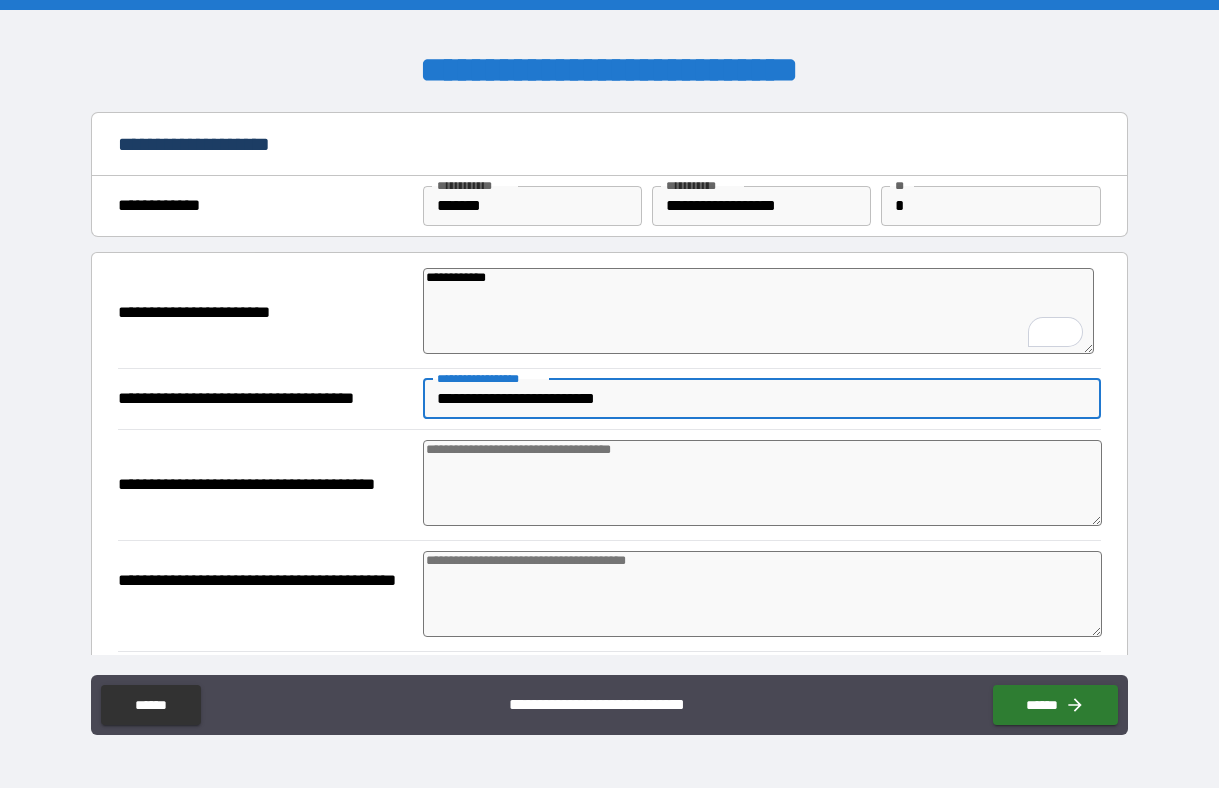click at bounding box center [762, 483] 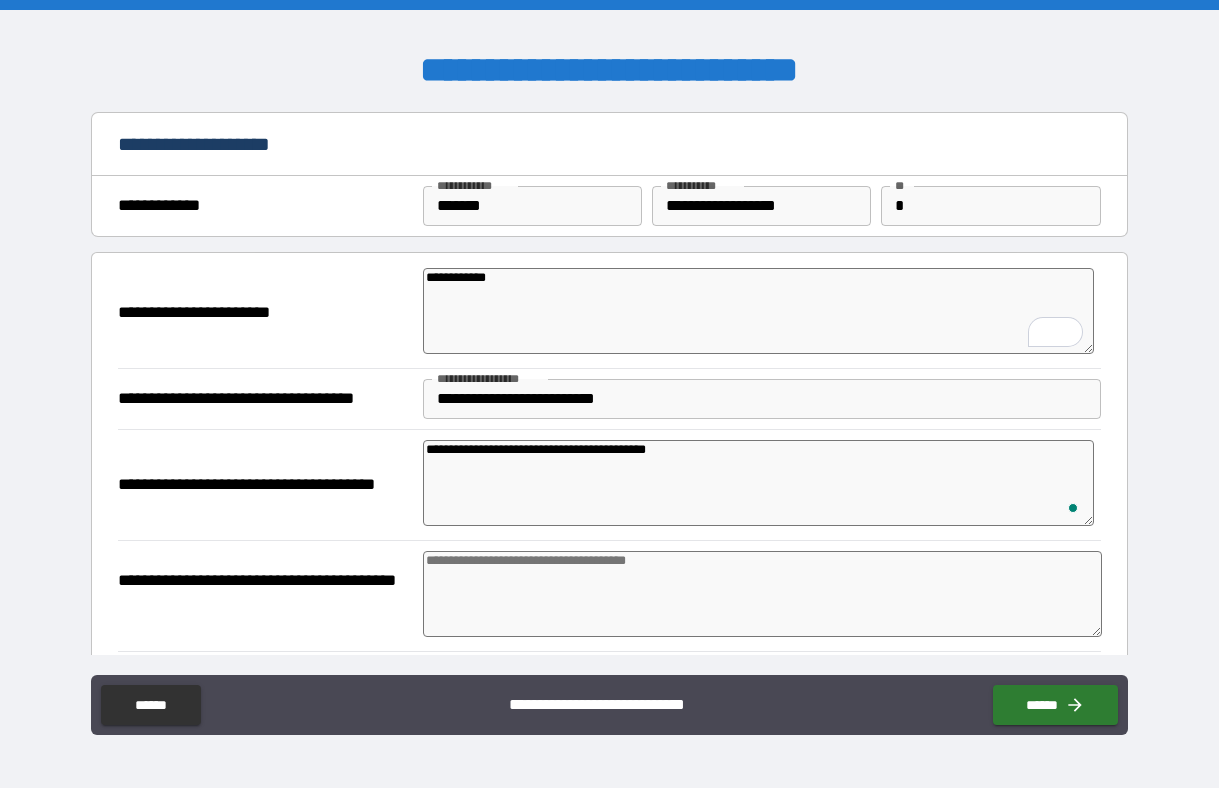 click at bounding box center (762, 594) 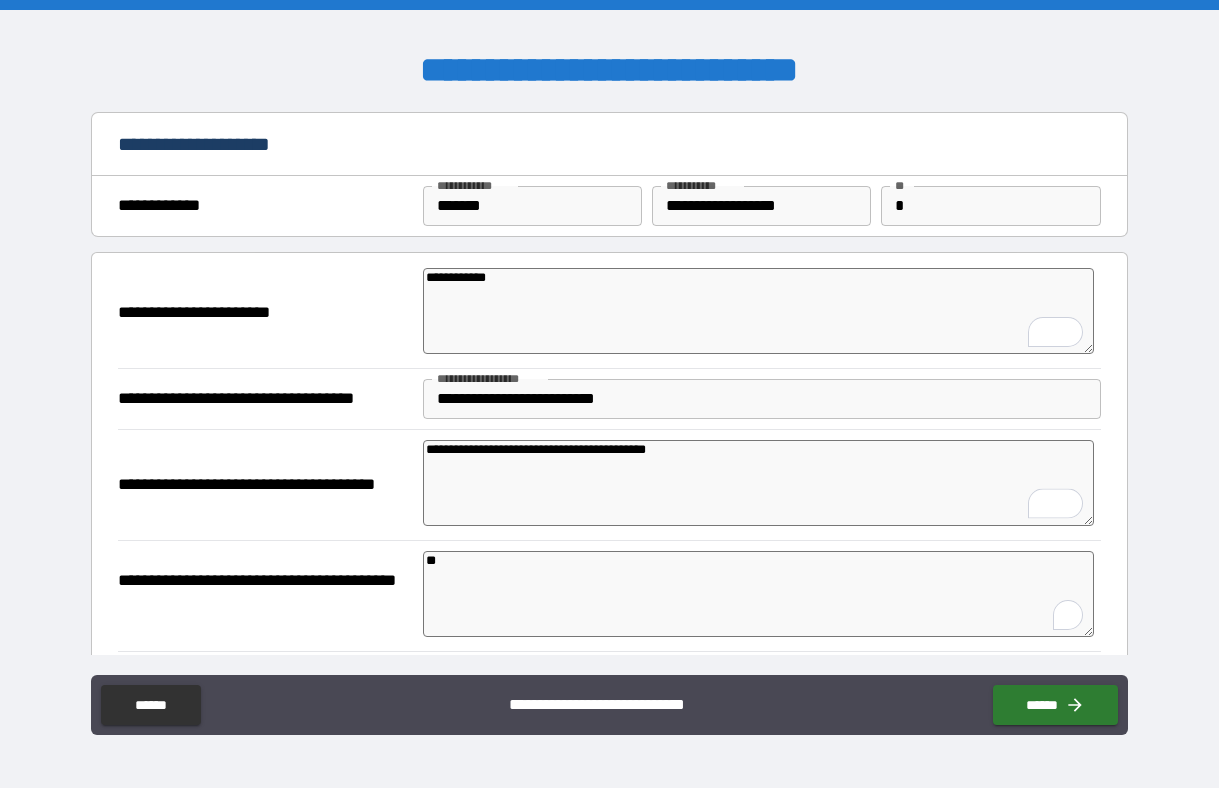 click on "*" at bounding box center (758, 594) 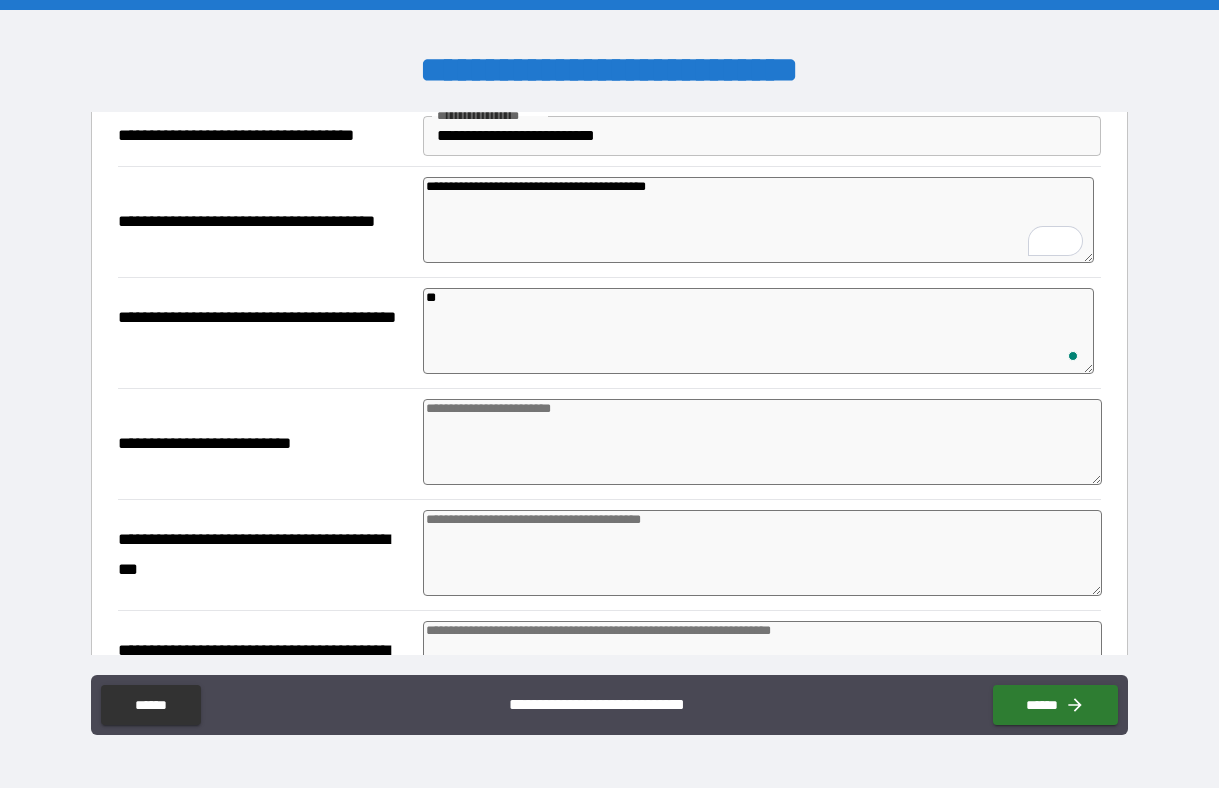 click at bounding box center (762, 442) 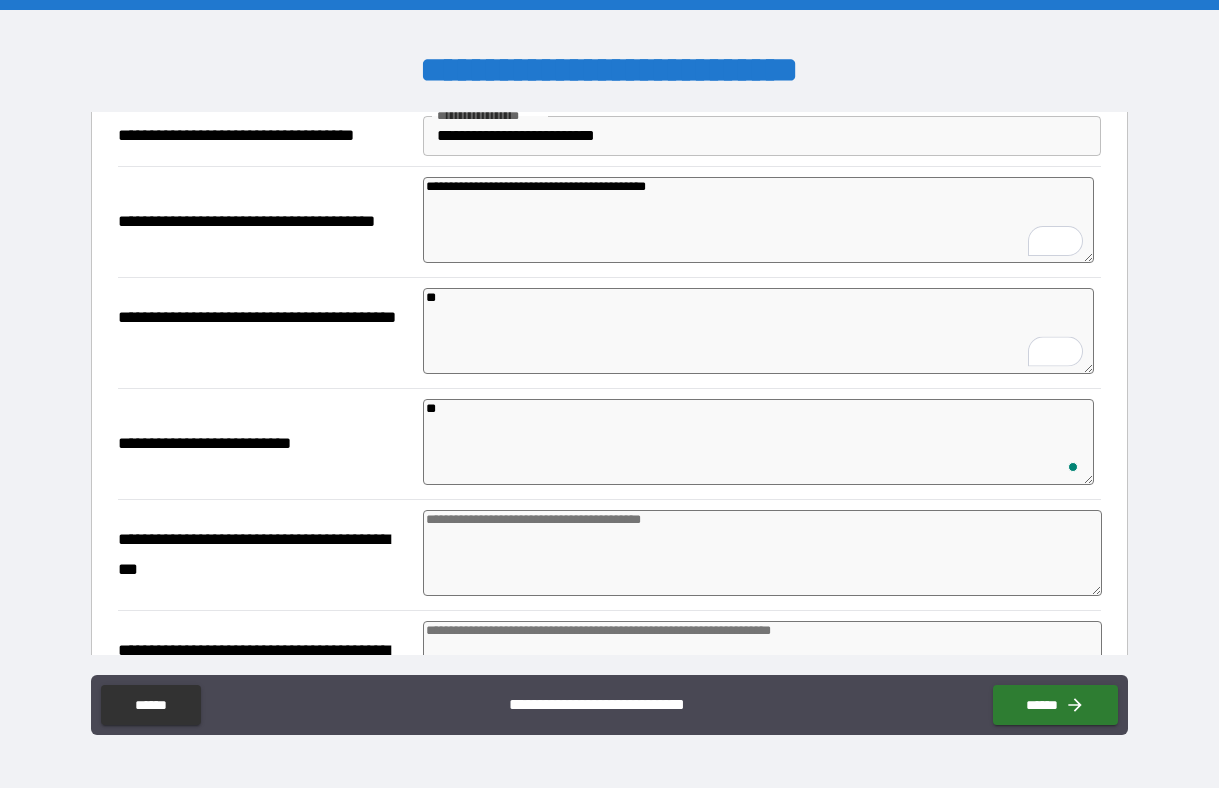 click at bounding box center (762, 553) 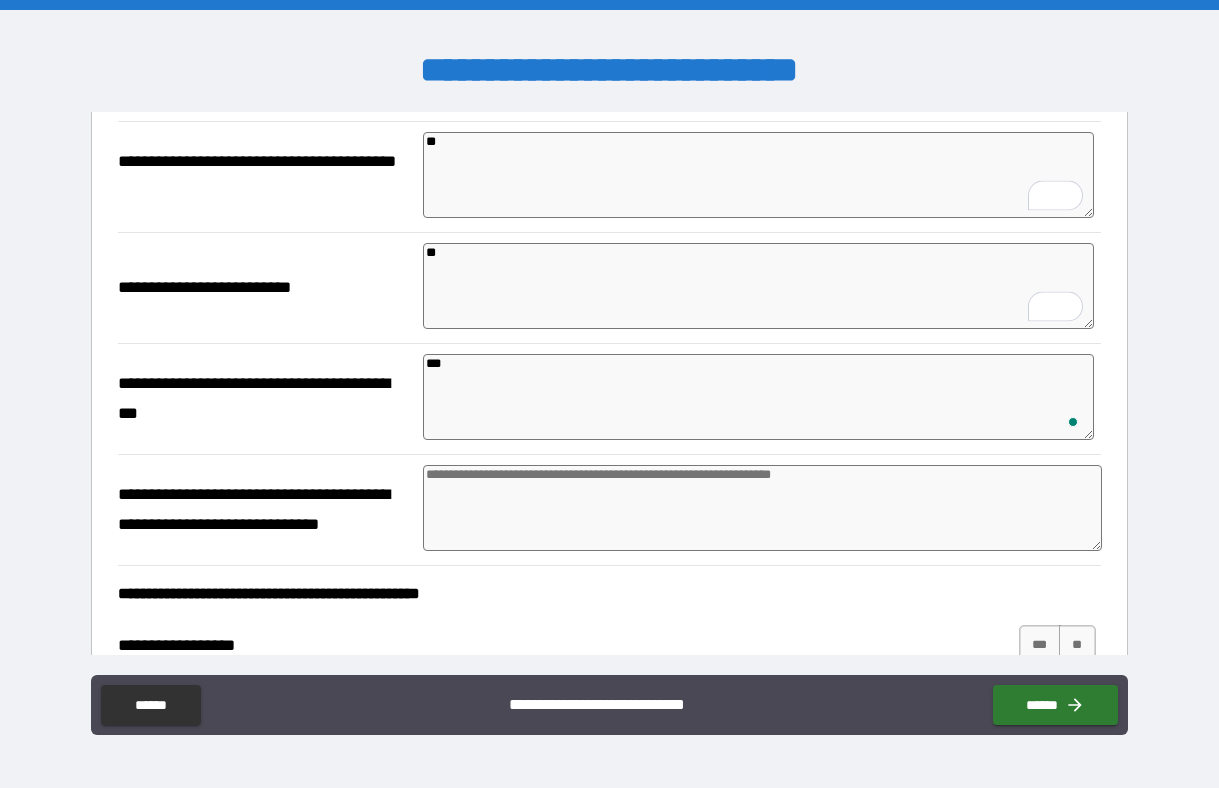 click at bounding box center [762, 508] 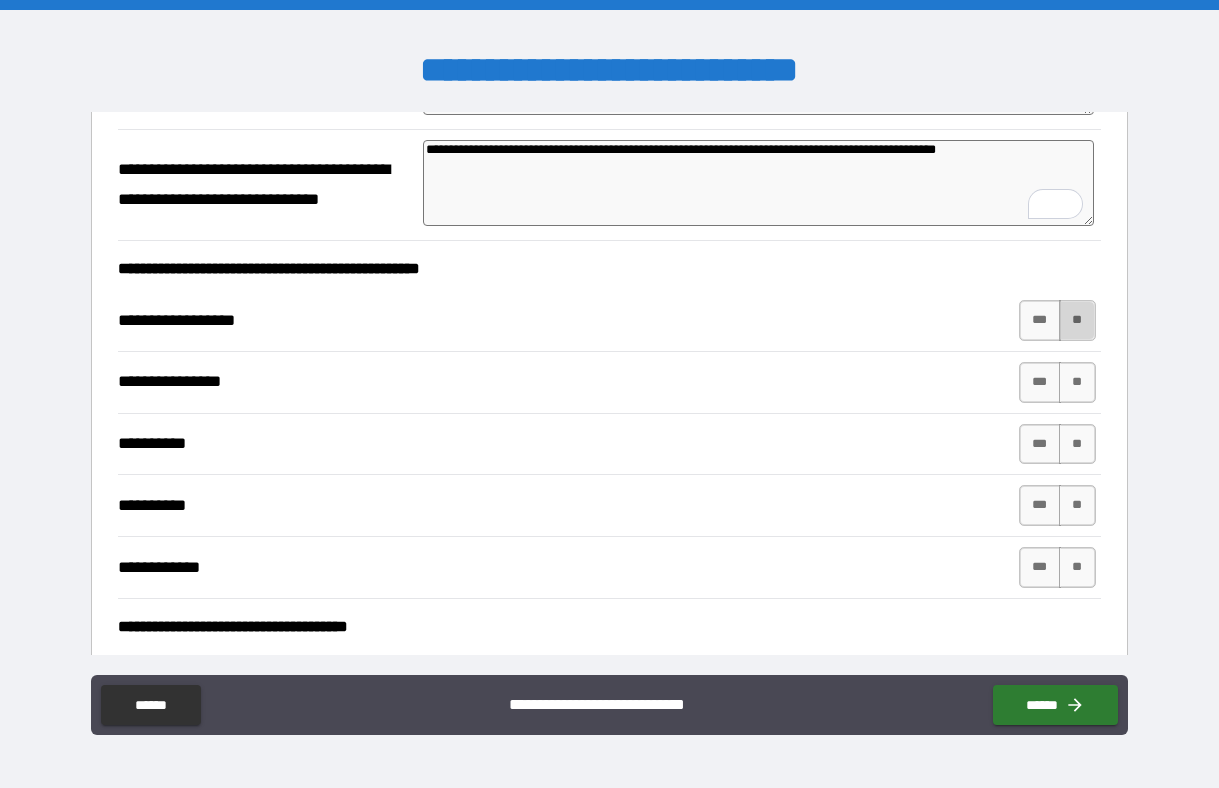 click on "**" at bounding box center (1077, 320) 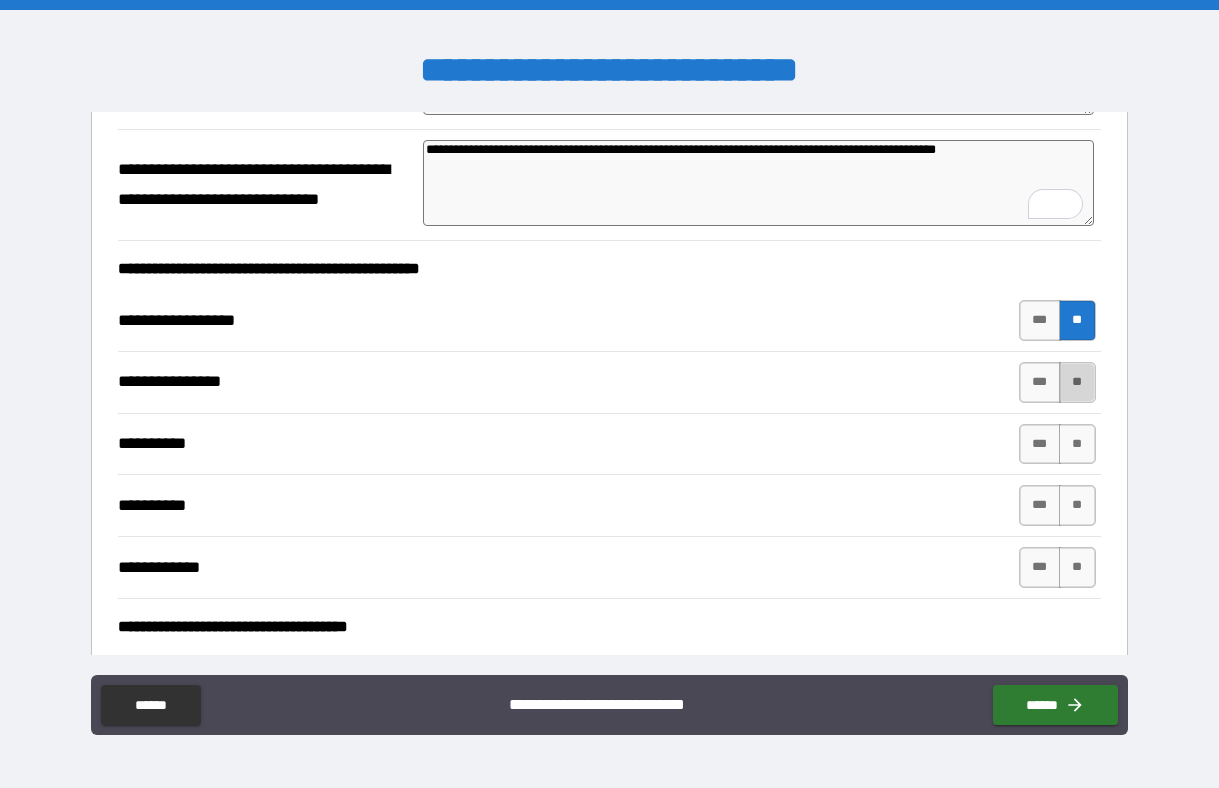 click on "**" at bounding box center (1077, 382) 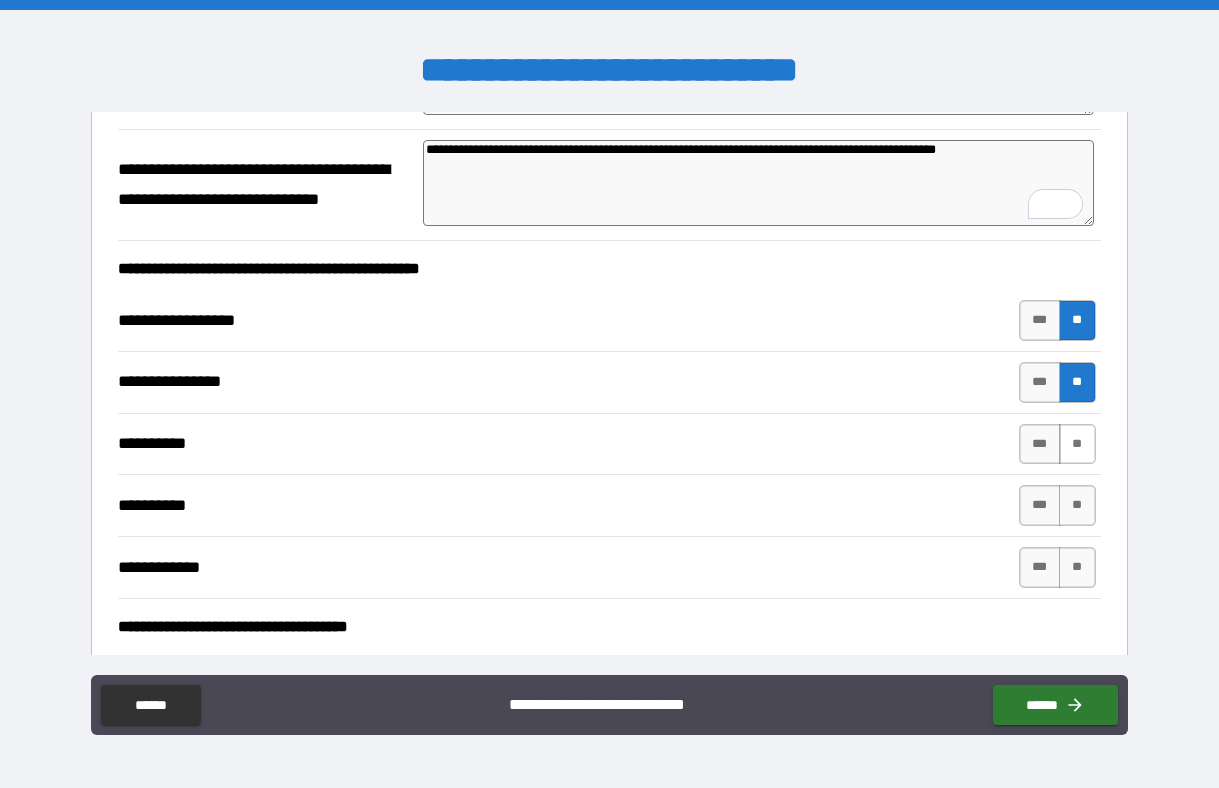 click on "**" at bounding box center (1077, 444) 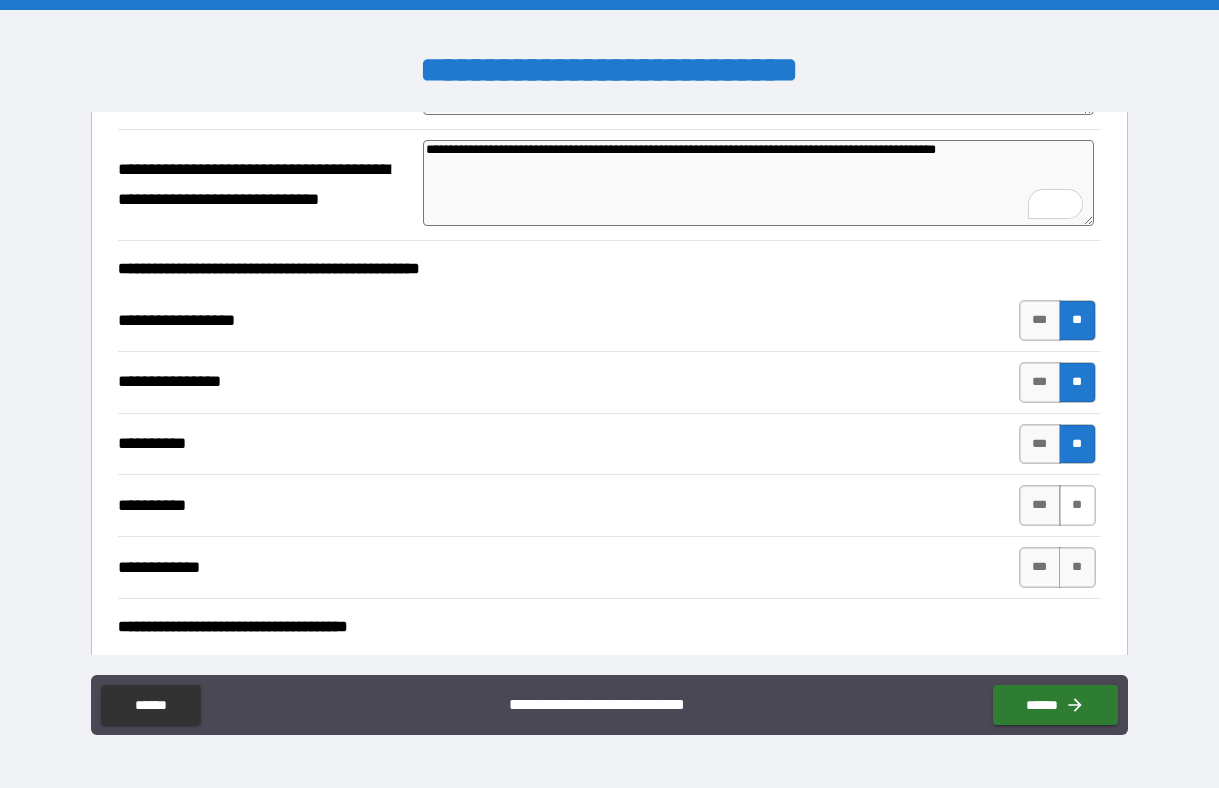click on "**" at bounding box center (1077, 505) 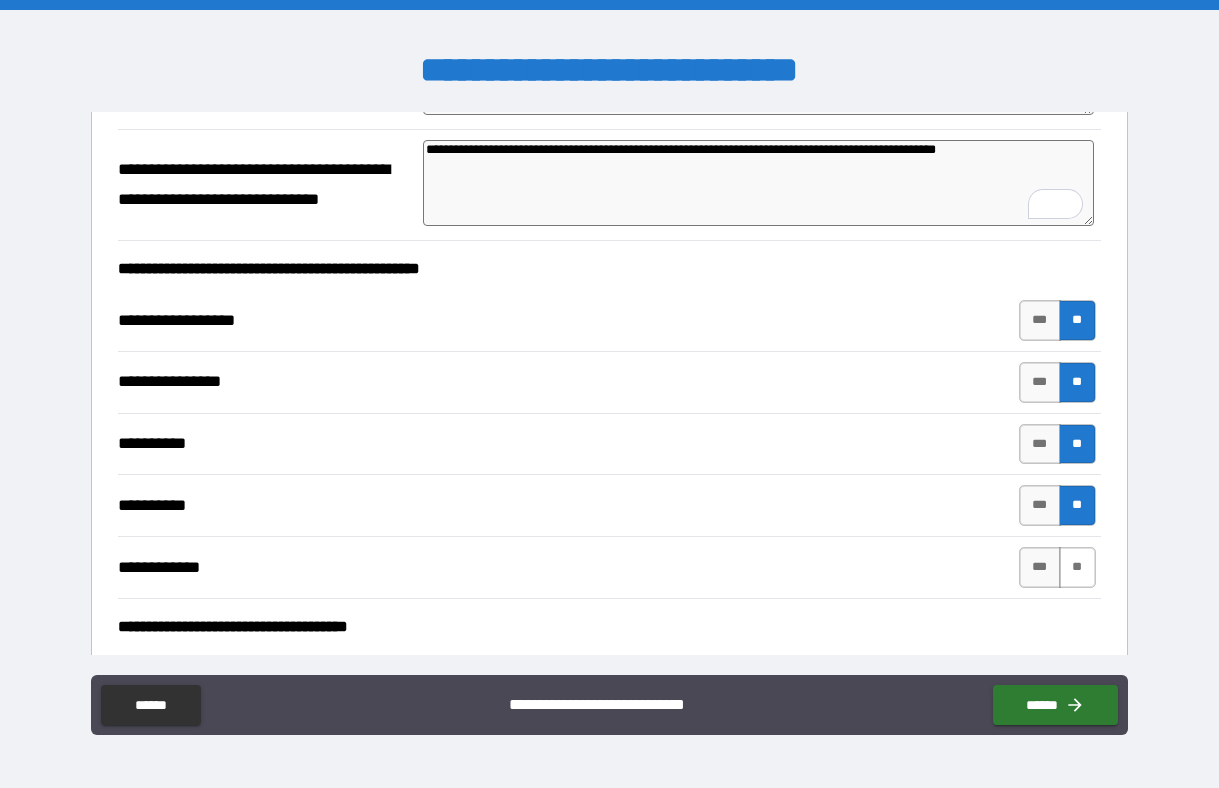 click on "**" at bounding box center [1077, 567] 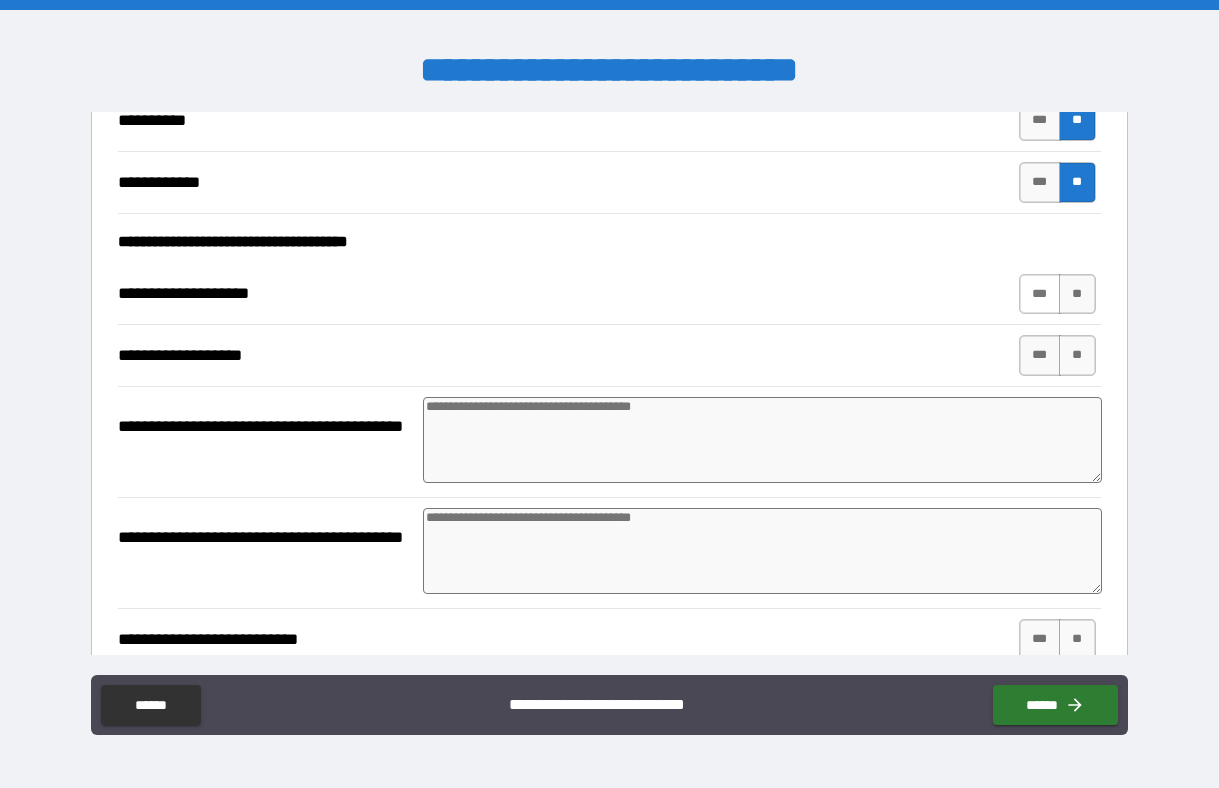 click on "***" at bounding box center [1040, 294] 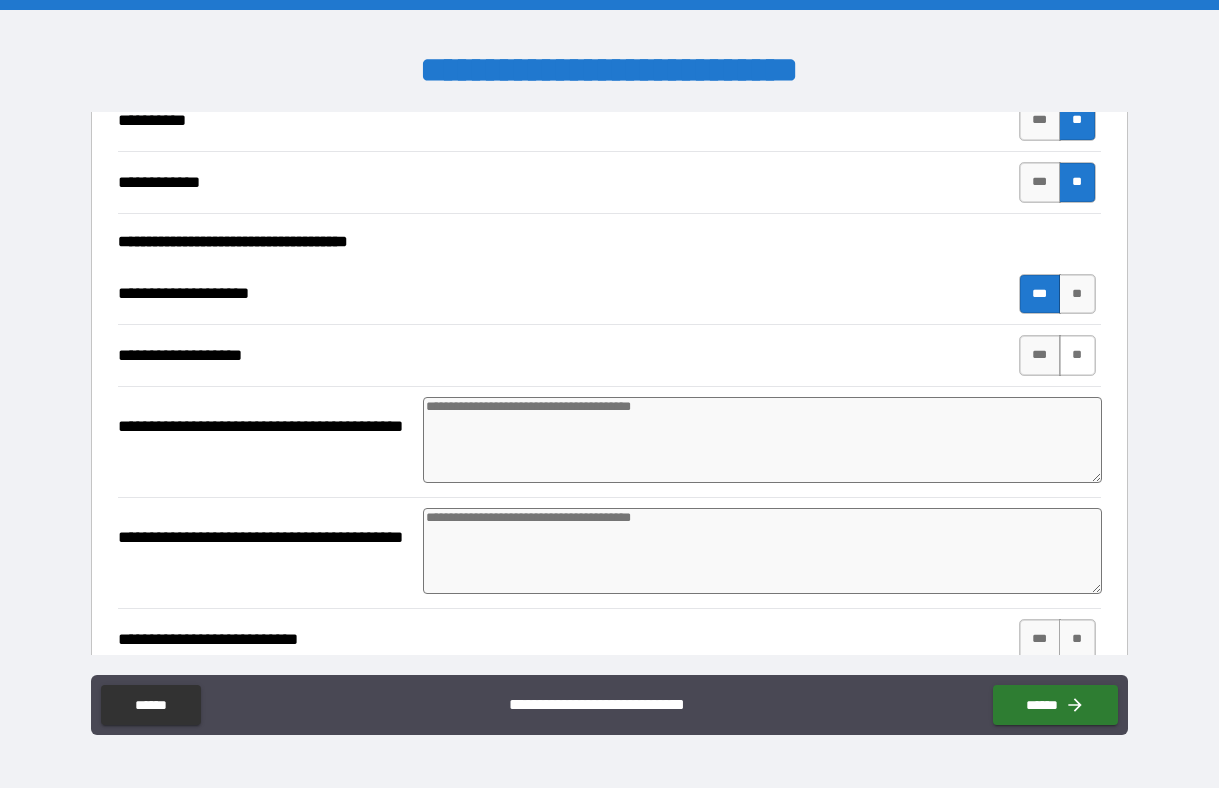 click on "**" at bounding box center (1077, 355) 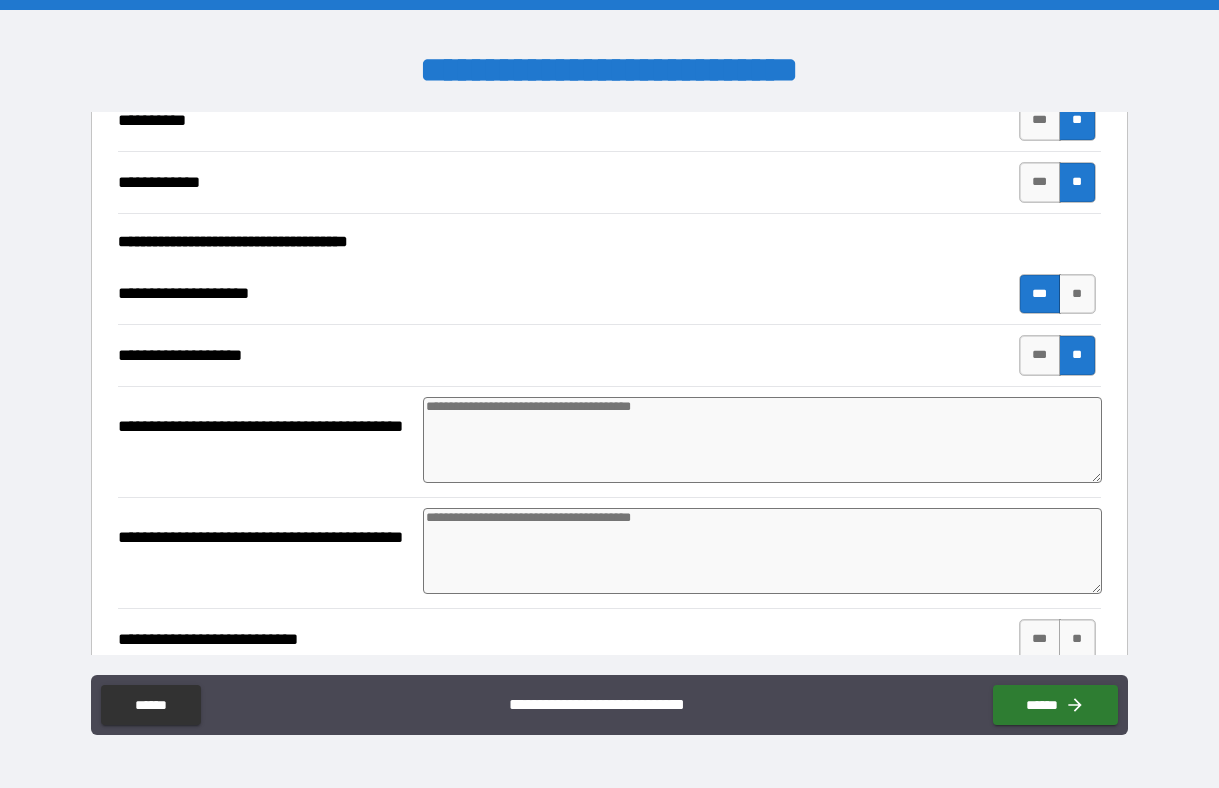 click at bounding box center [762, 440] 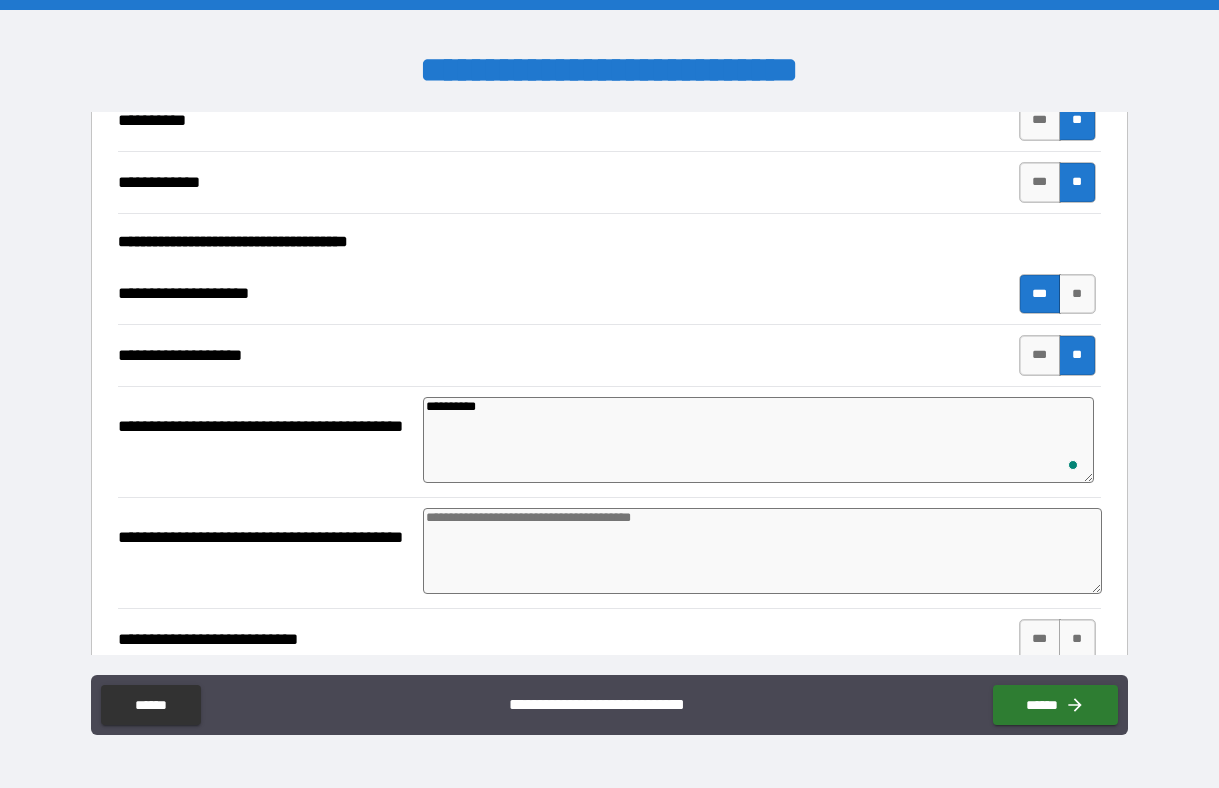 click at bounding box center (762, 551) 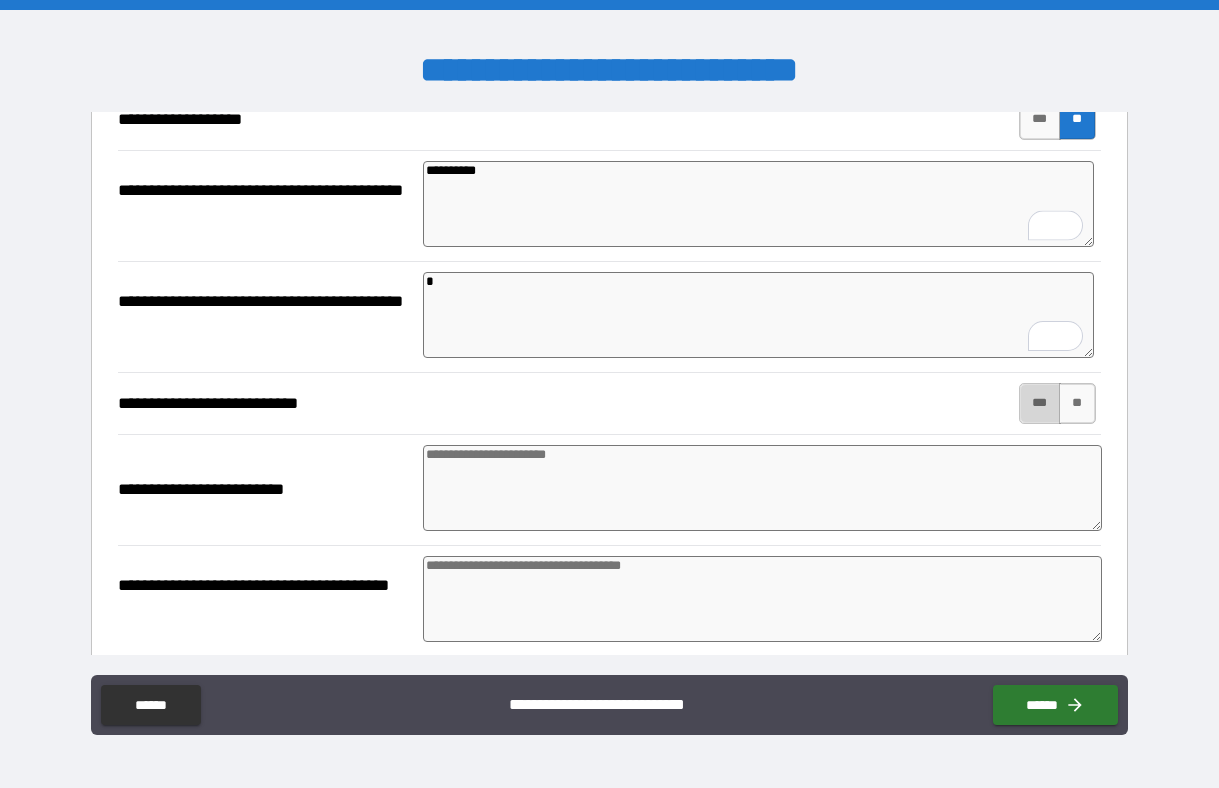 click on "***" at bounding box center [1040, 403] 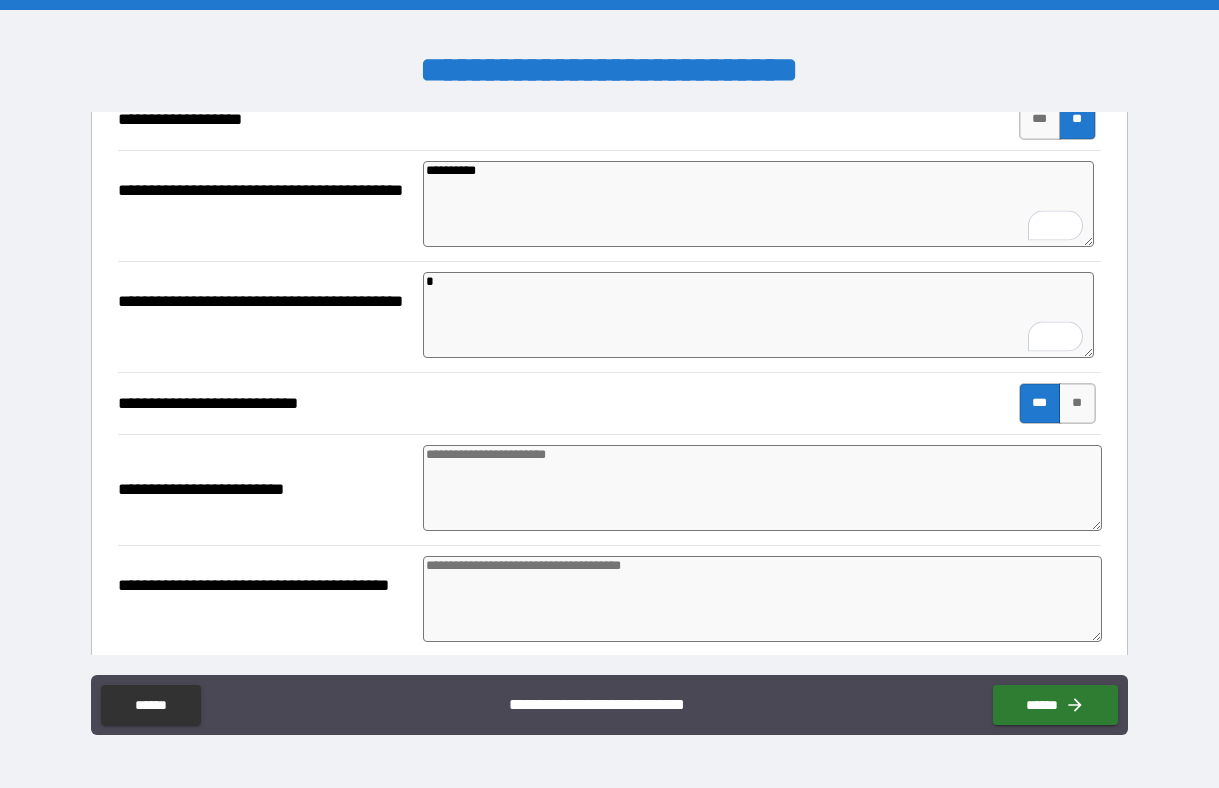 click at bounding box center [762, 488] 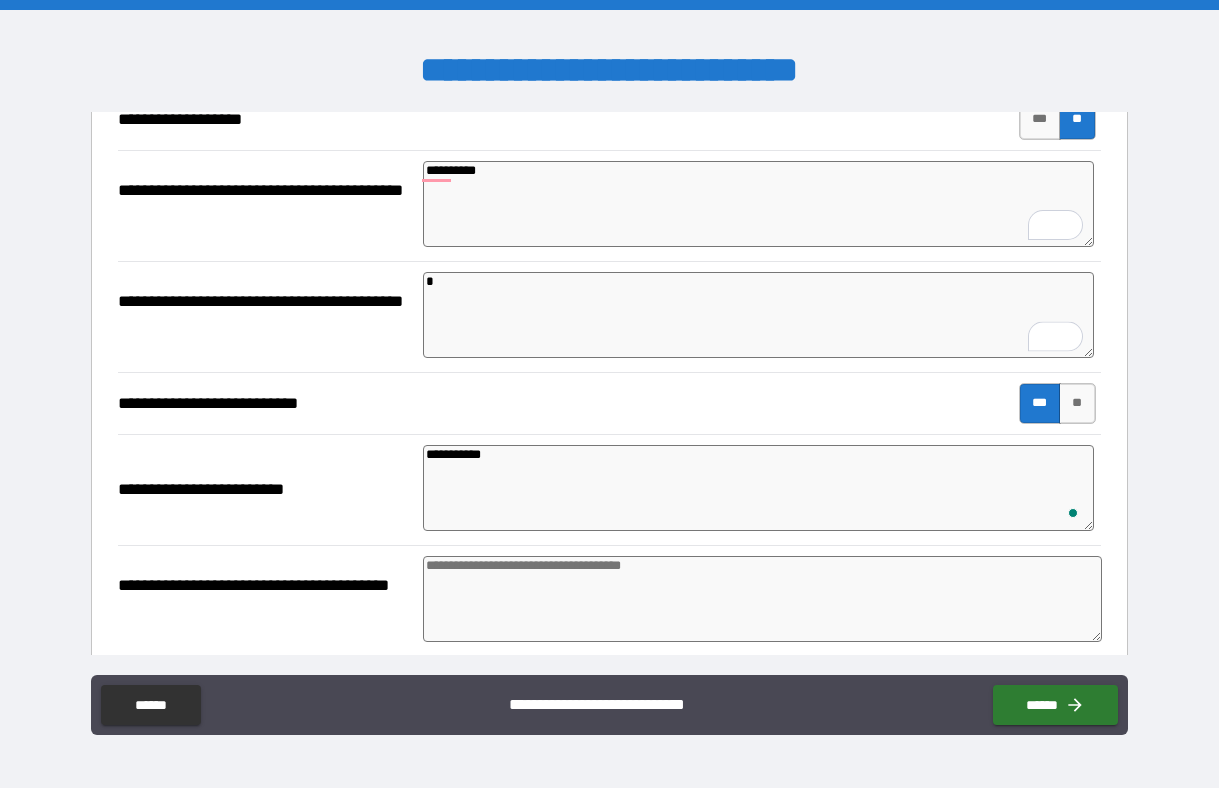 click at bounding box center (762, 599) 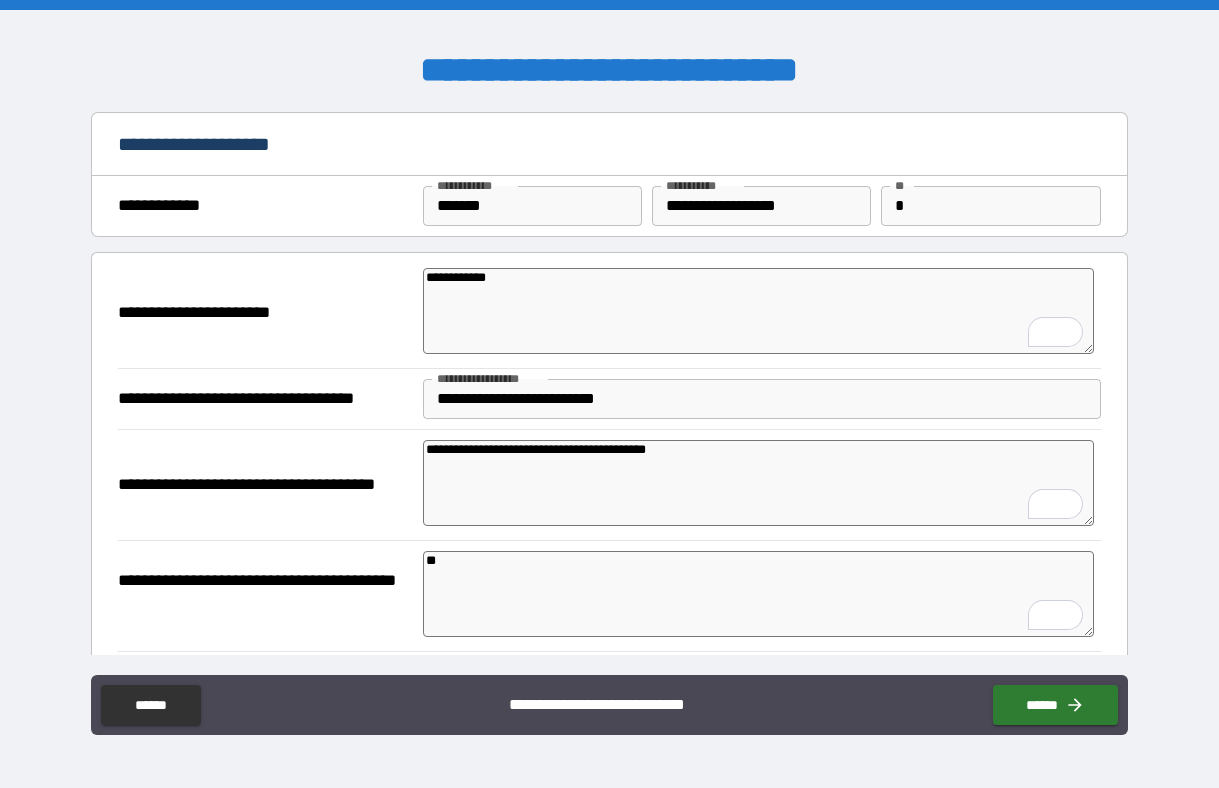 scroll, scrollTop: 0, scrollLeft: 0, axis: both 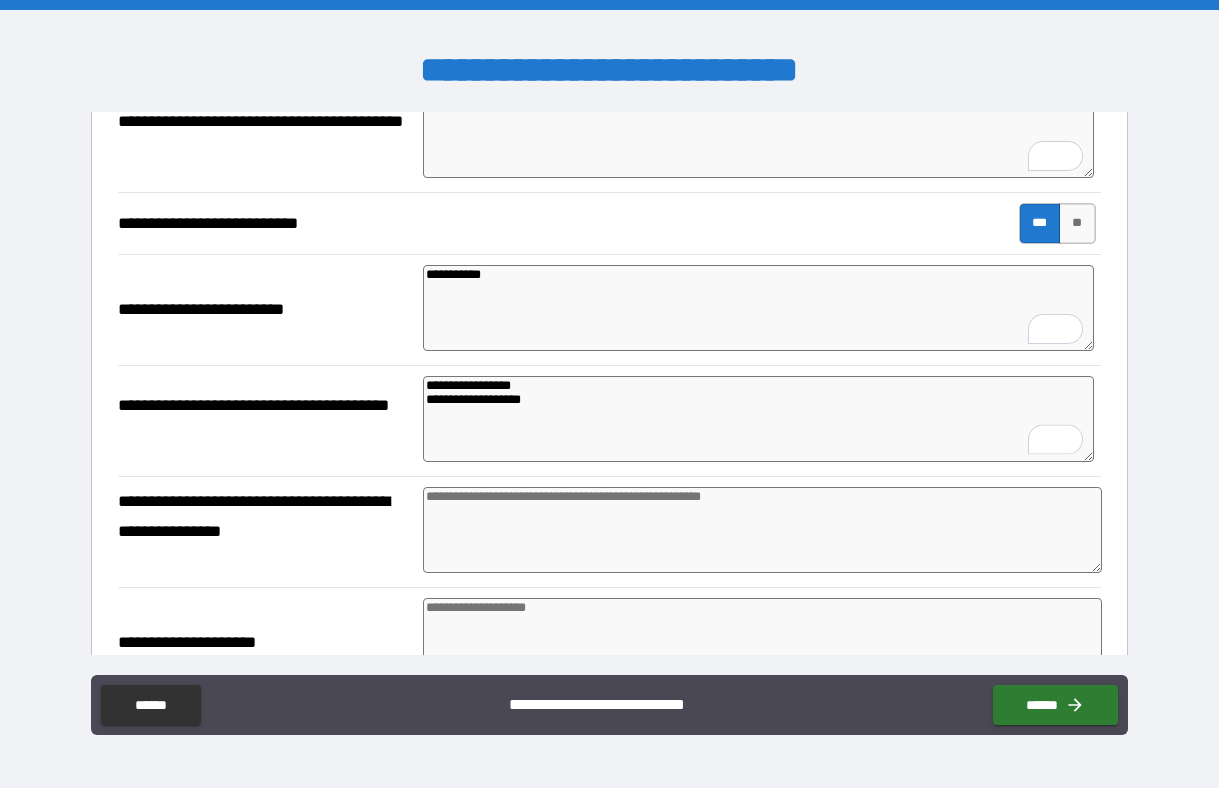 paste on "**********" 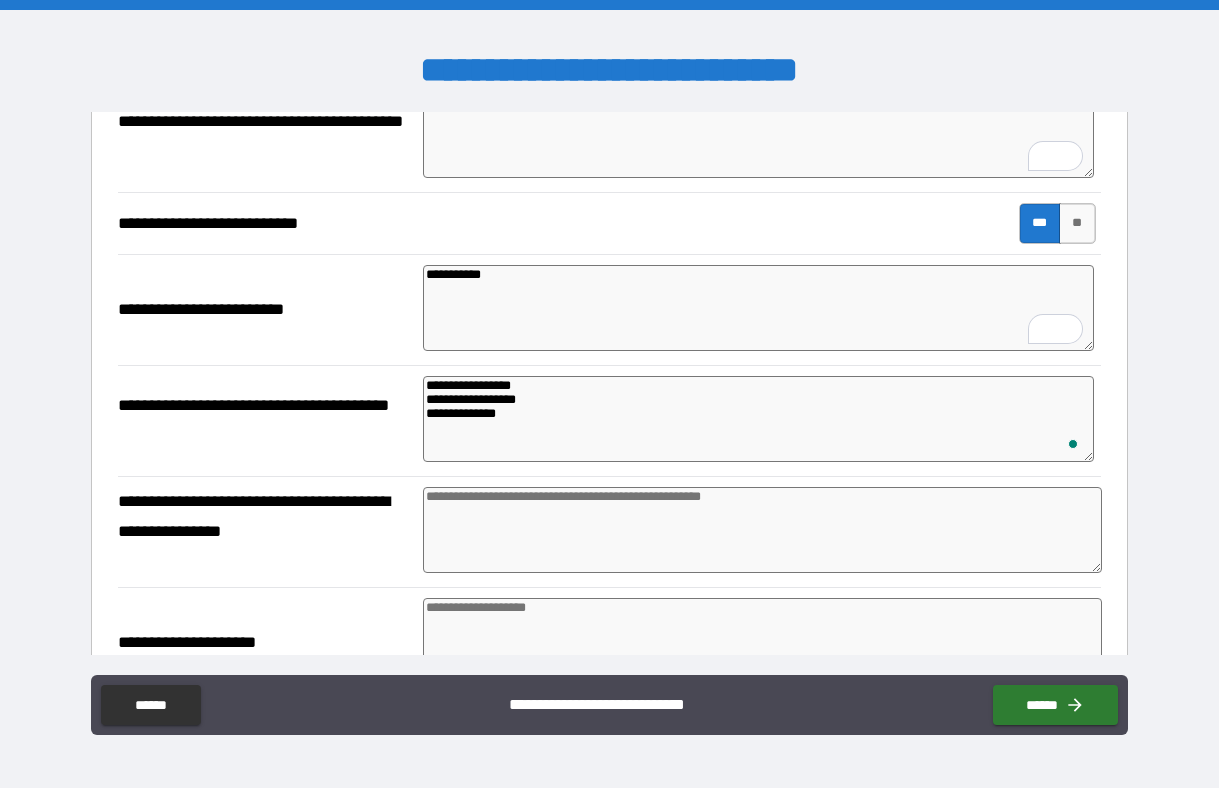 type on "**********" 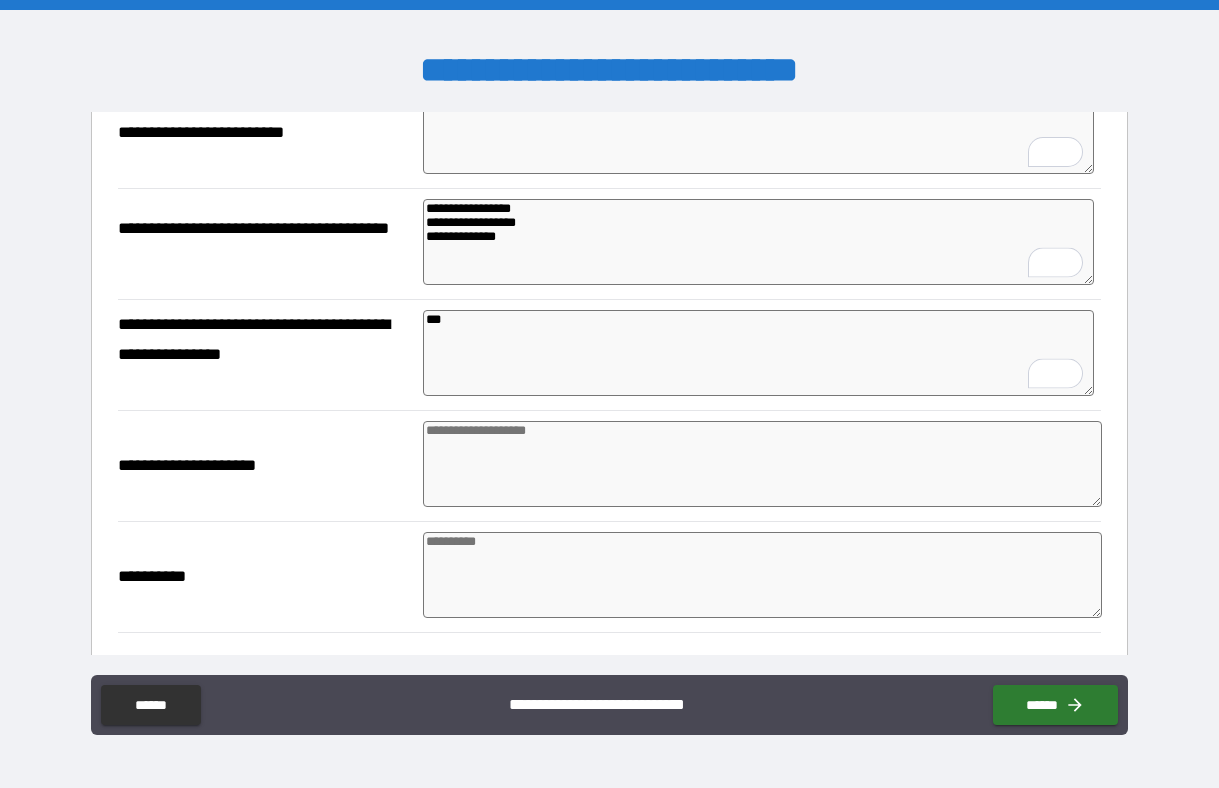 type on "***" 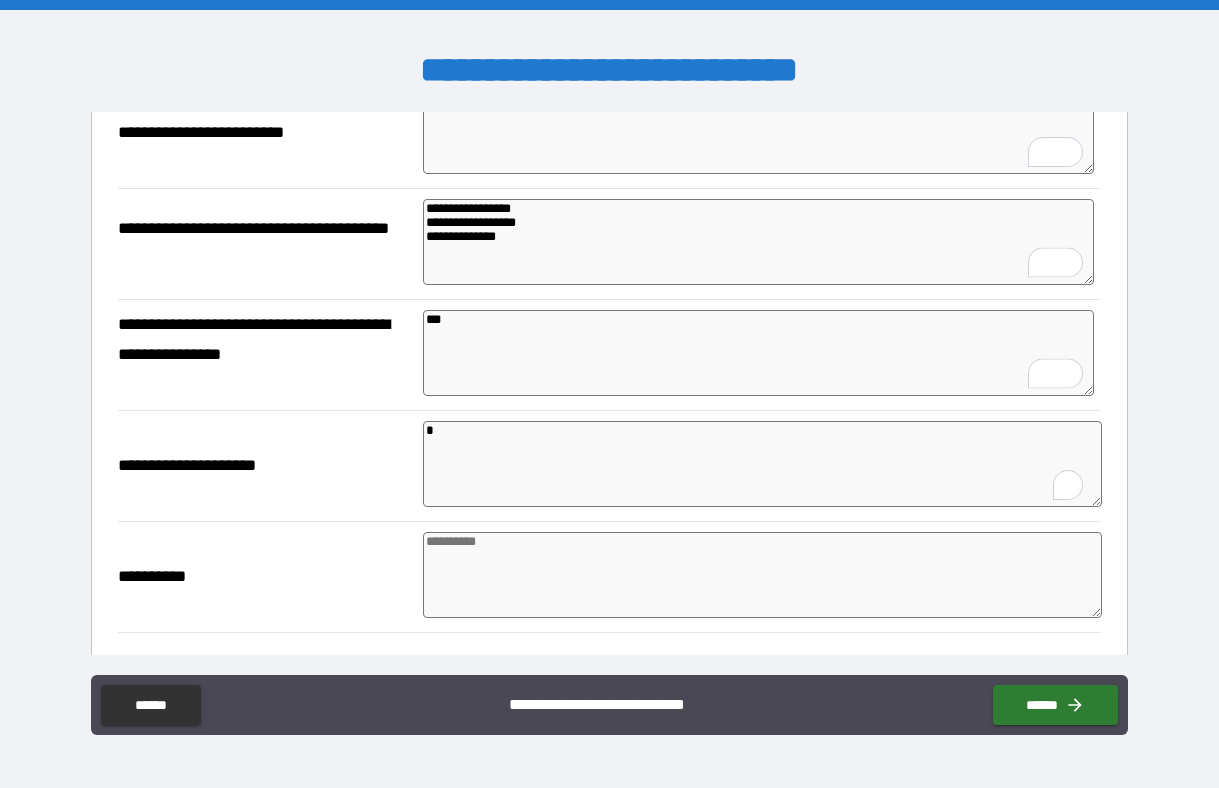 type on "**" 